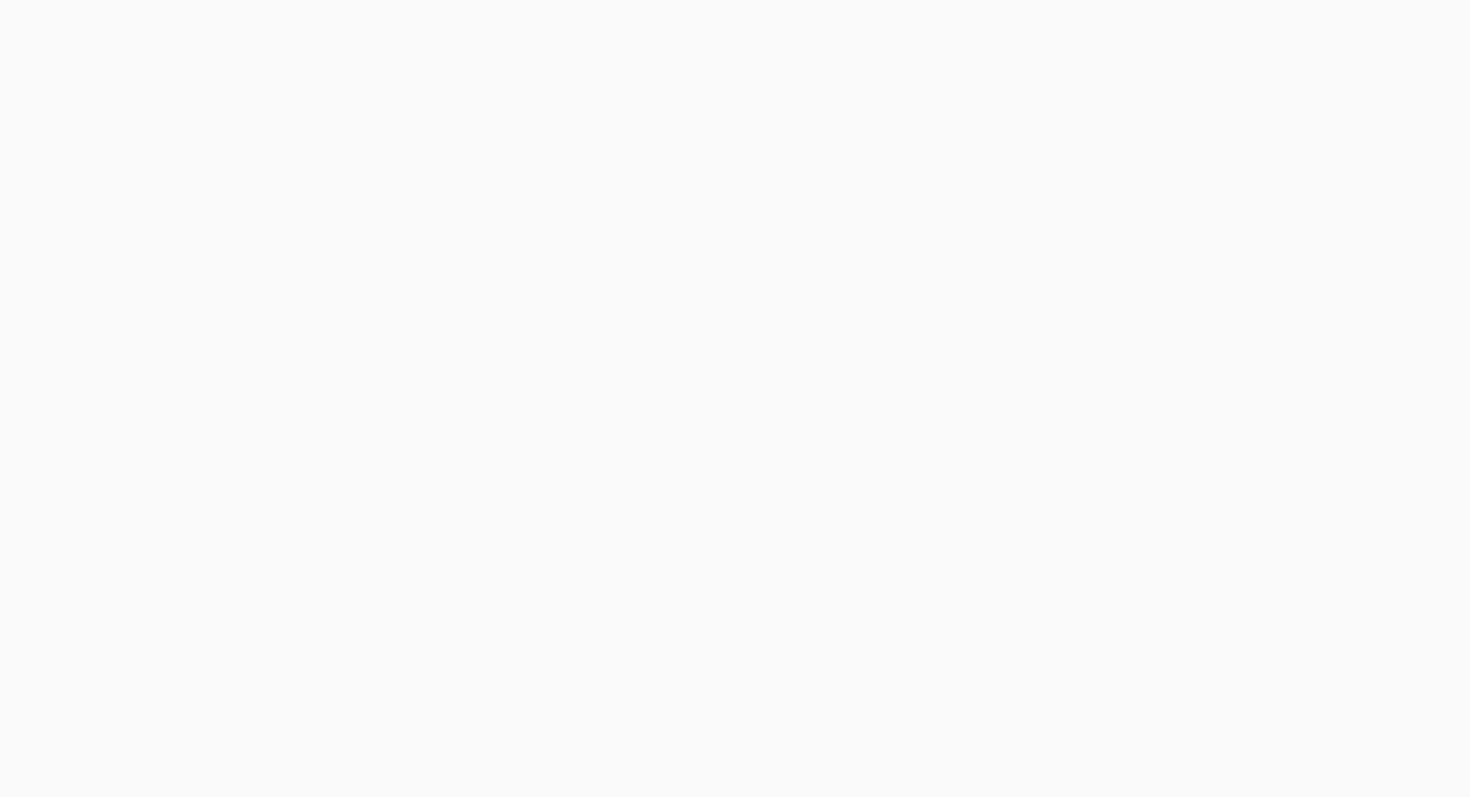 scroll, scrollTop: 0, scrollLeft: 0, axis: both 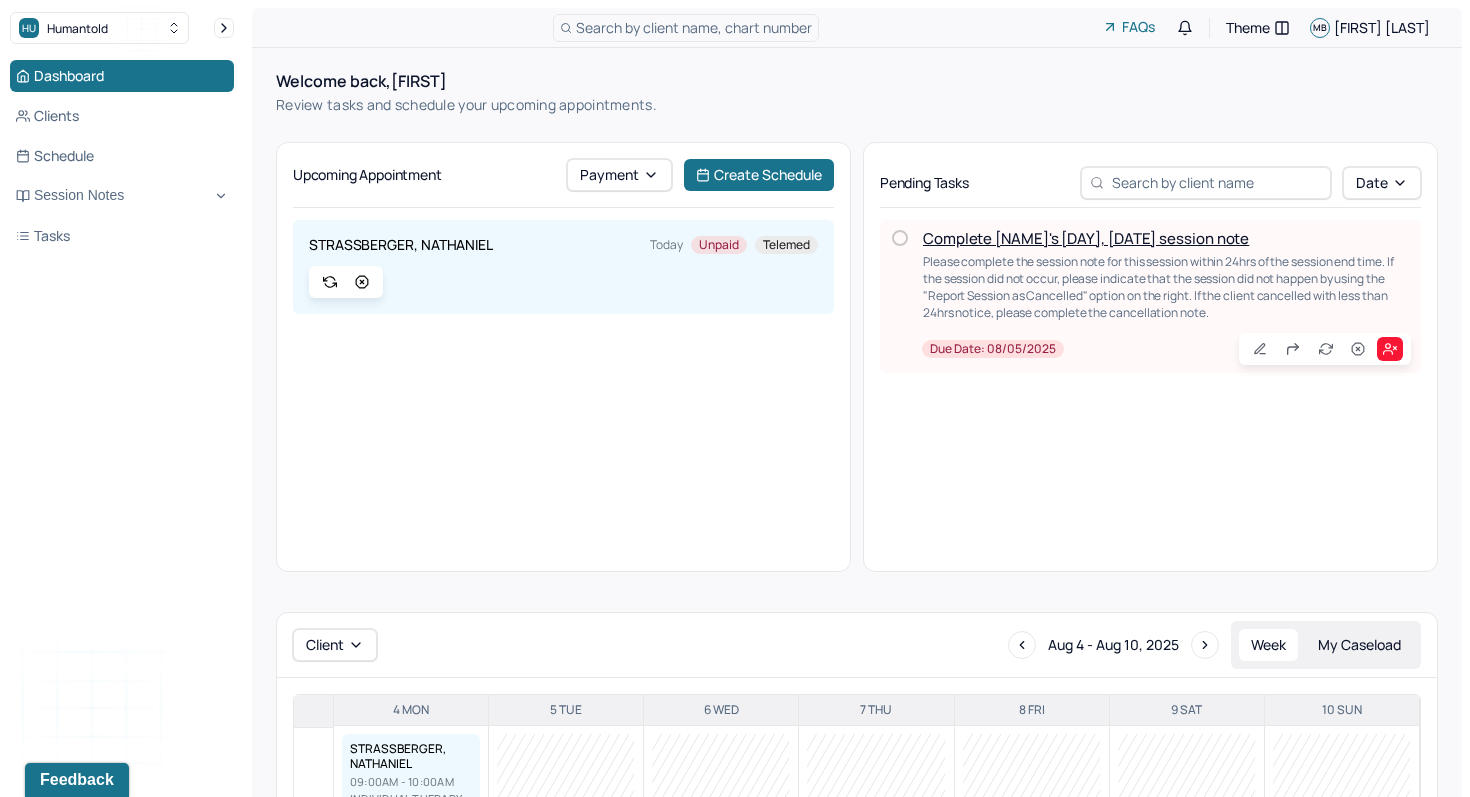 click on "Complete [NAME]'s [DAY], [DATE] session note" at bounding box center [1086, 238] 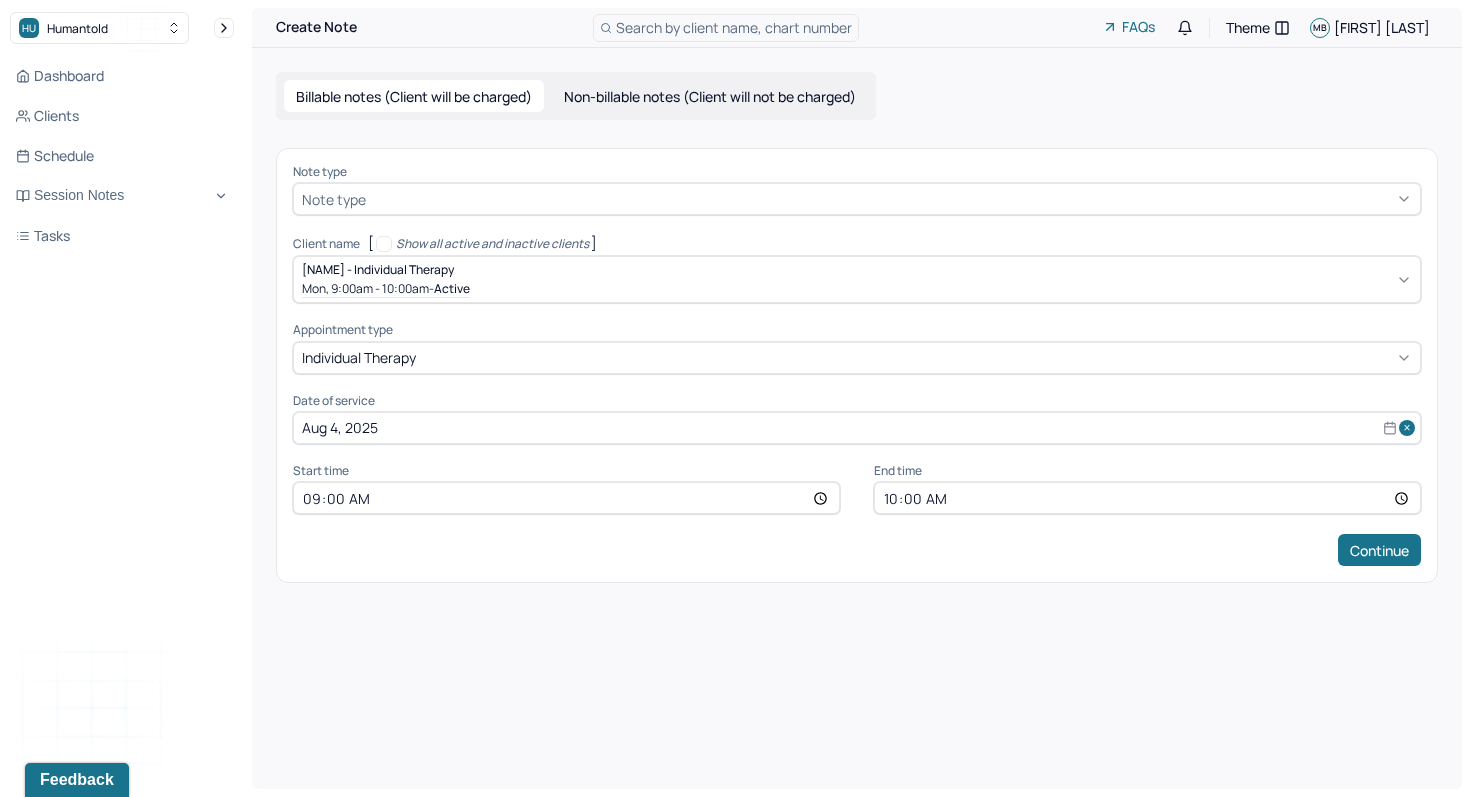 click at bounding box center (891, 199) 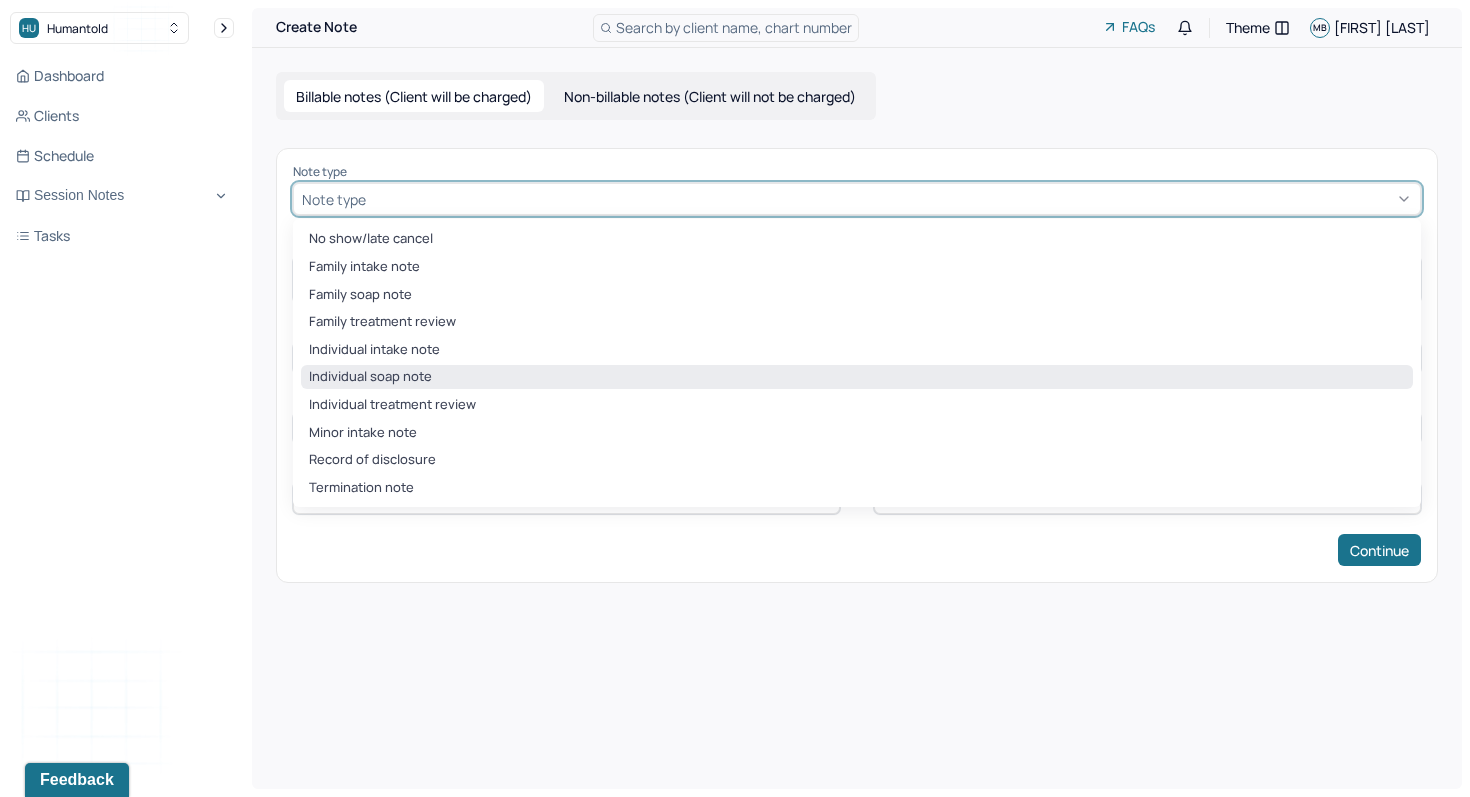 click on "Individual soap note" at bounding box center (857, 377) 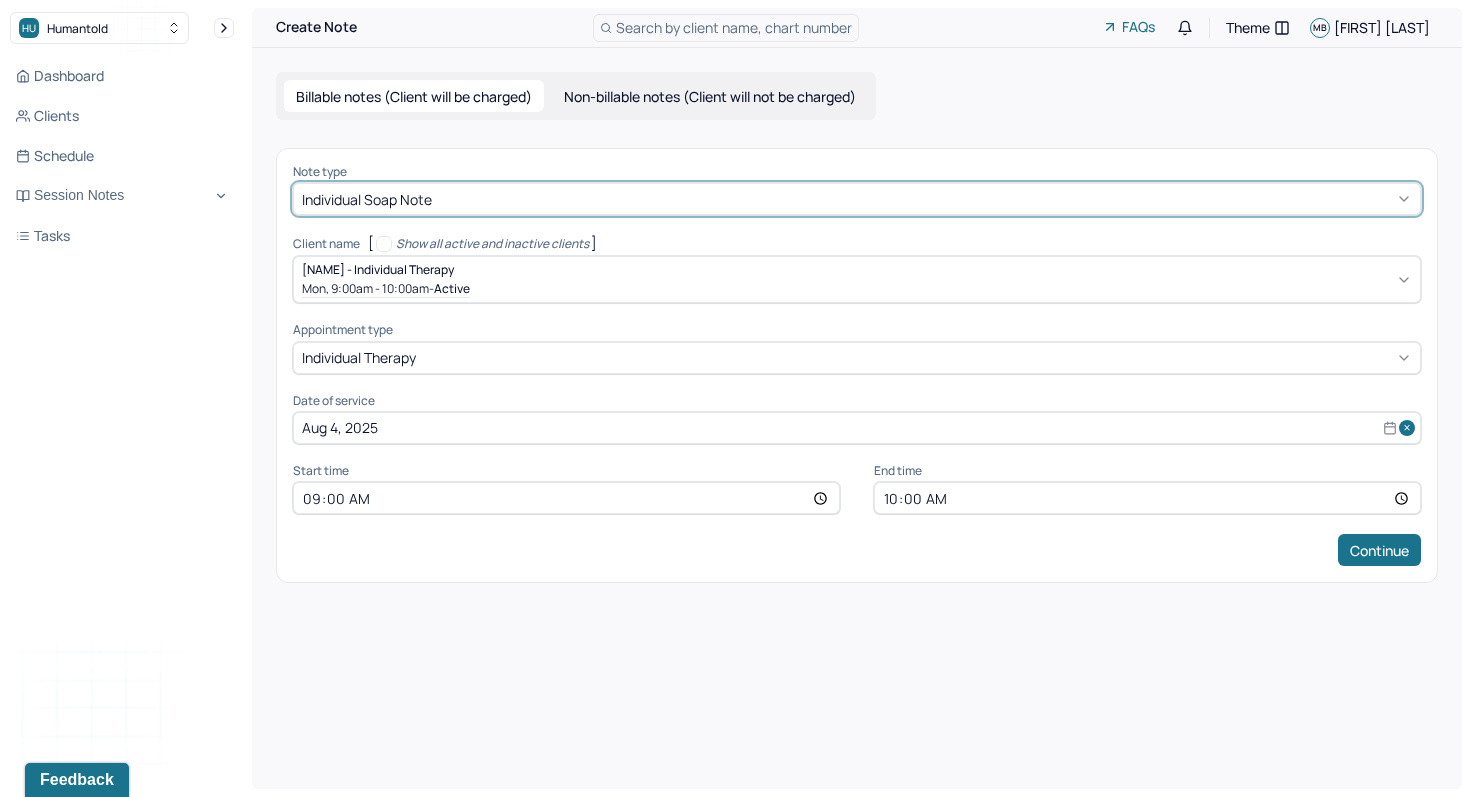 click on "10:00" at bounding box center (1147, 498) 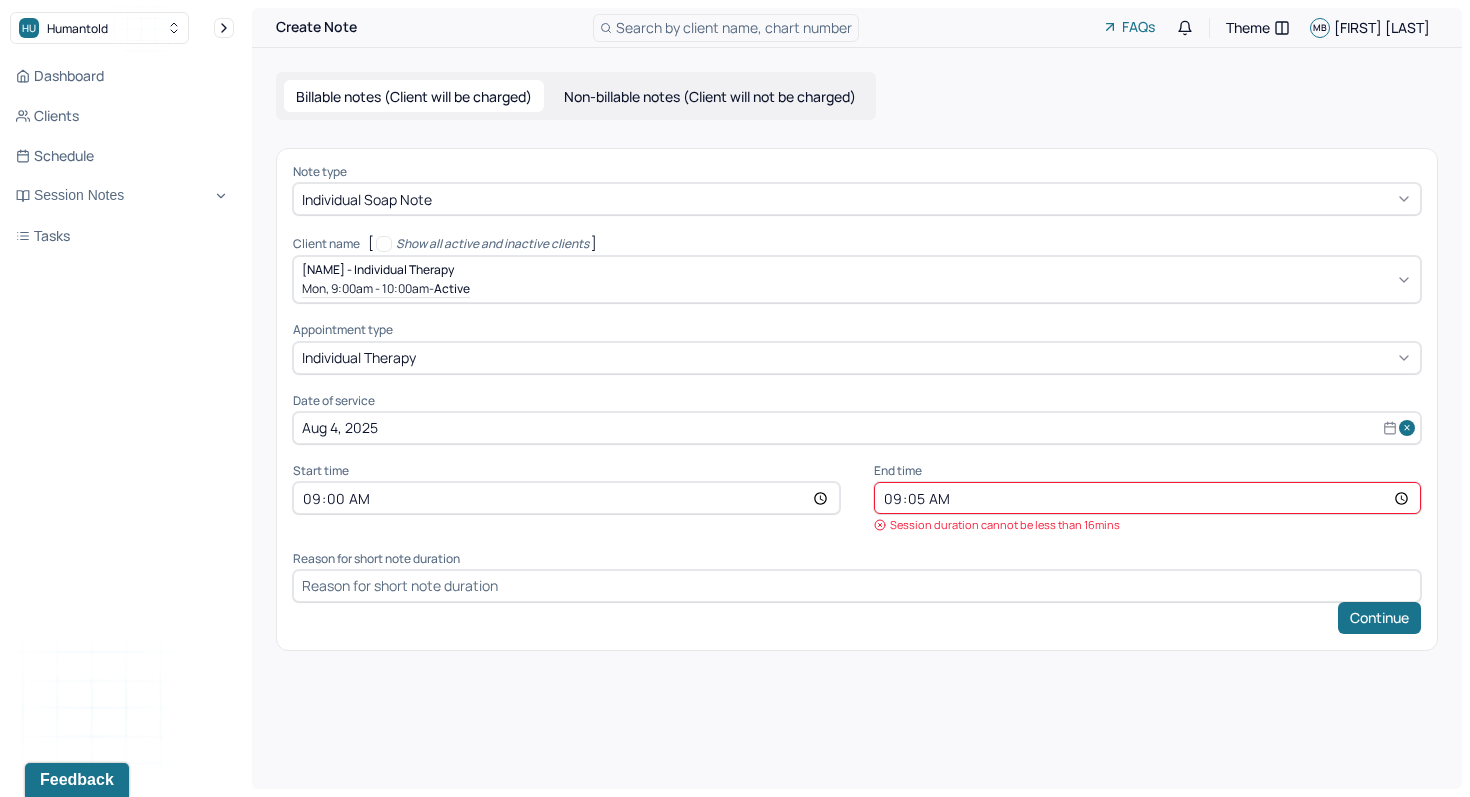 type on "09:55" 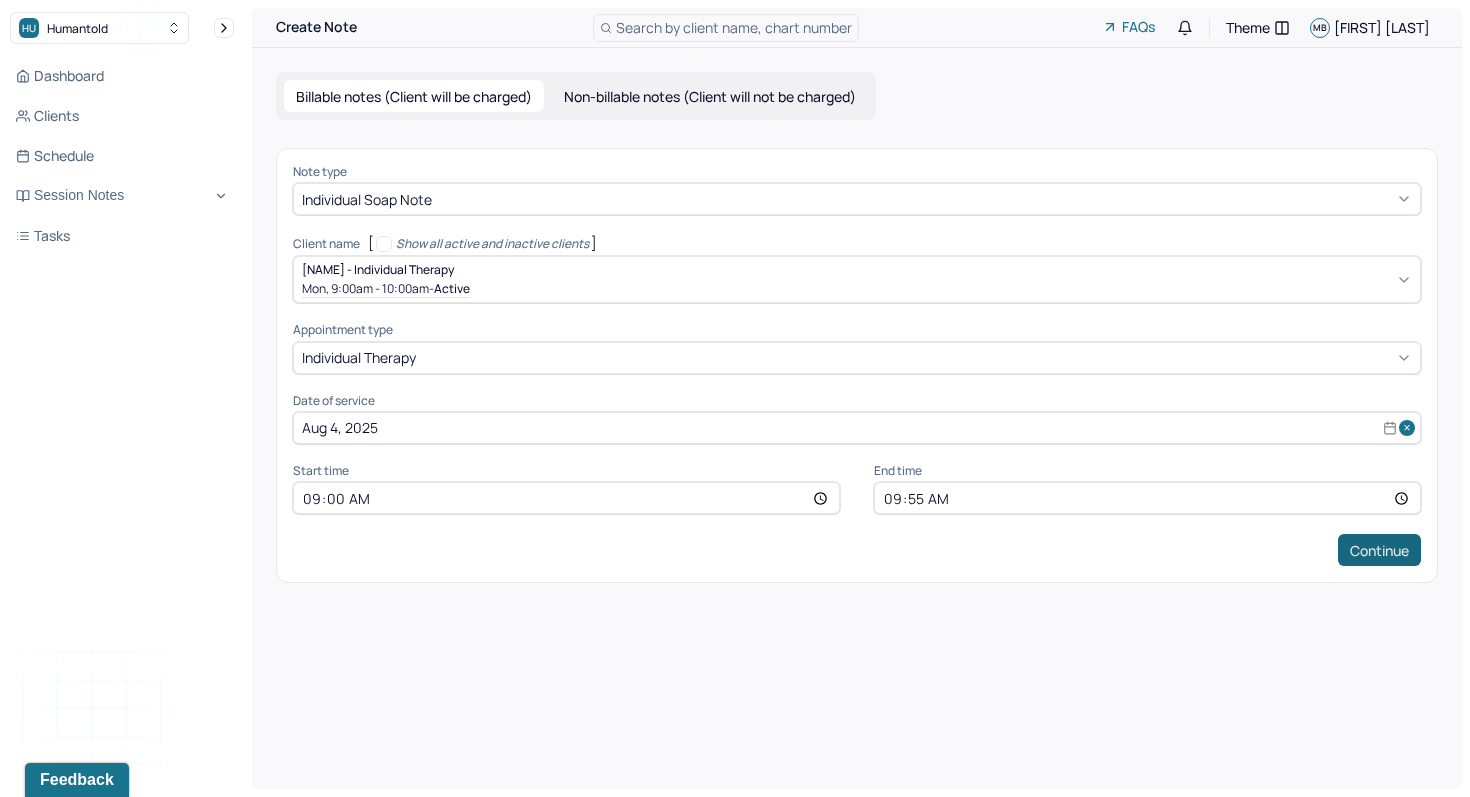 click on "Continue" at bounding box center [1379, 550] 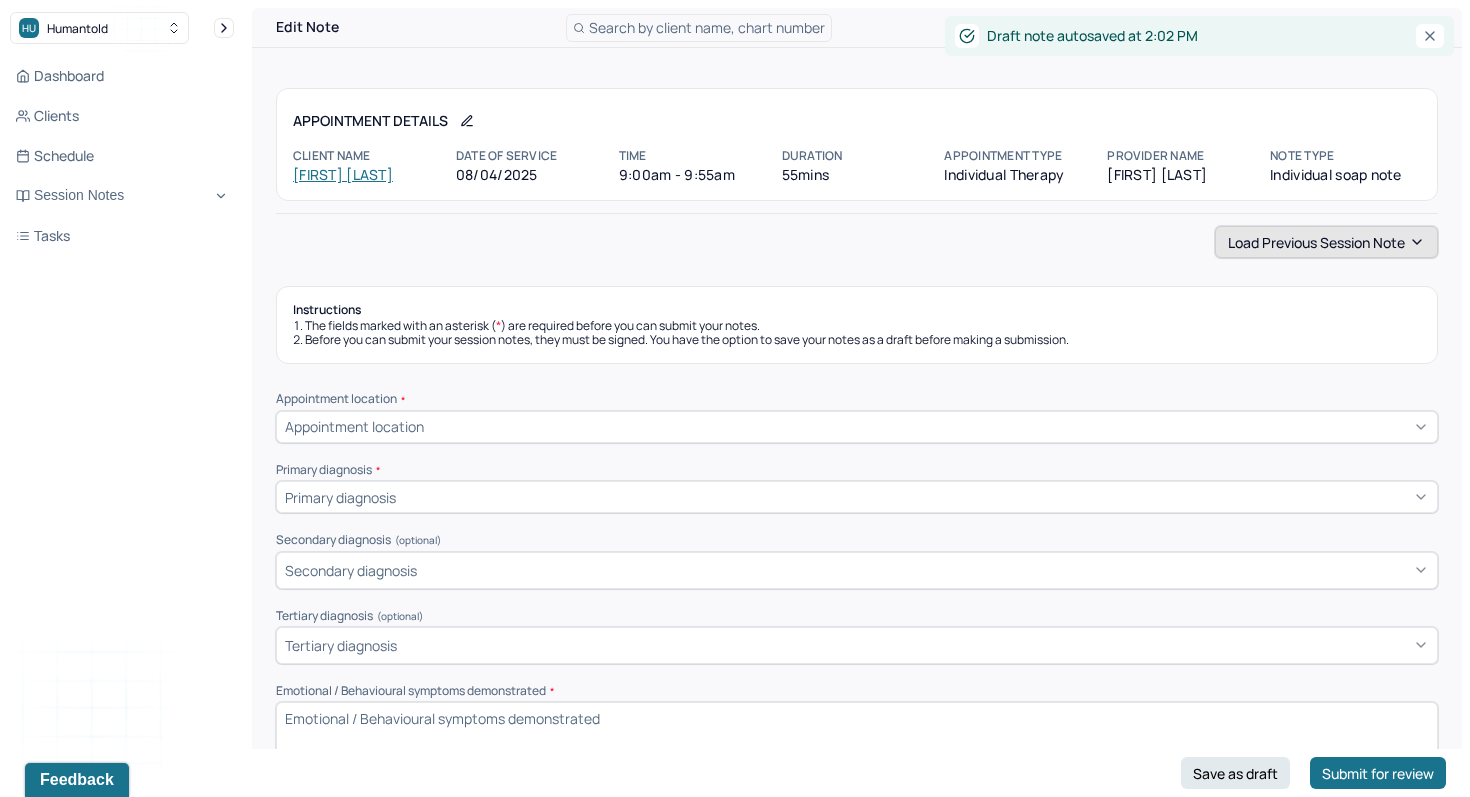 click on "Load previous session note" at bounding box center [1326, 242] 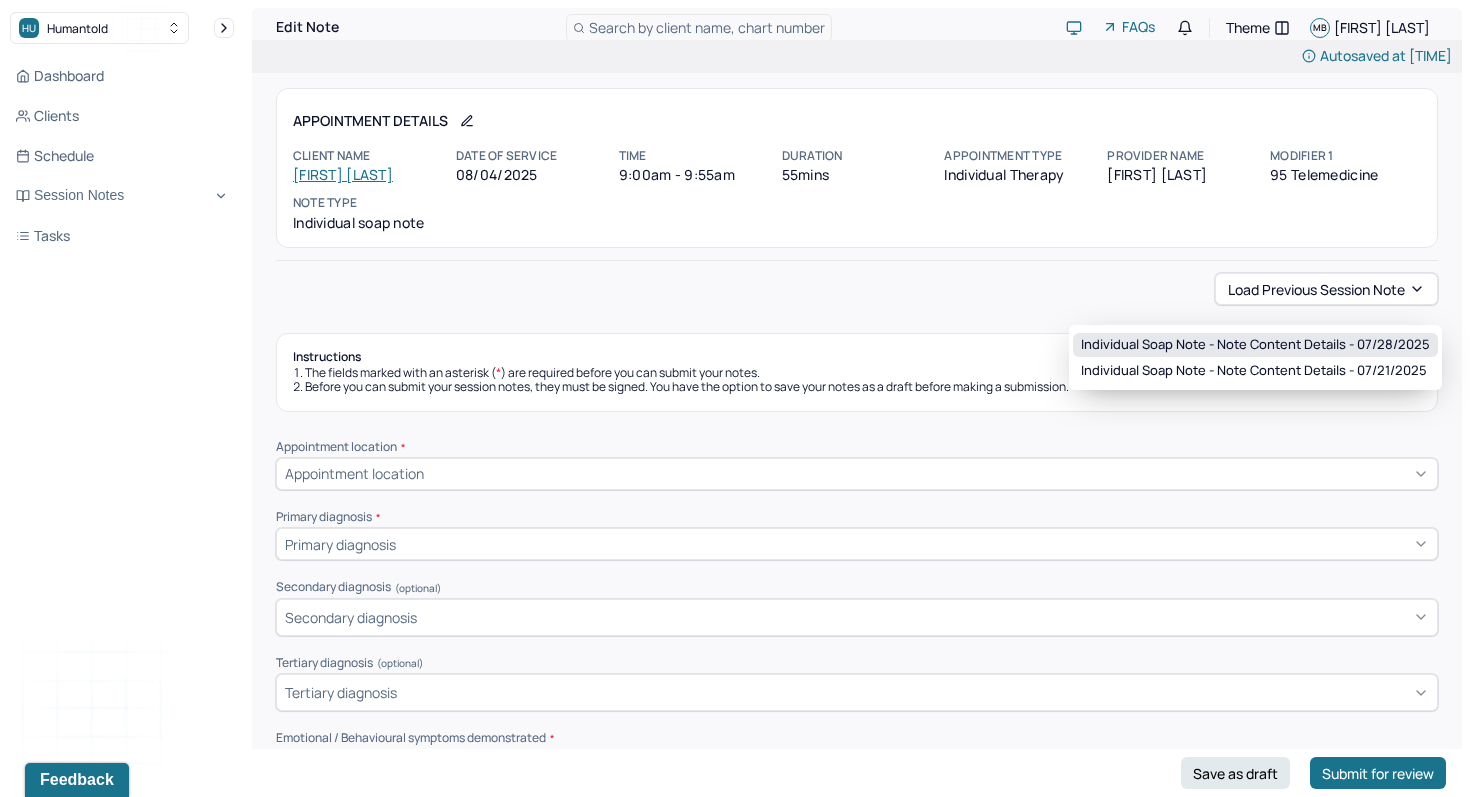 click on "Individual soap note   - Note content Details -   07/28/2025" at bounding box center [1255, 345] 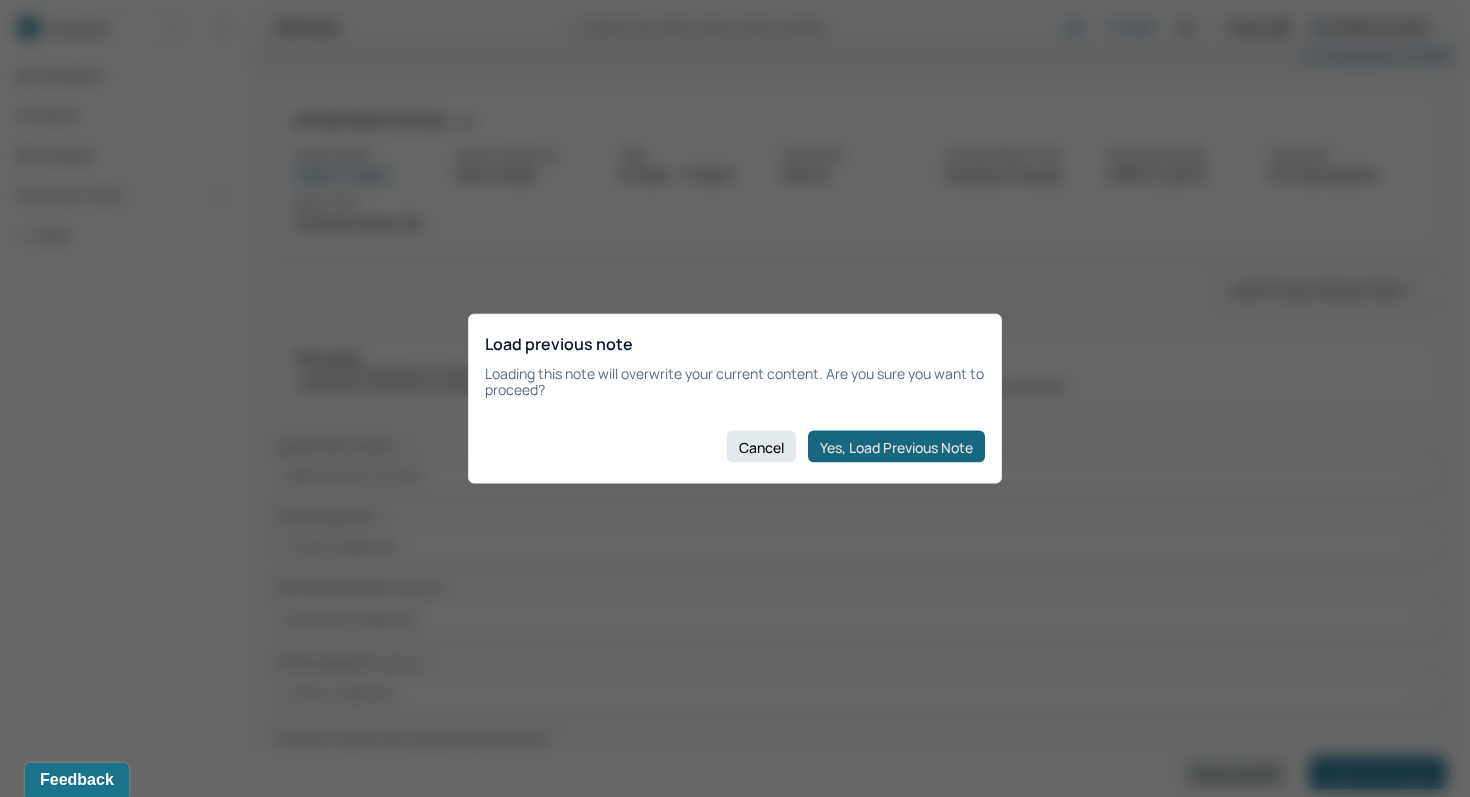 click on "Yes, Load Previous Note" at bounding box center (896, 447) 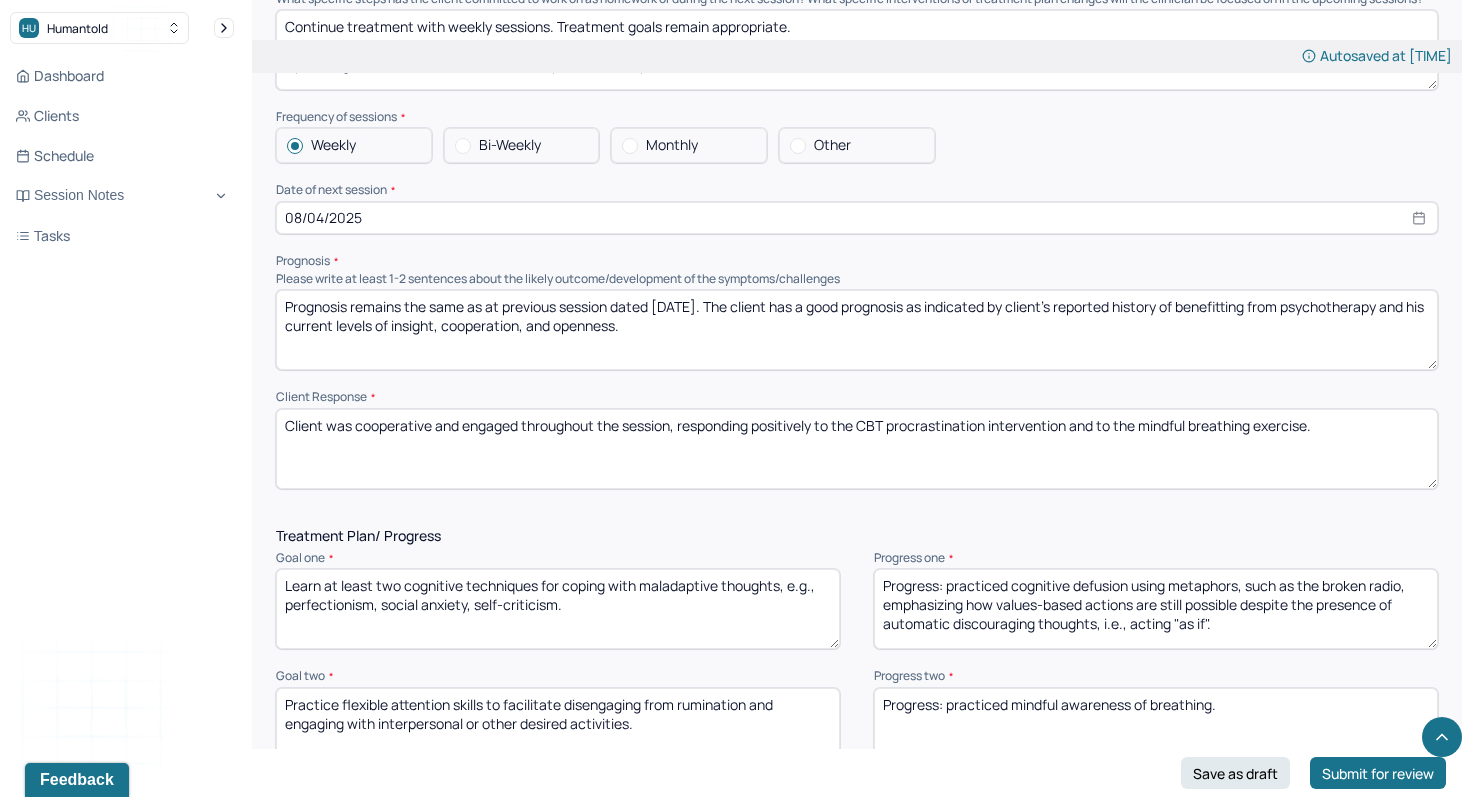 scroll, scrollTop: 2220, scrollLeft: 0, axis: vertical 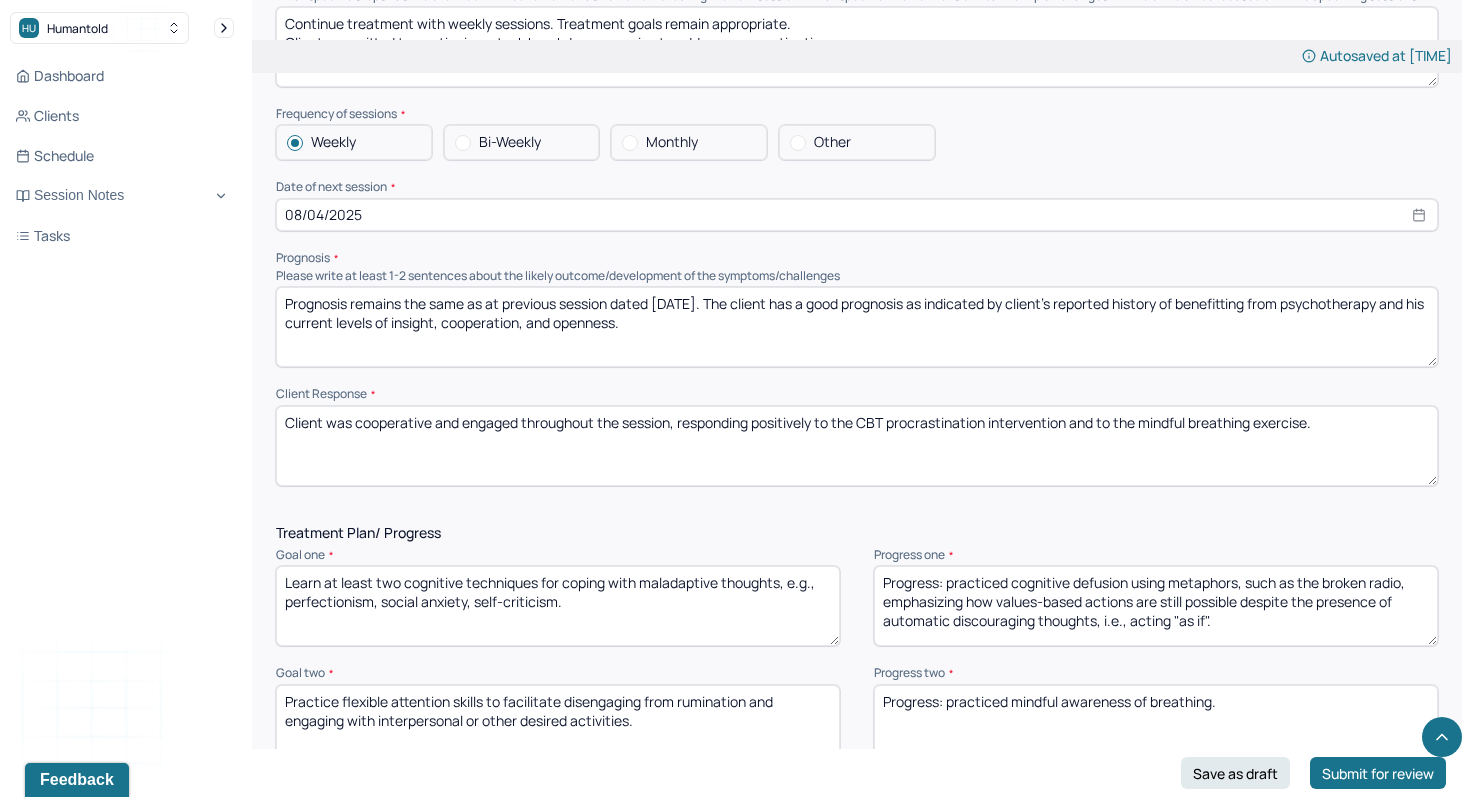 click on "Prognosis remains the same as at previous session dated [DATE]. The client has a good prognosis as indicated by client's reported history of benefitting from psychotherapy and his current levels of insight, cooperation, and openness." at bounding box center [857, 327] 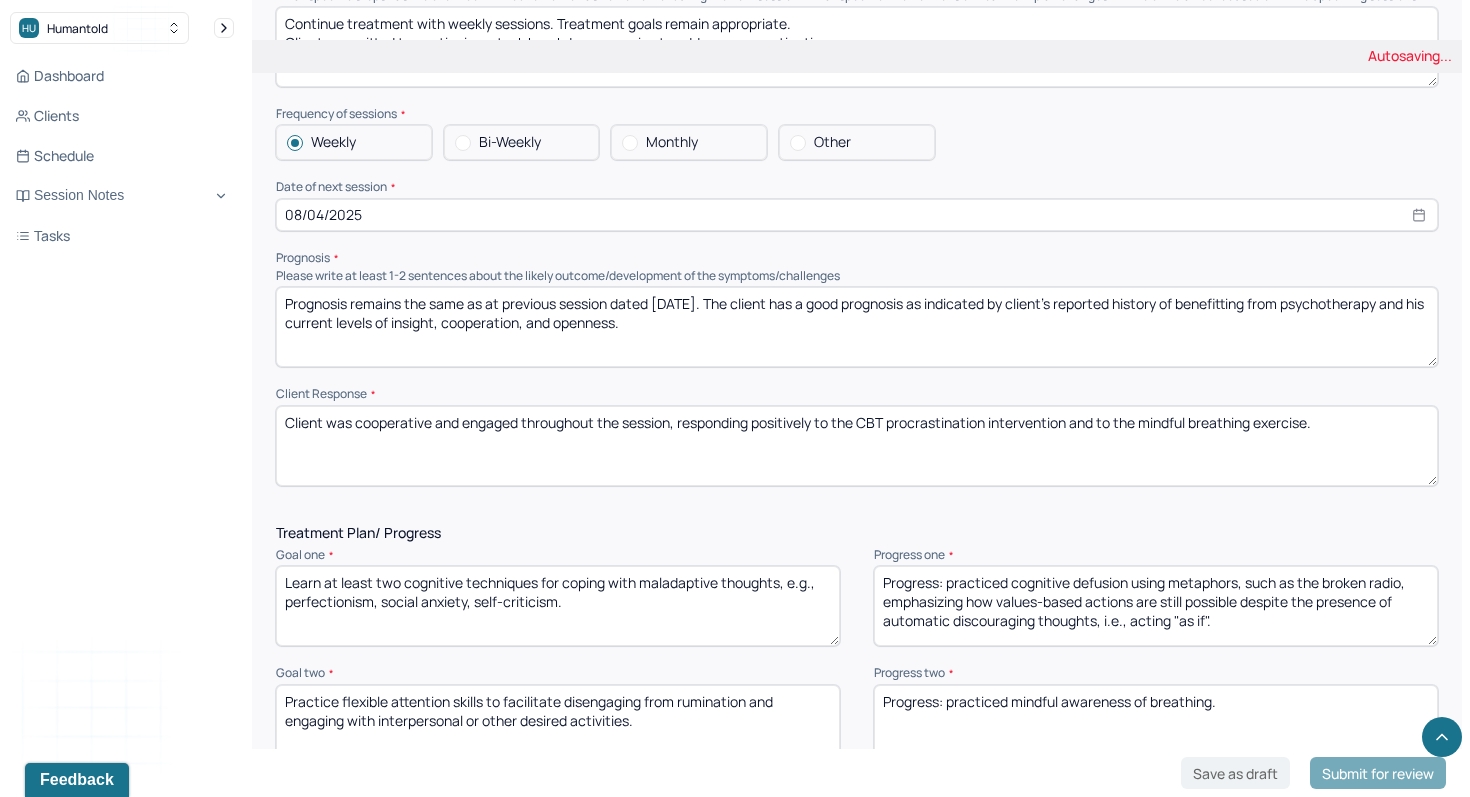 type on "Prognosis remains the same as at previous session dated [DATE]. The client has a good prognosis as indicated by client's reported history of benefitting from psychotherapy and his current levels of insight, cooperation, and openness." 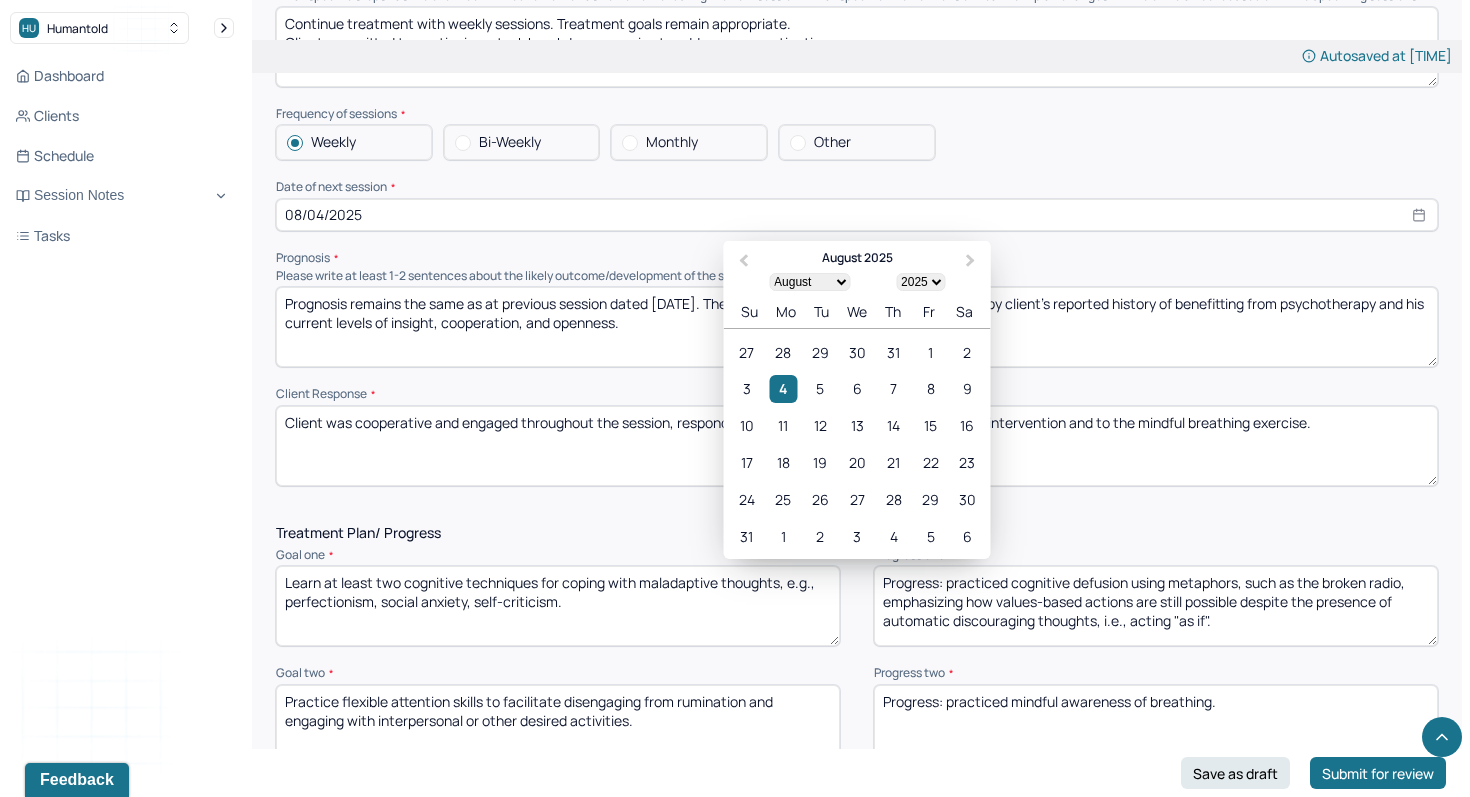 click on "08/04/2025" at bounding box center [857, 215] 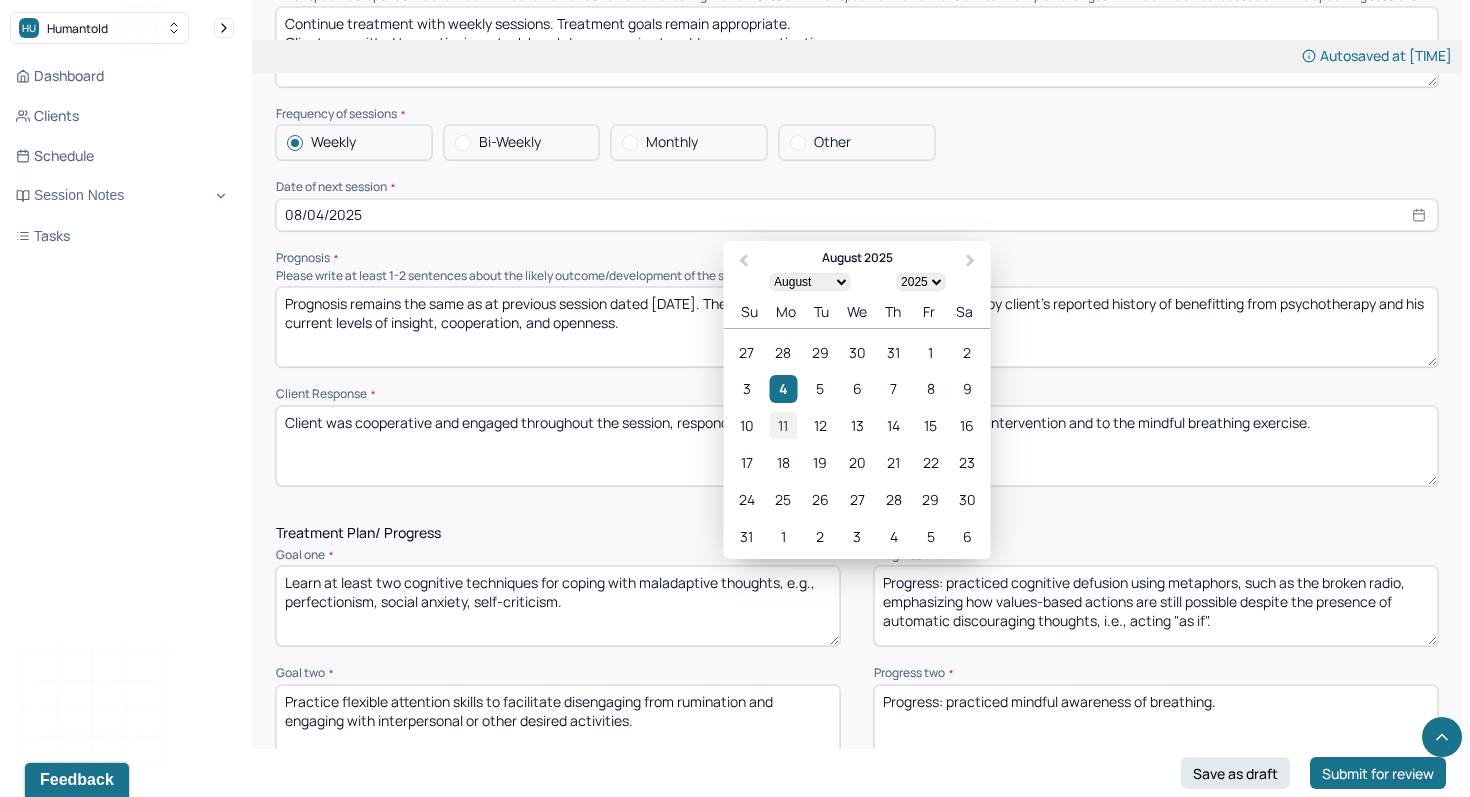 click on "11" at bounding box center [783, 425] 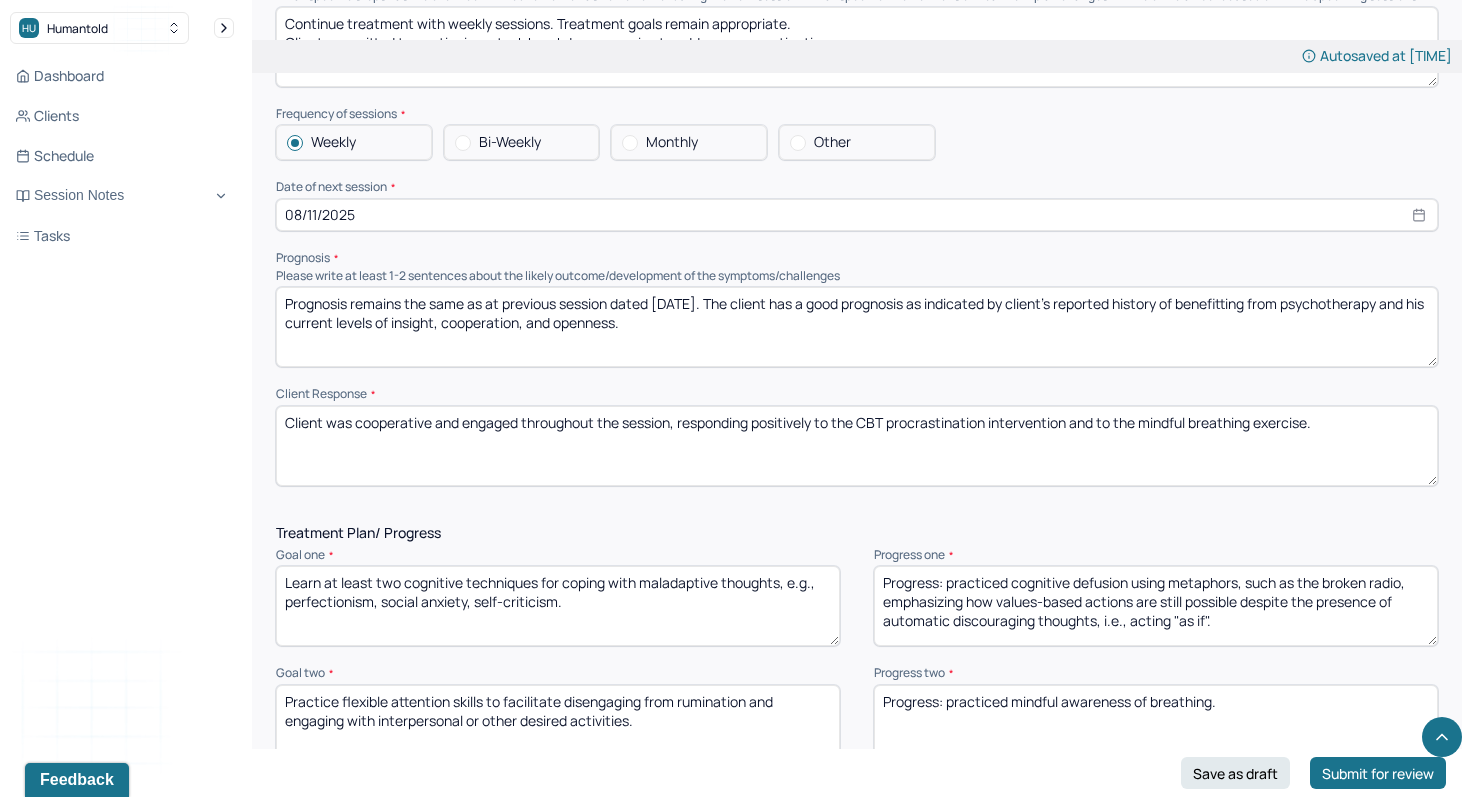 click on "Client was cooperative and engaged throughout the session, responding positively to the CBT procrastination intervention and to the mindful breathing exercise." at bounding box center [857, 446] 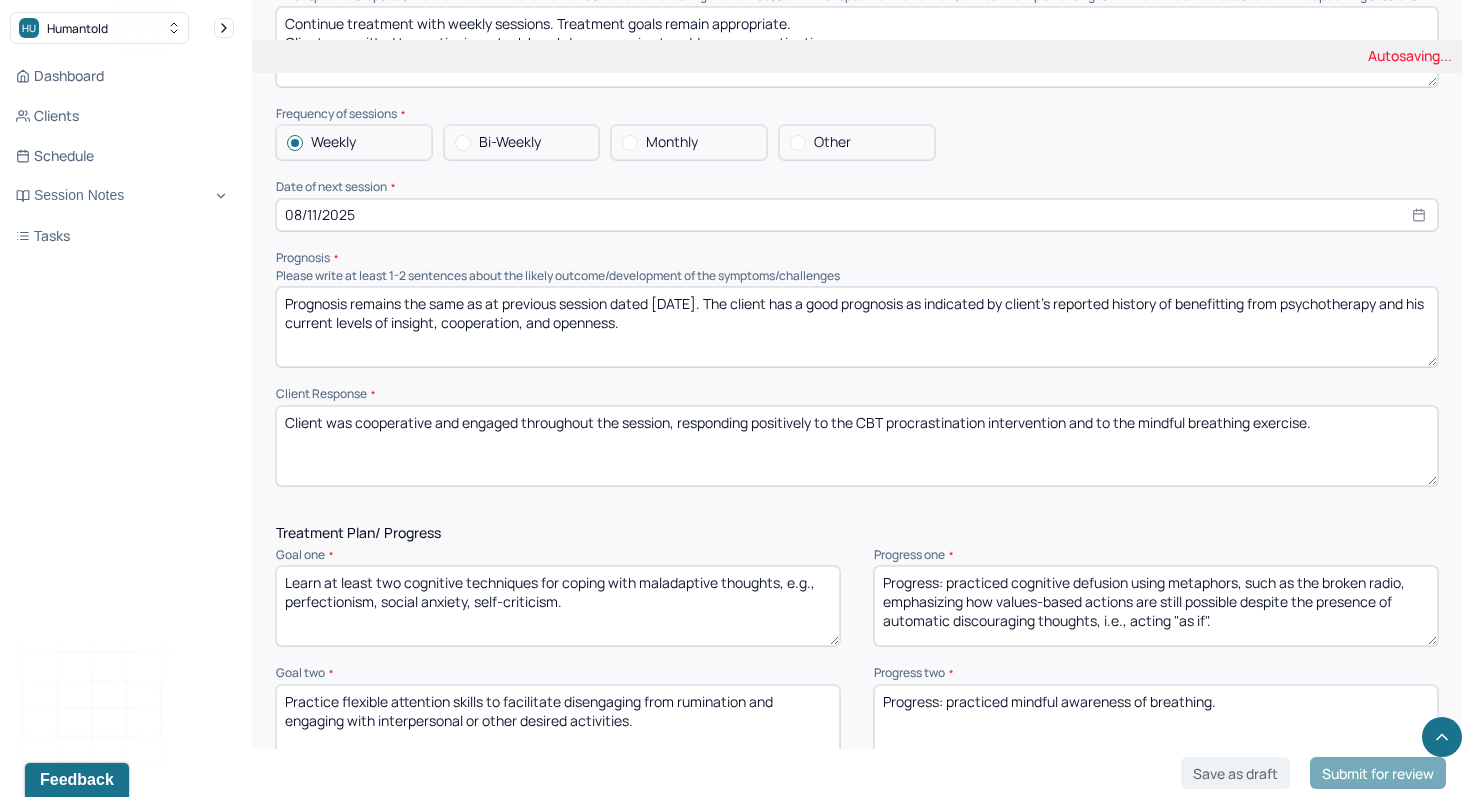 click on "Client was cooperative and engaged throughout the session, responding positively to the CBT procrastination intervention and to the mindful breathing exercise." at bounding box center (857, 446) 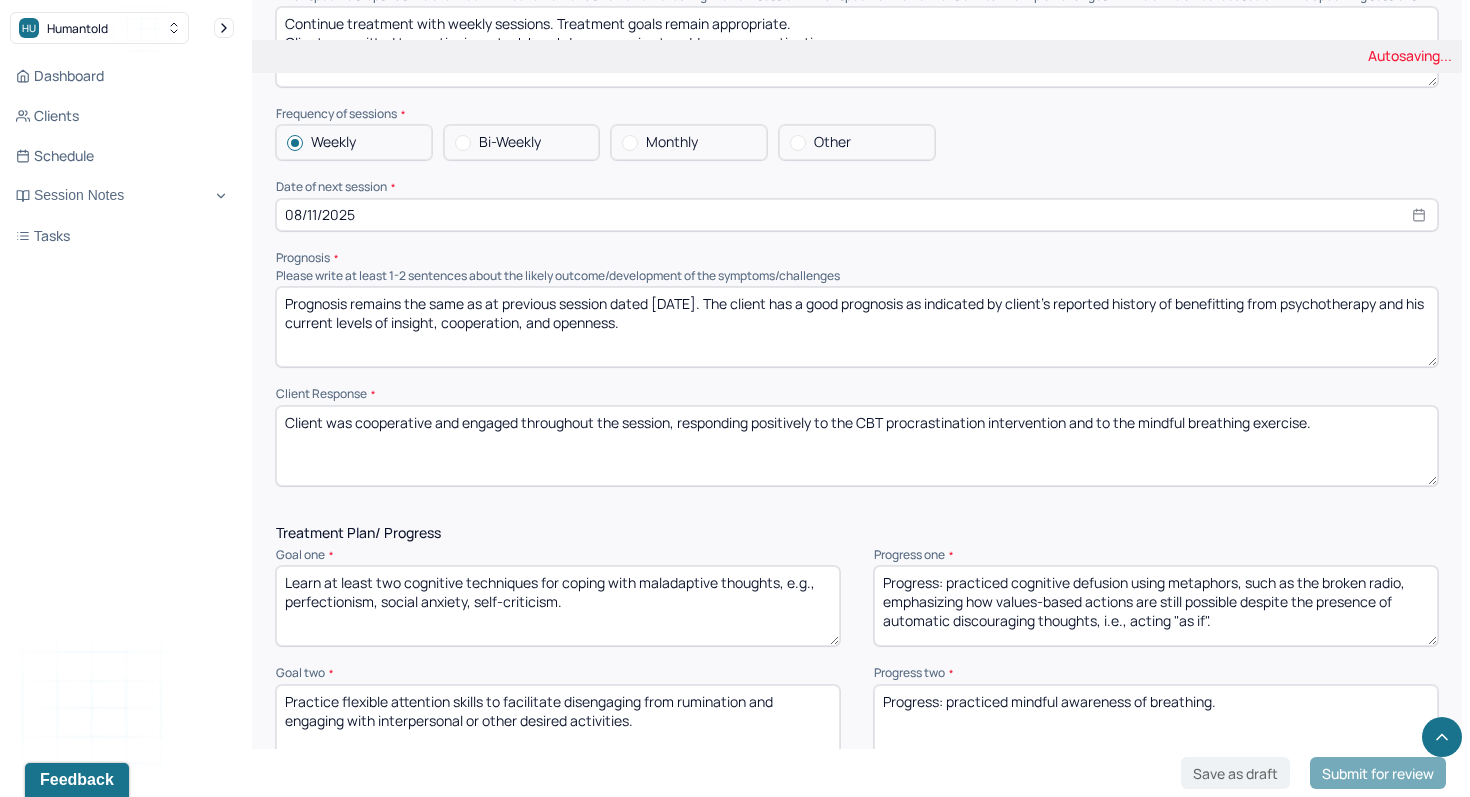 click on "Client was cooperative and engaged throughout the session, responding positively to the CBT procrastination intervention and to the mindful breathing exercise." at bounding box center [857, 446] 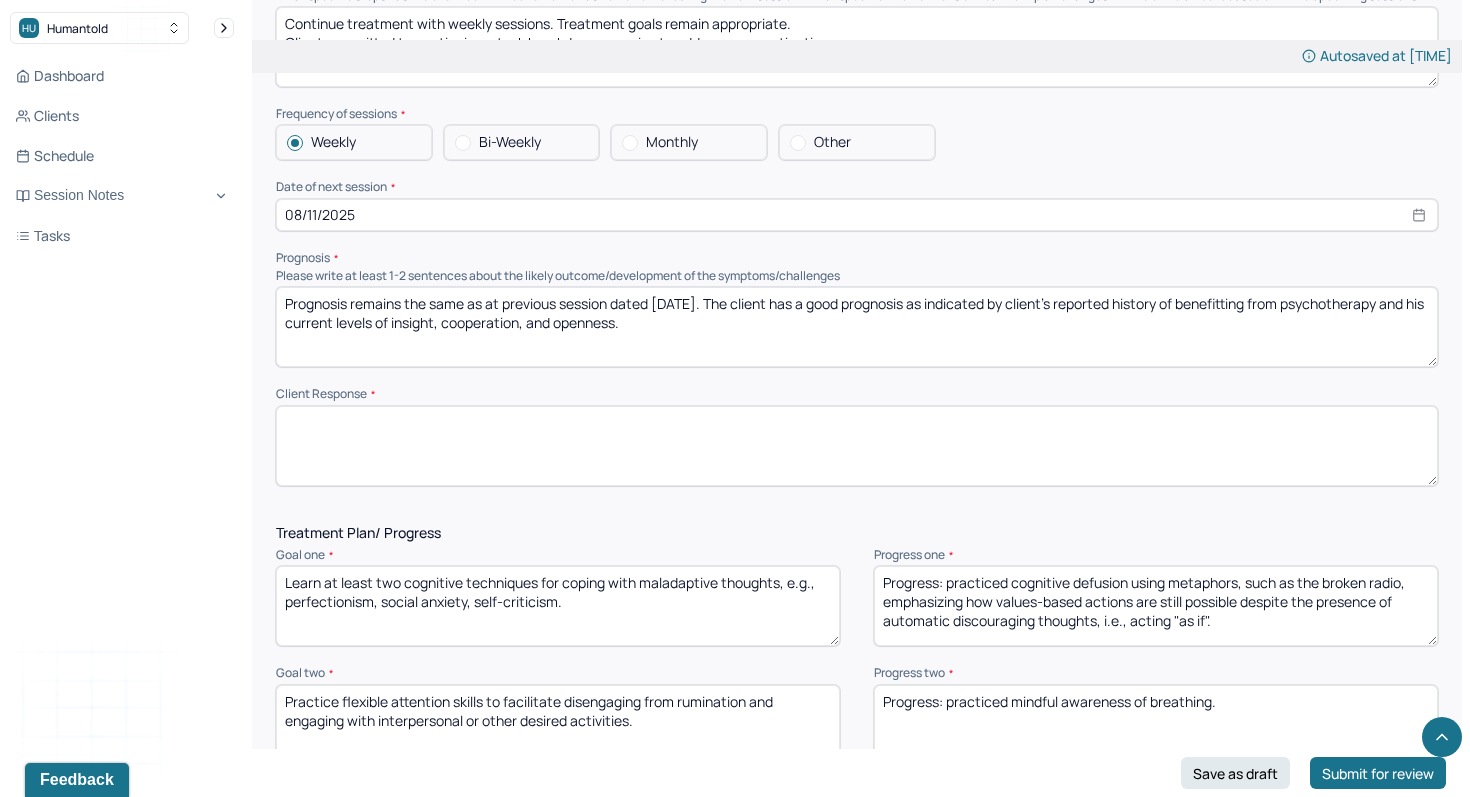 type 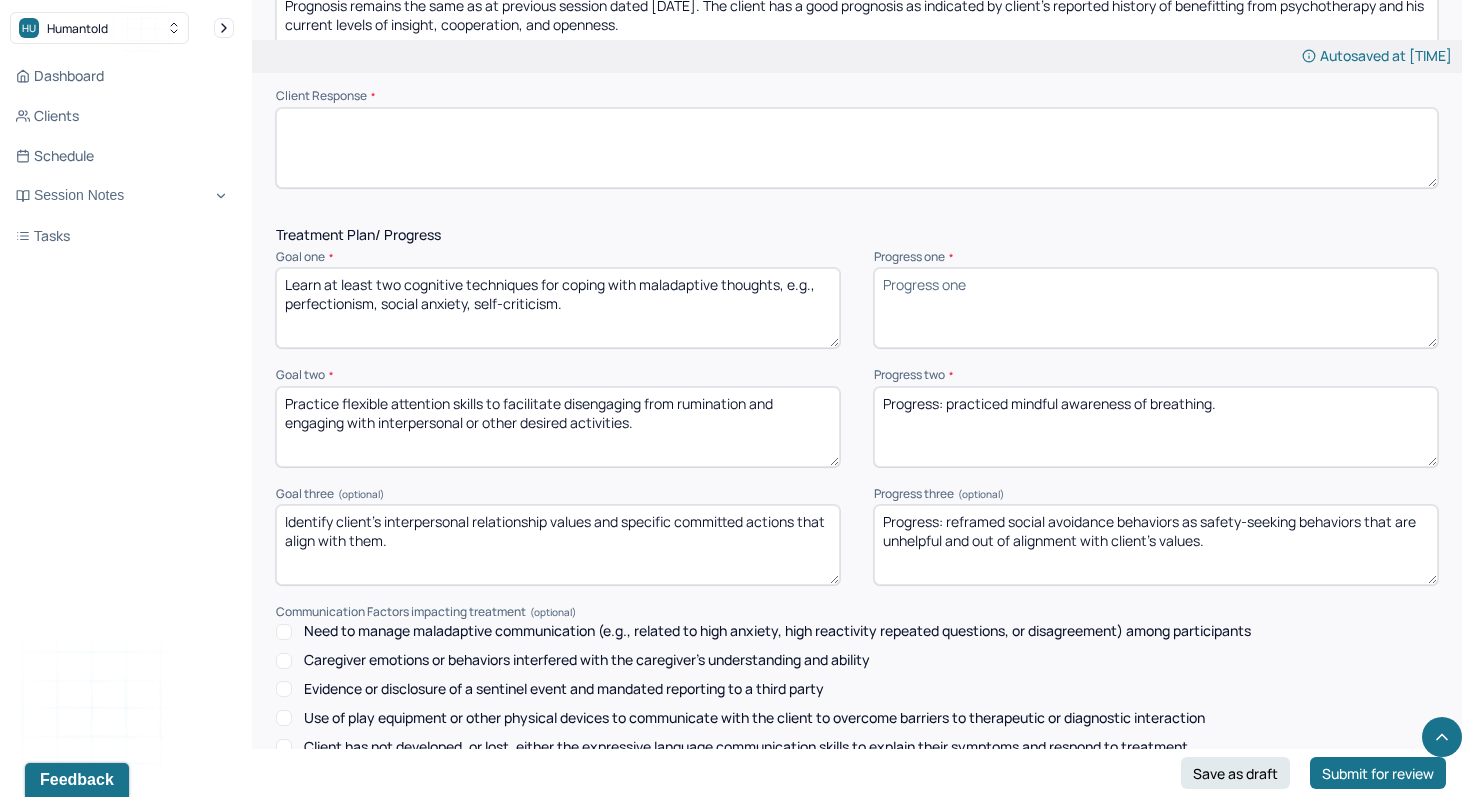scroll, scrollTop: 2580, scrollLeft: 0, axis: vertical 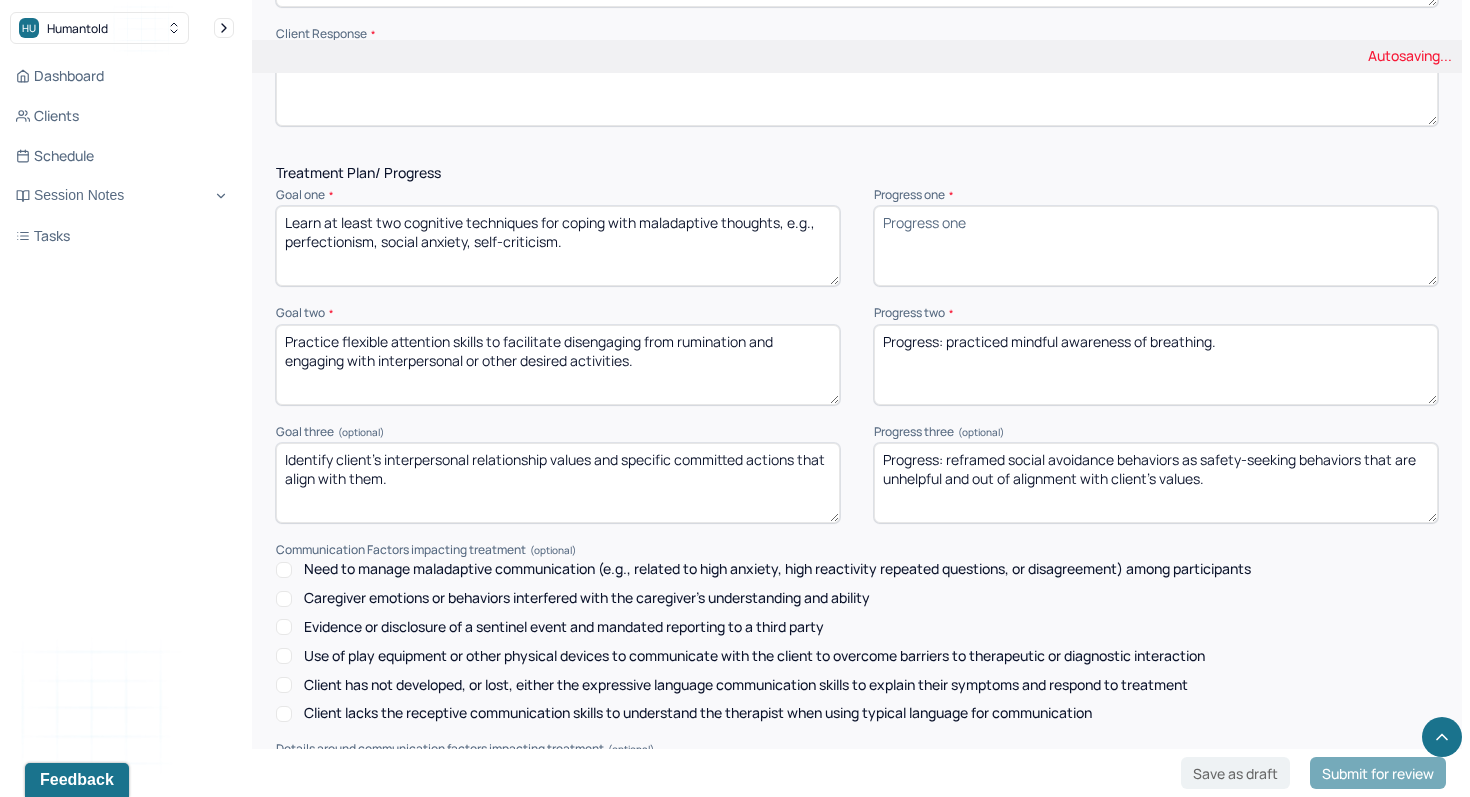 type 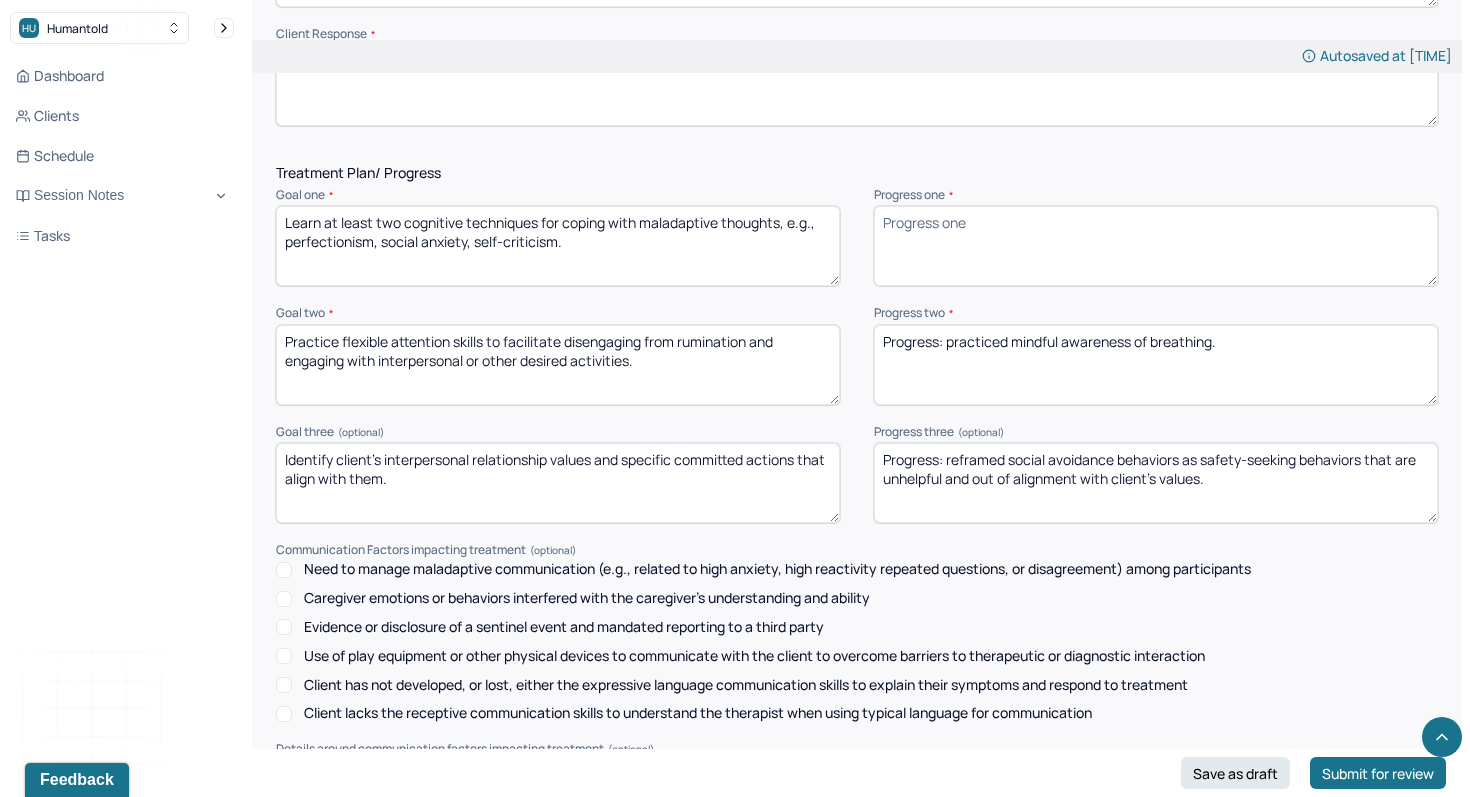 drag, startPoint x: 1316, startPoint y: 388, endPoint x: 841, endPoint y: 371, distance: 475.3041 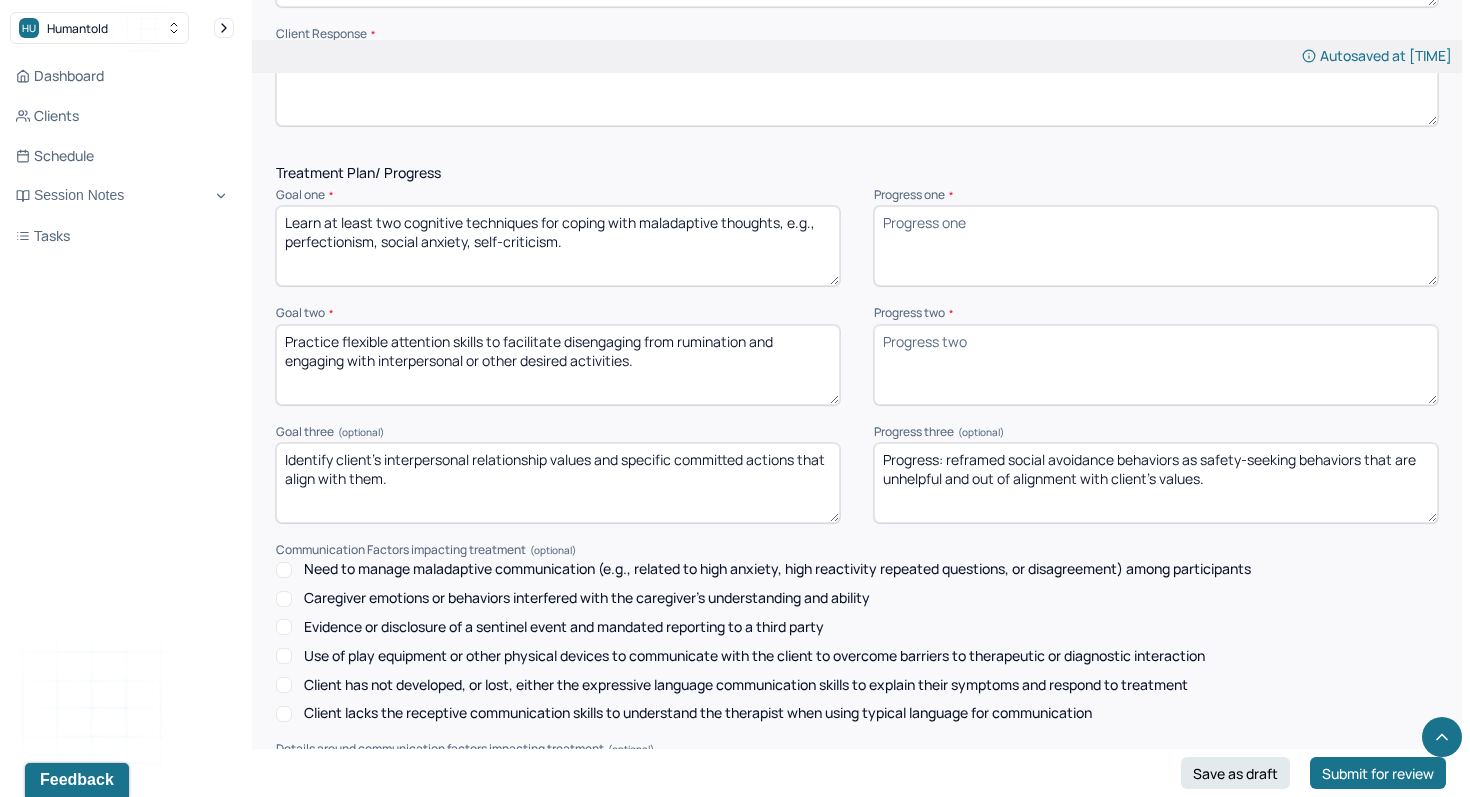 type 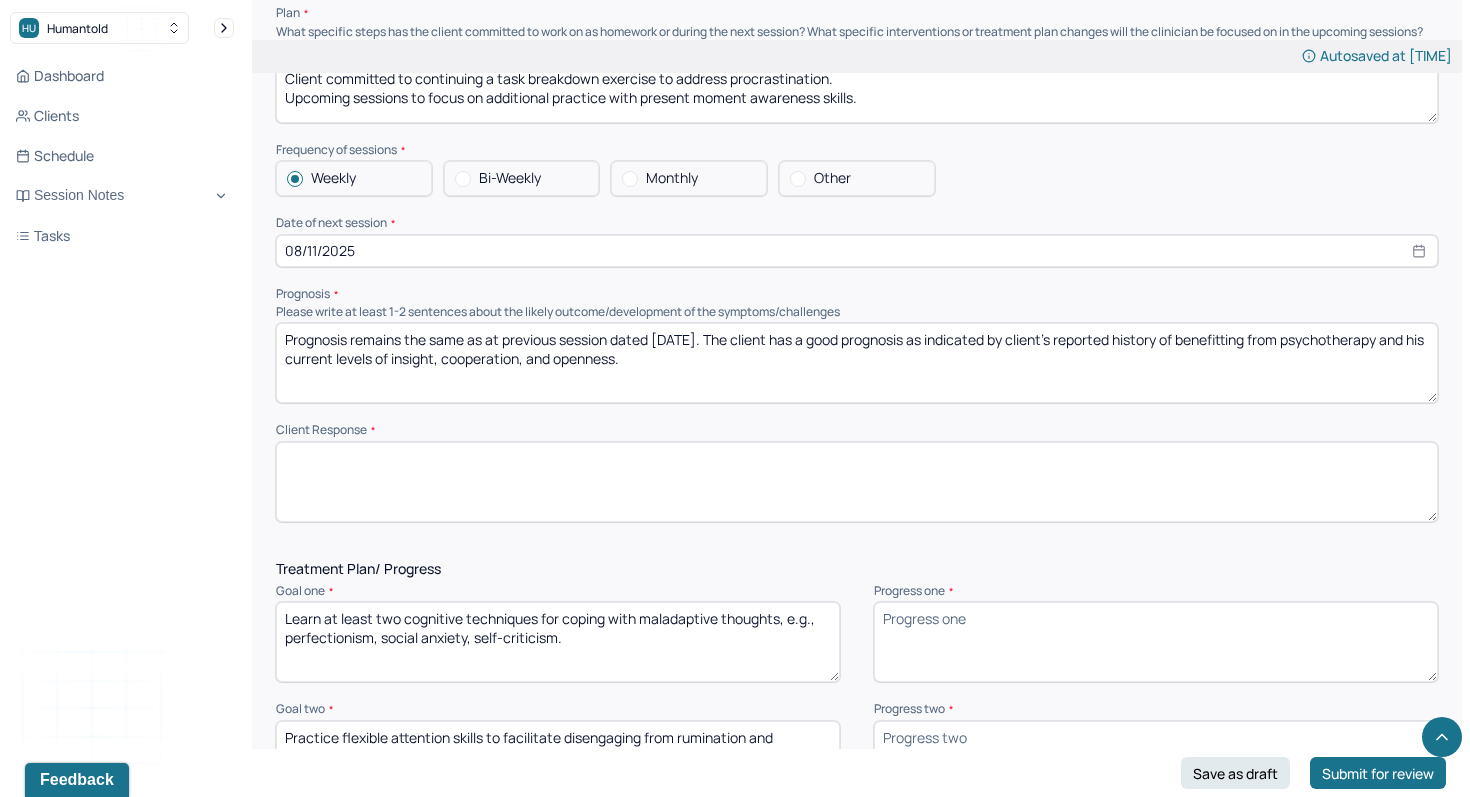 scroll, scrollTop: 1973, scrollLeft: 0, axis: vertical 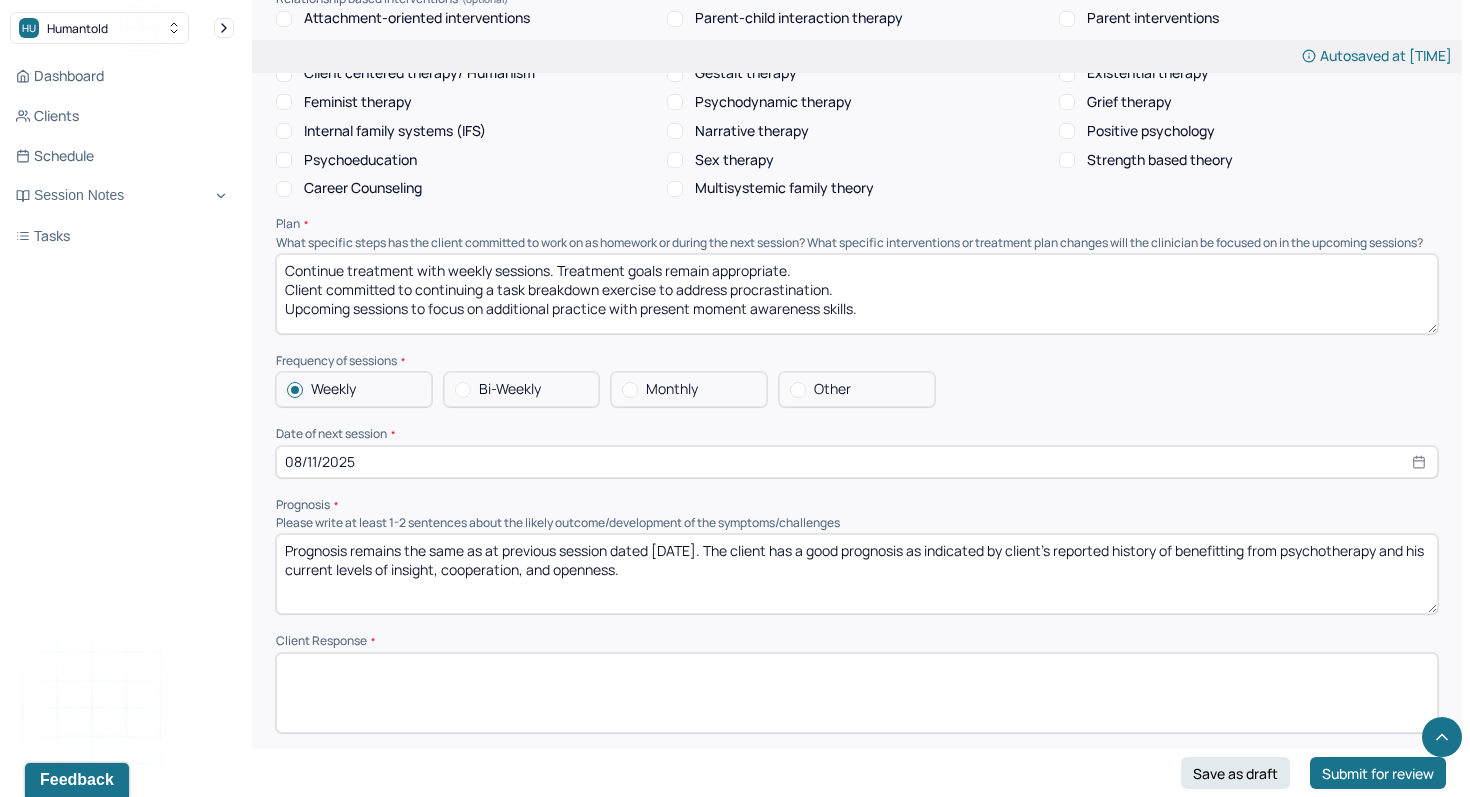 type 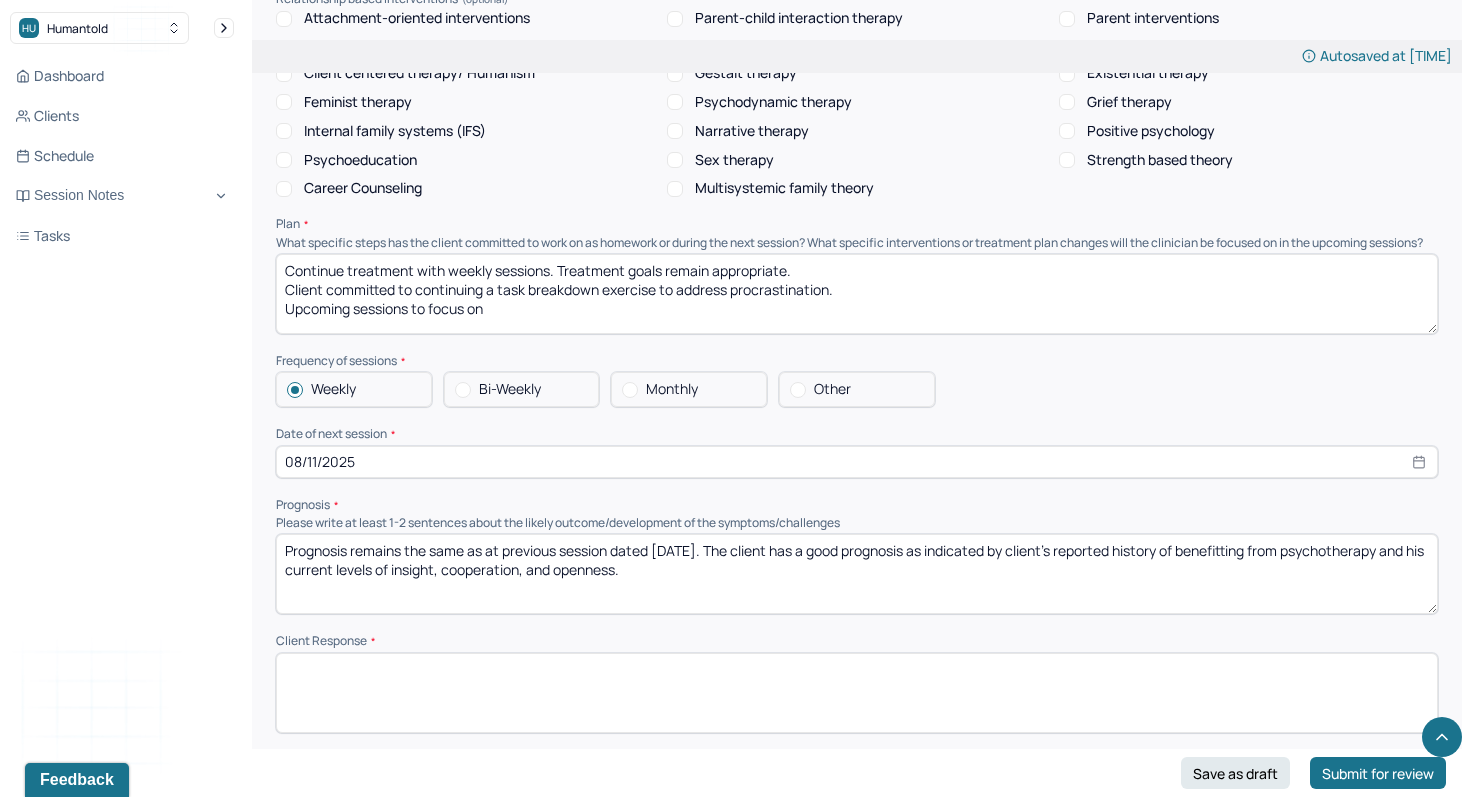 drag, startPoint x: 849, startPoint y: 312, endPoint x: 416, endPoint y: 322, distance: 433.11545 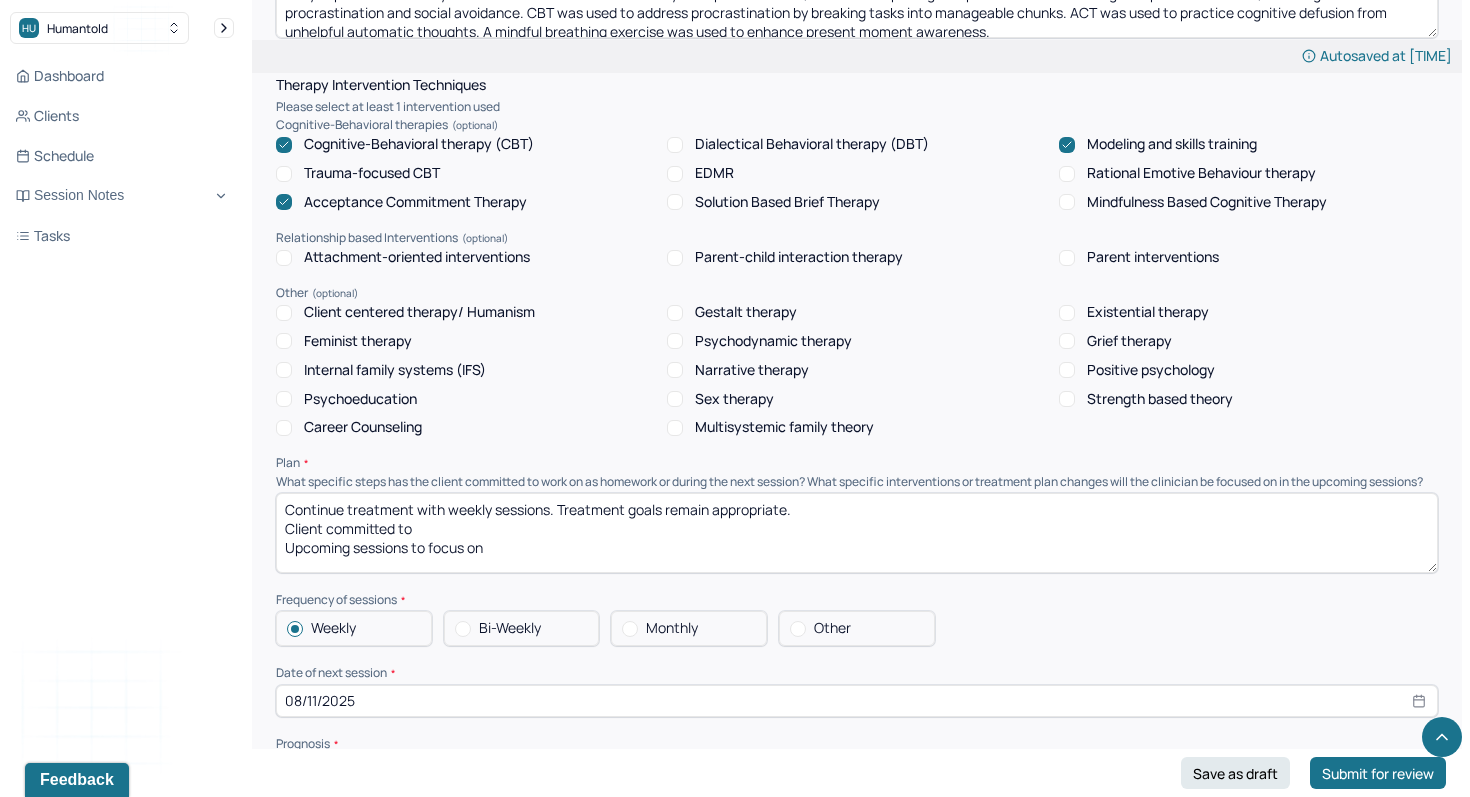 scroll, scrollTop: 1655, scrollLeft: 0, axis: vertical 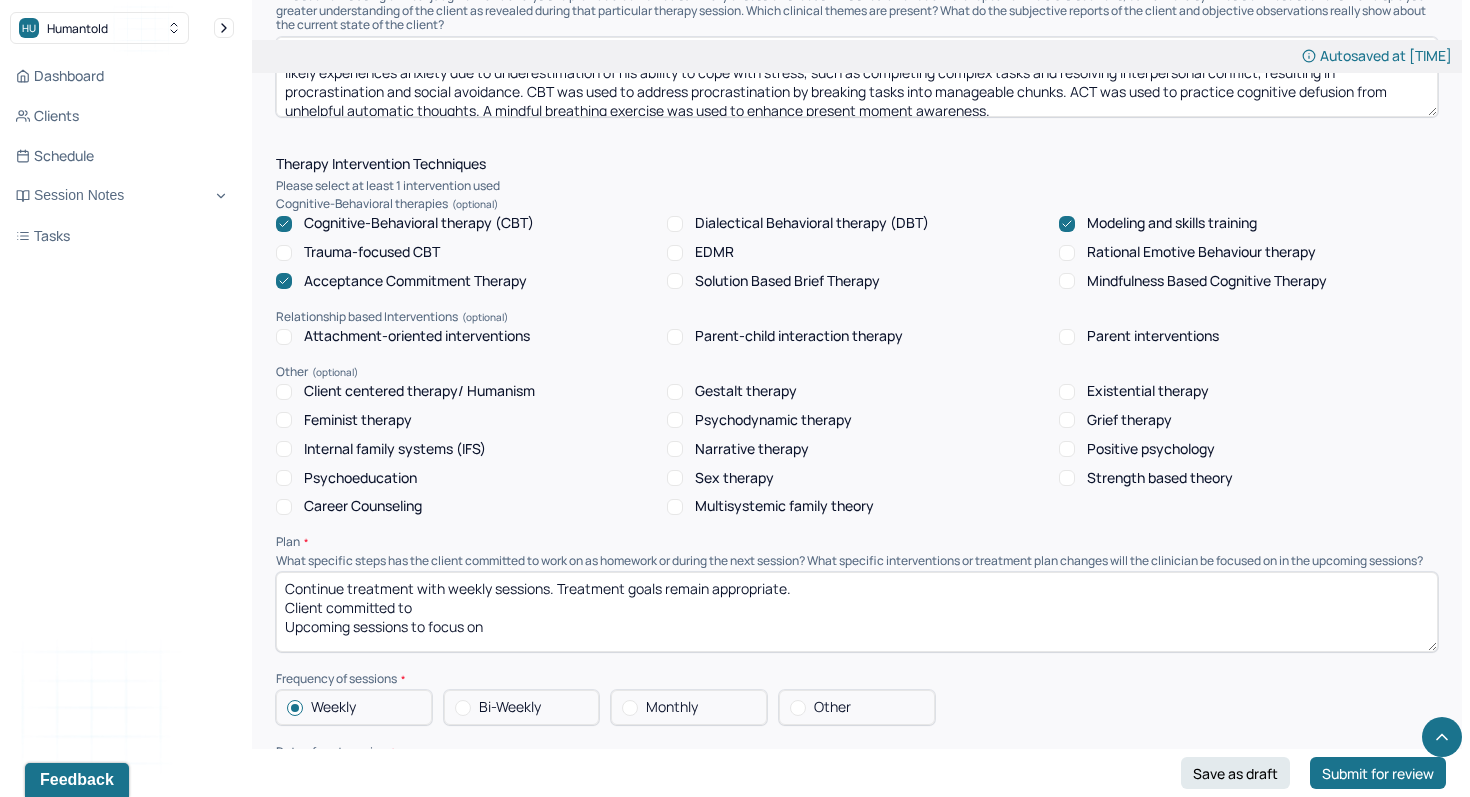 type on "Continue treatment with weekly sessions. Treatment goals remain appropriate.
Client committed to
Upcoming sessions to focus on" 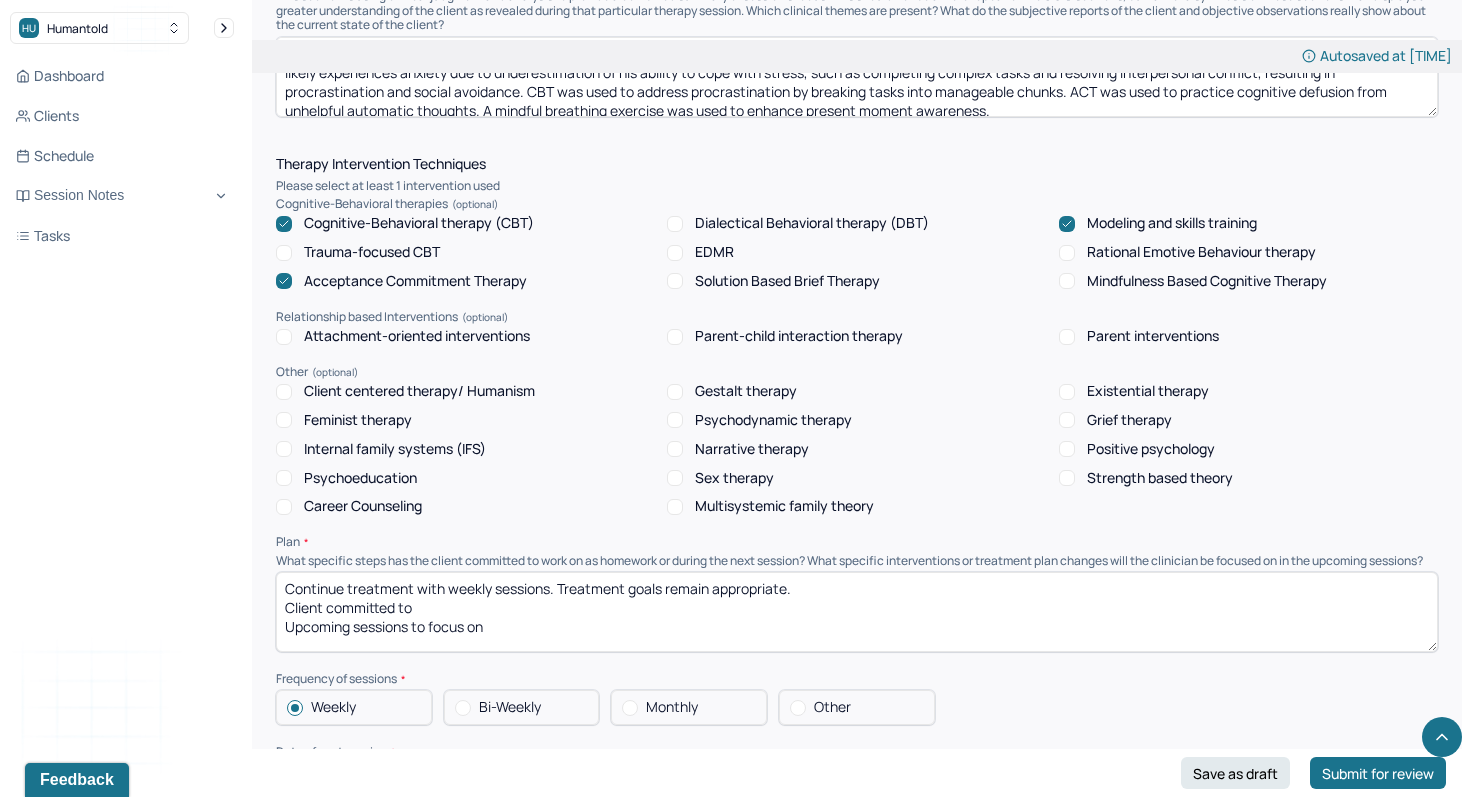 click at bounding box center [284, 281] 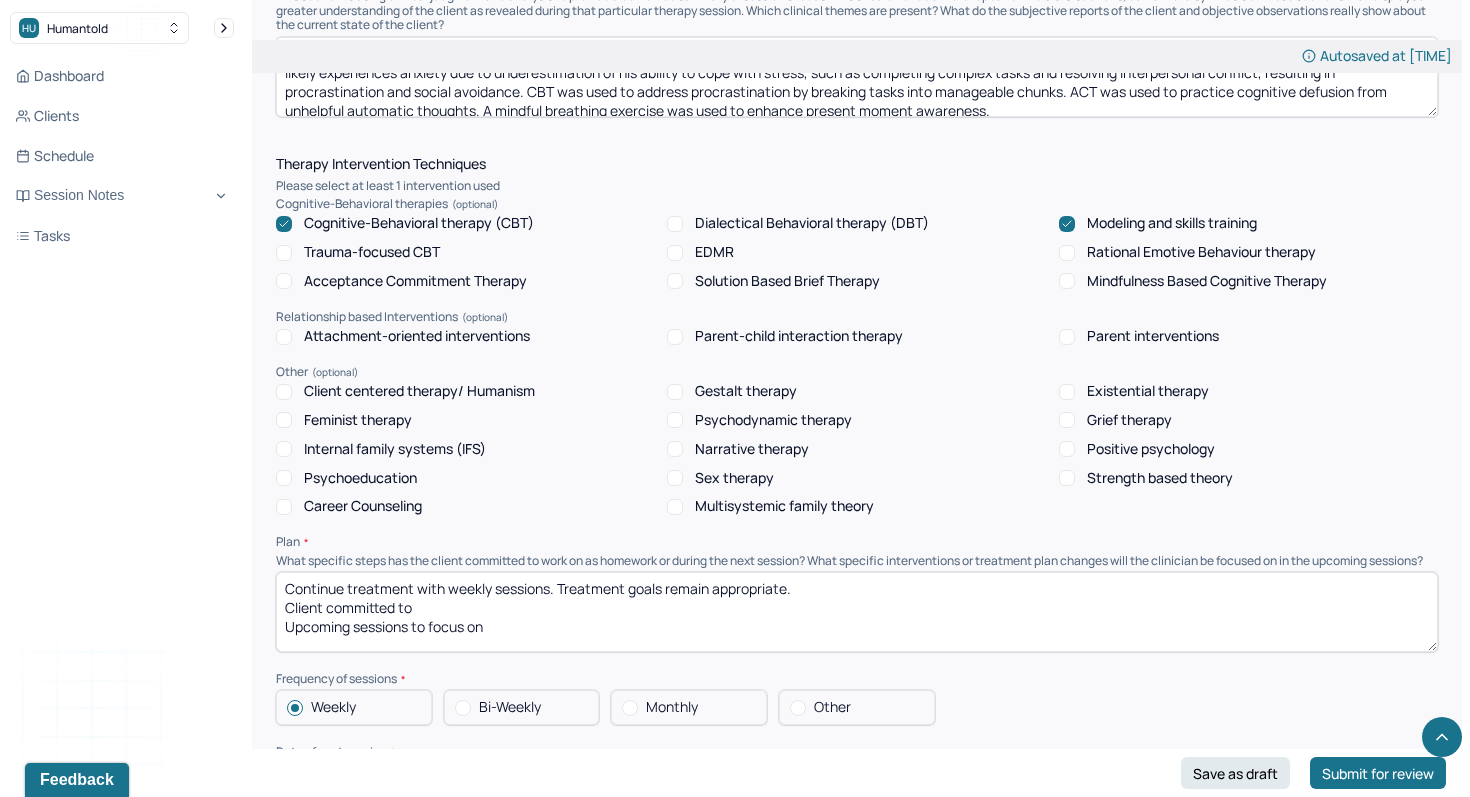 click 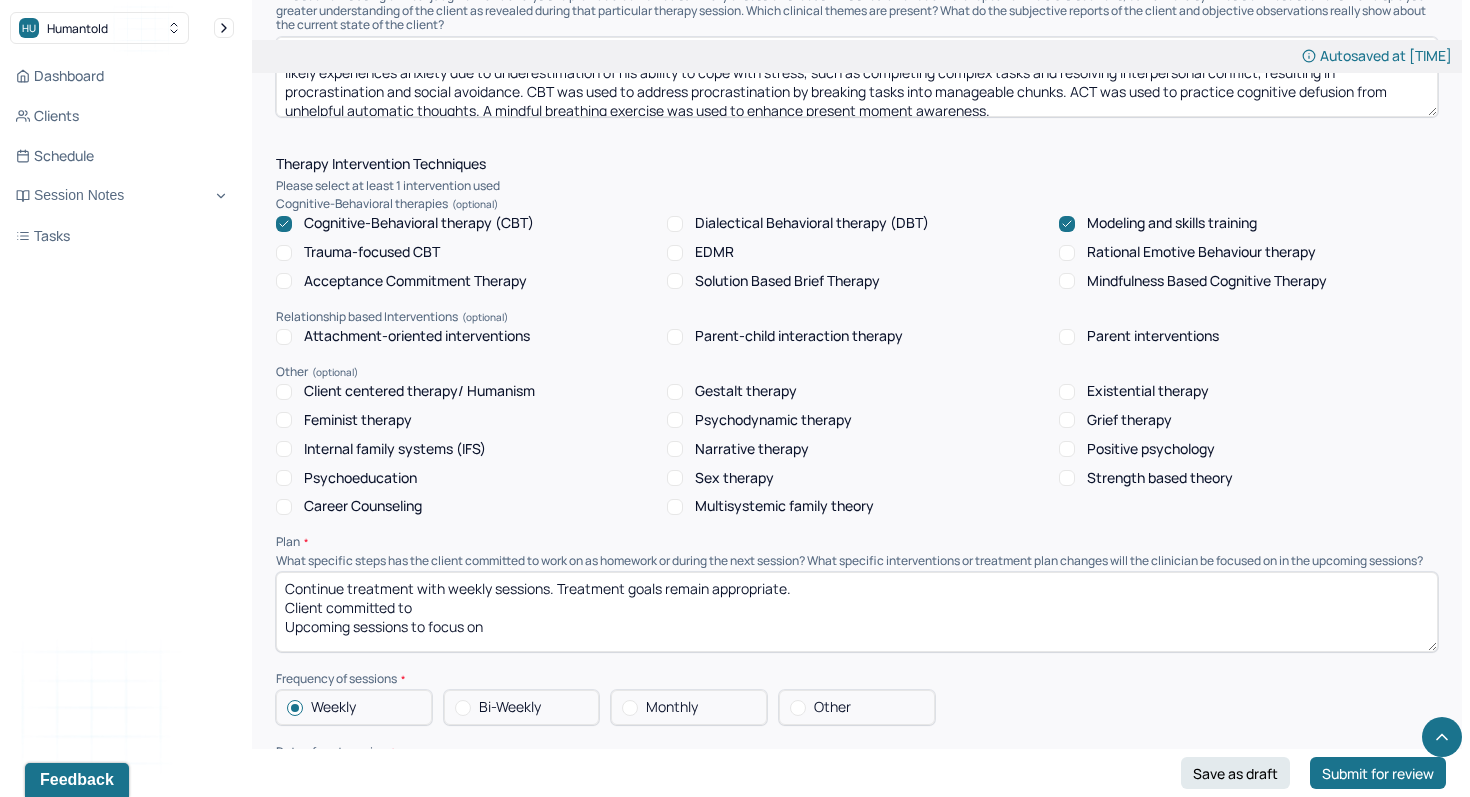 checkbox on "false" 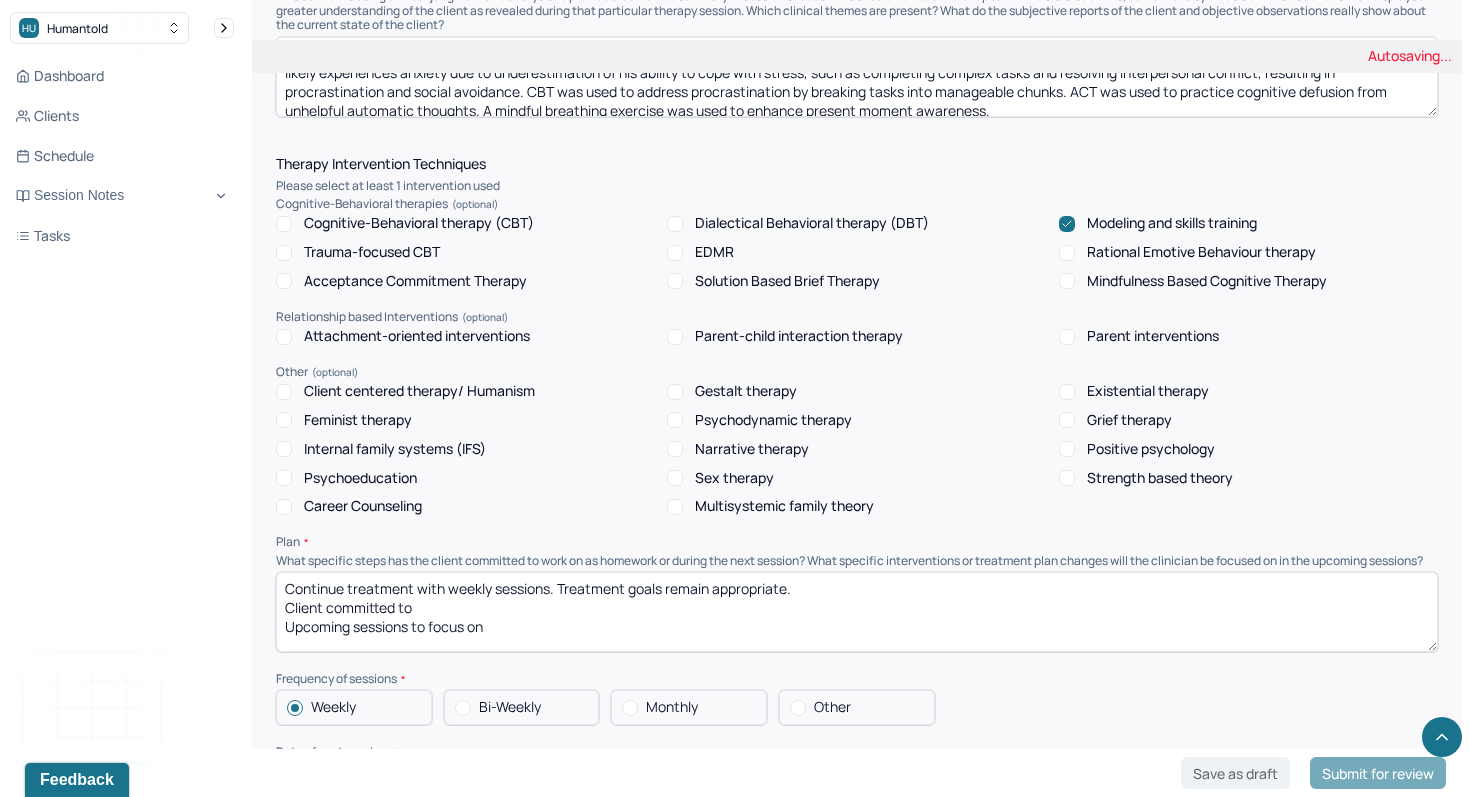 click 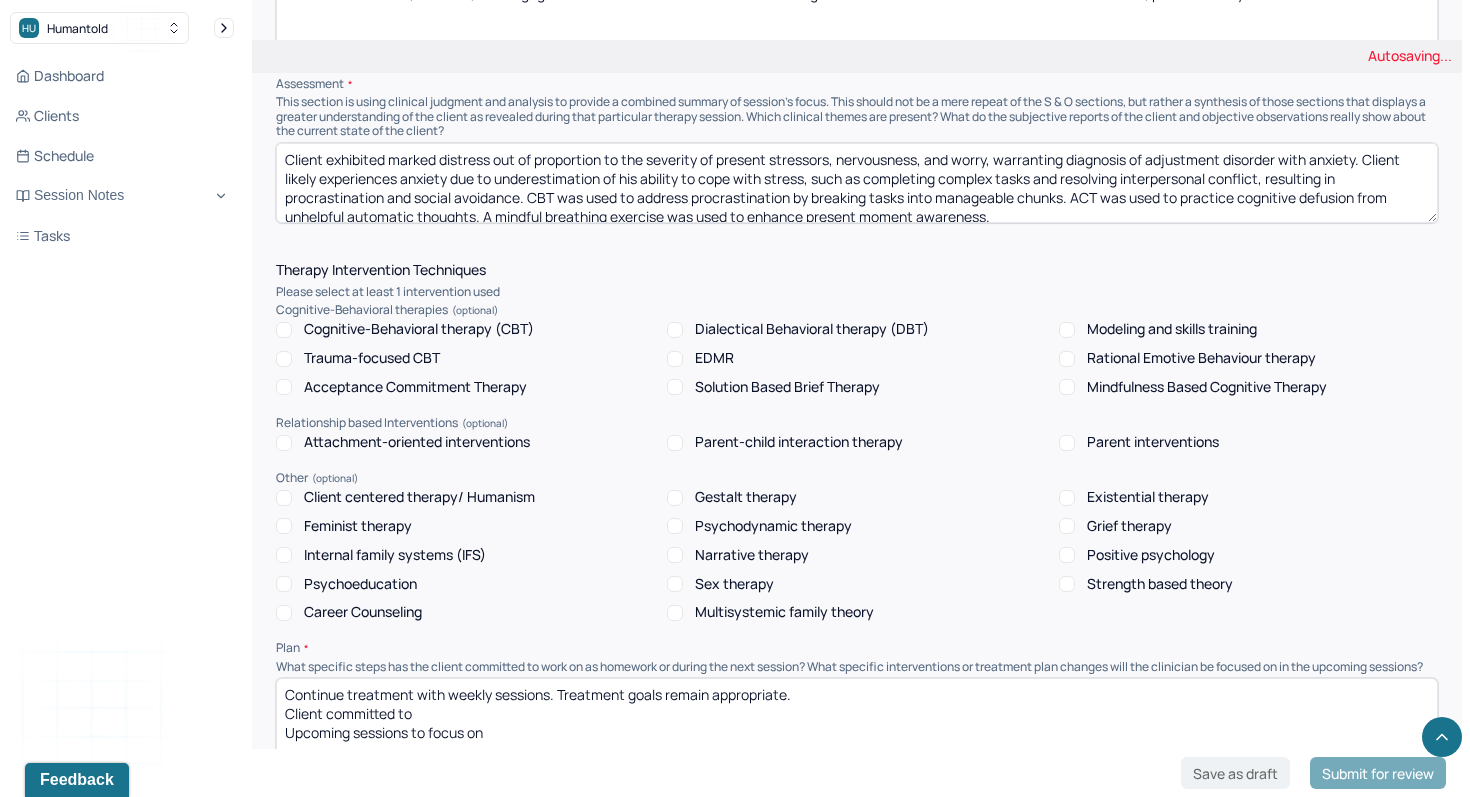 scroll, scrollTop: 1510, scrollLeft: 0, axis: vertical 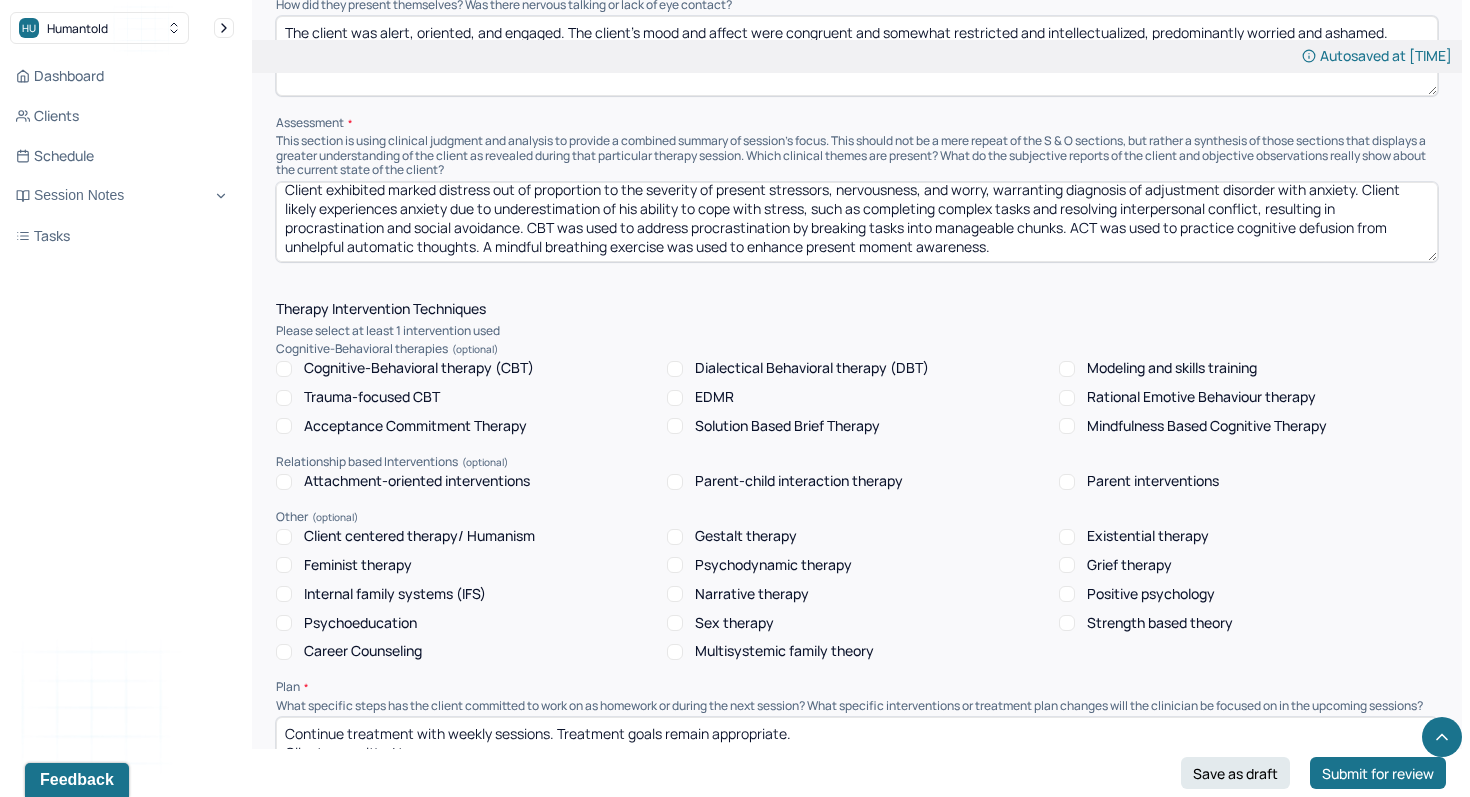 drag, startPoint x: 1371, startPoint y: 209, endPoint x: 1381, endPoint y: 273, distance: 64.77654 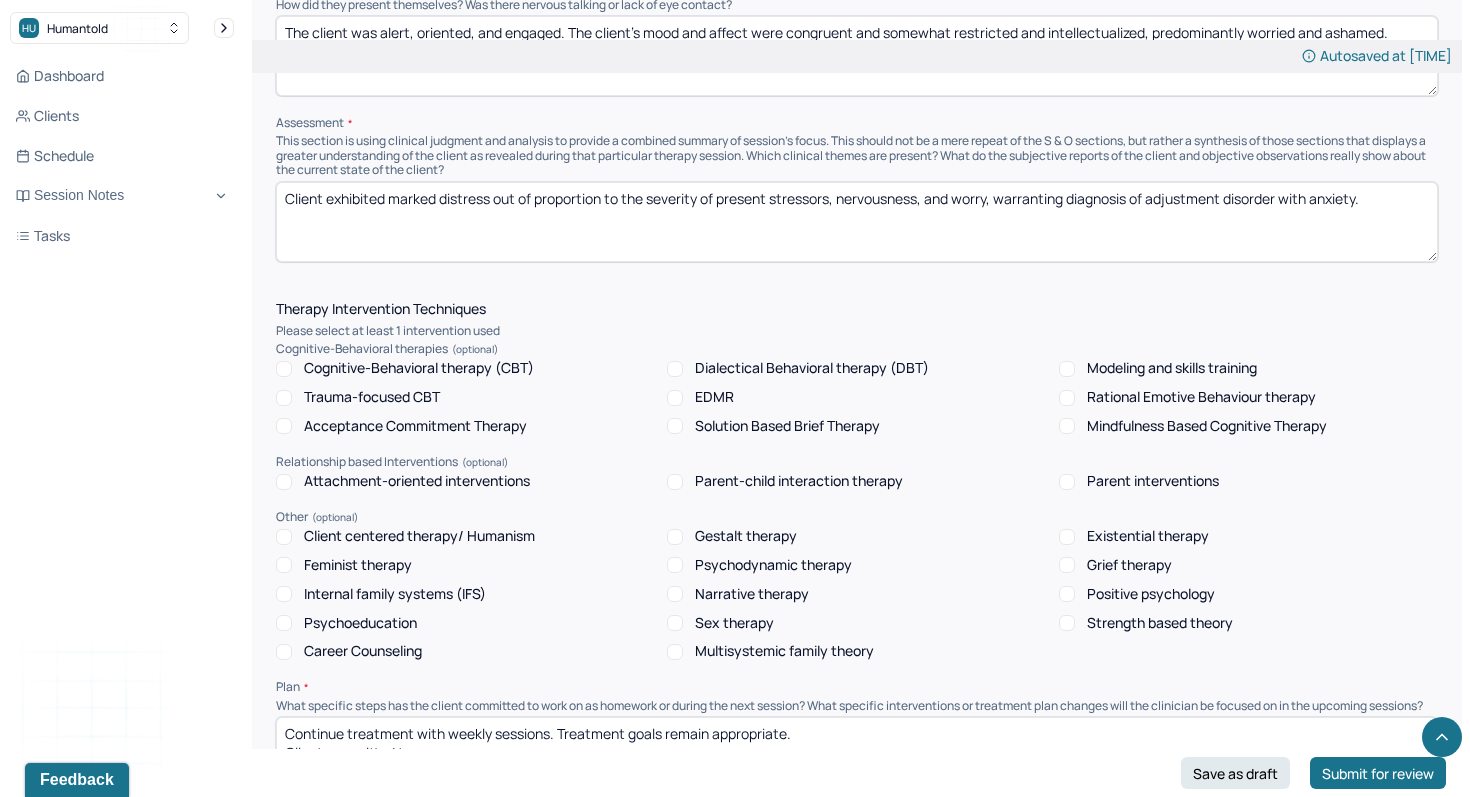 scroll, scrollTop: 0, scrollLeft: 0, axis: both 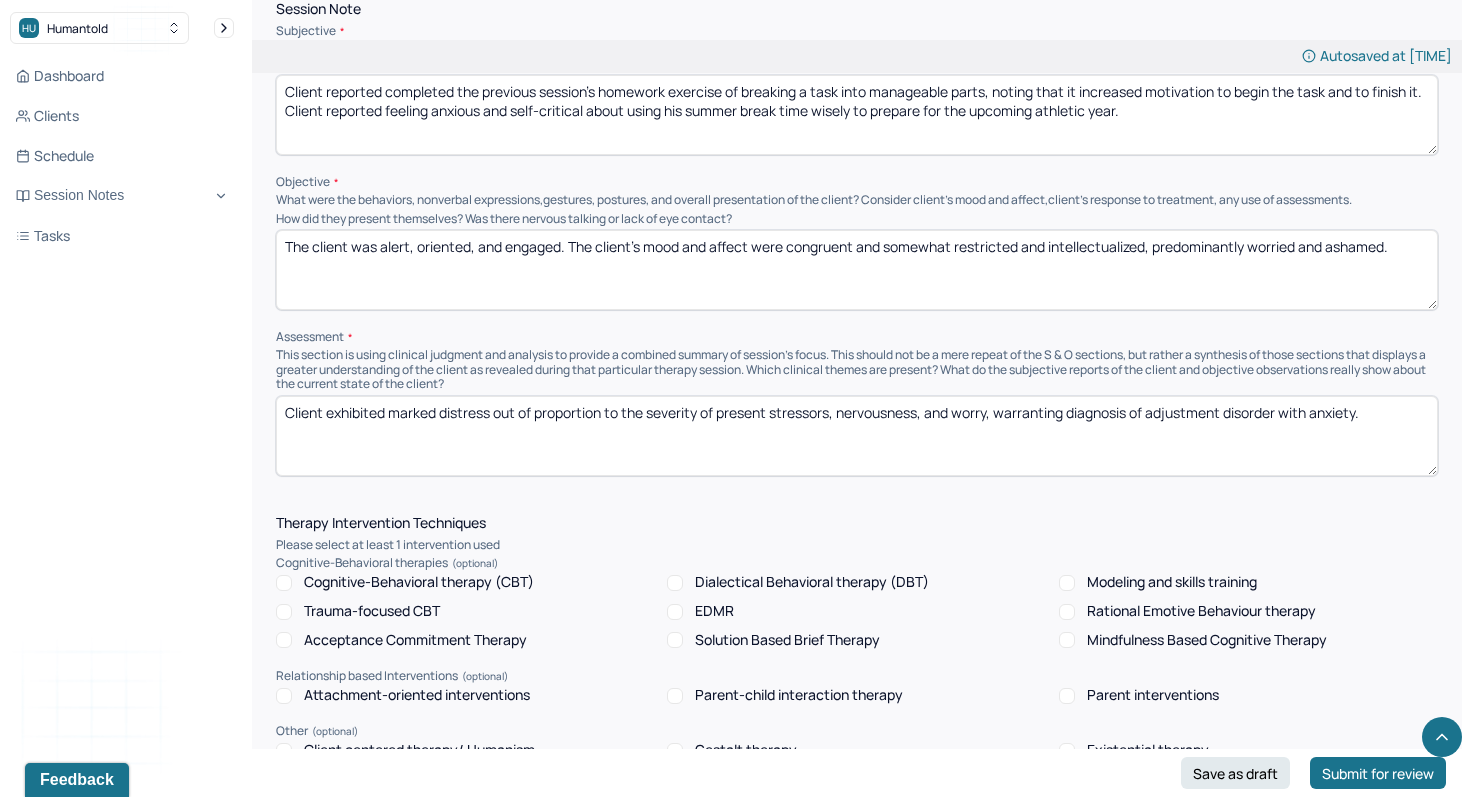 type on "Client exhibited marked distress out of proportion to the severity of present stressors, nervousness, and worry, warranting diagnosis of adjustment disorder with anxiety." 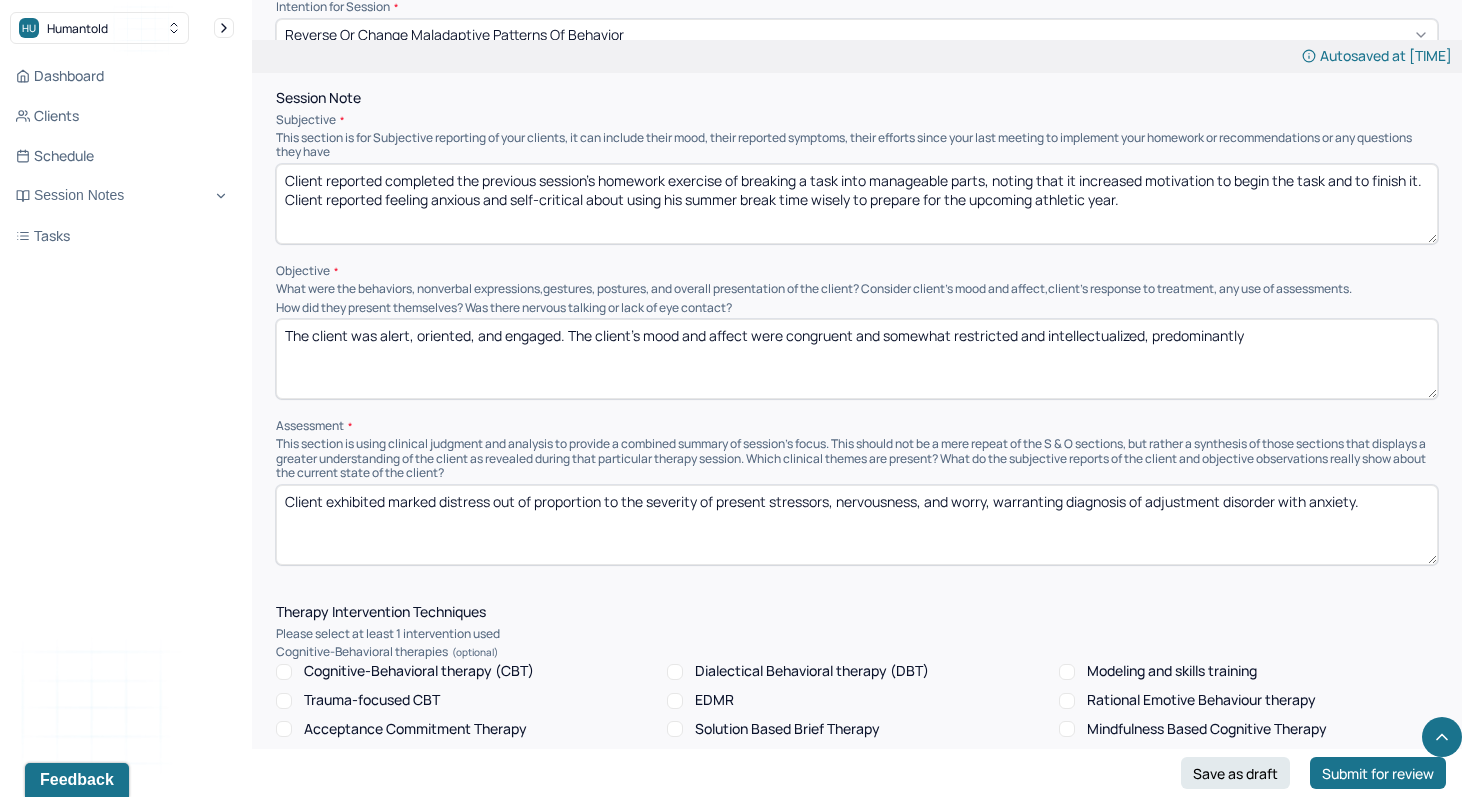 scroll, scrollTop: 1200, scrollLeft: 0, axis: vertical 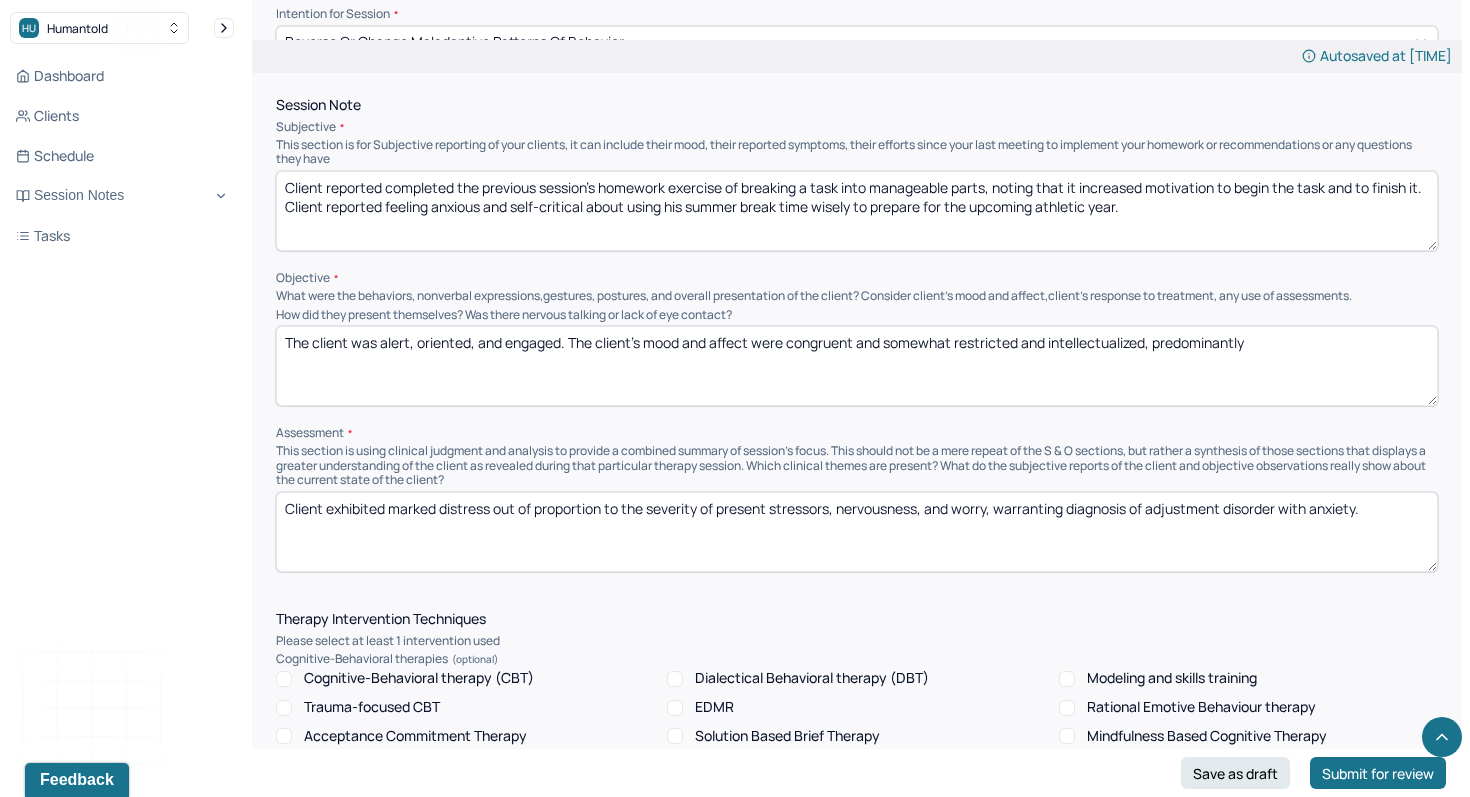 type on "The client was alert, oriented, and engaged. The client's mood and affect were congruent and somewhat restricted and intellectualized, predominantly" 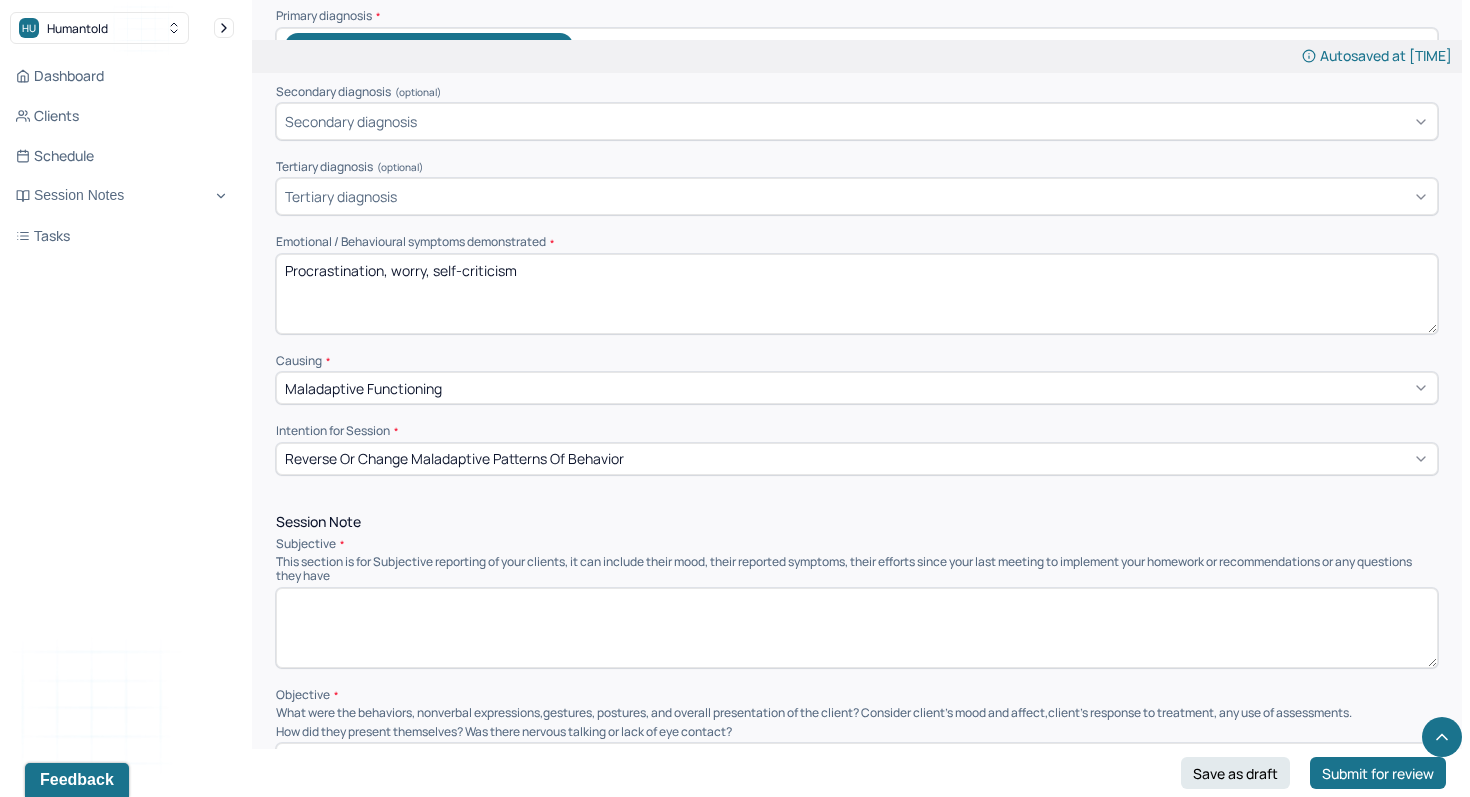 scroll, scrollTop: 631, scrollLeft: 0, axis: vertical 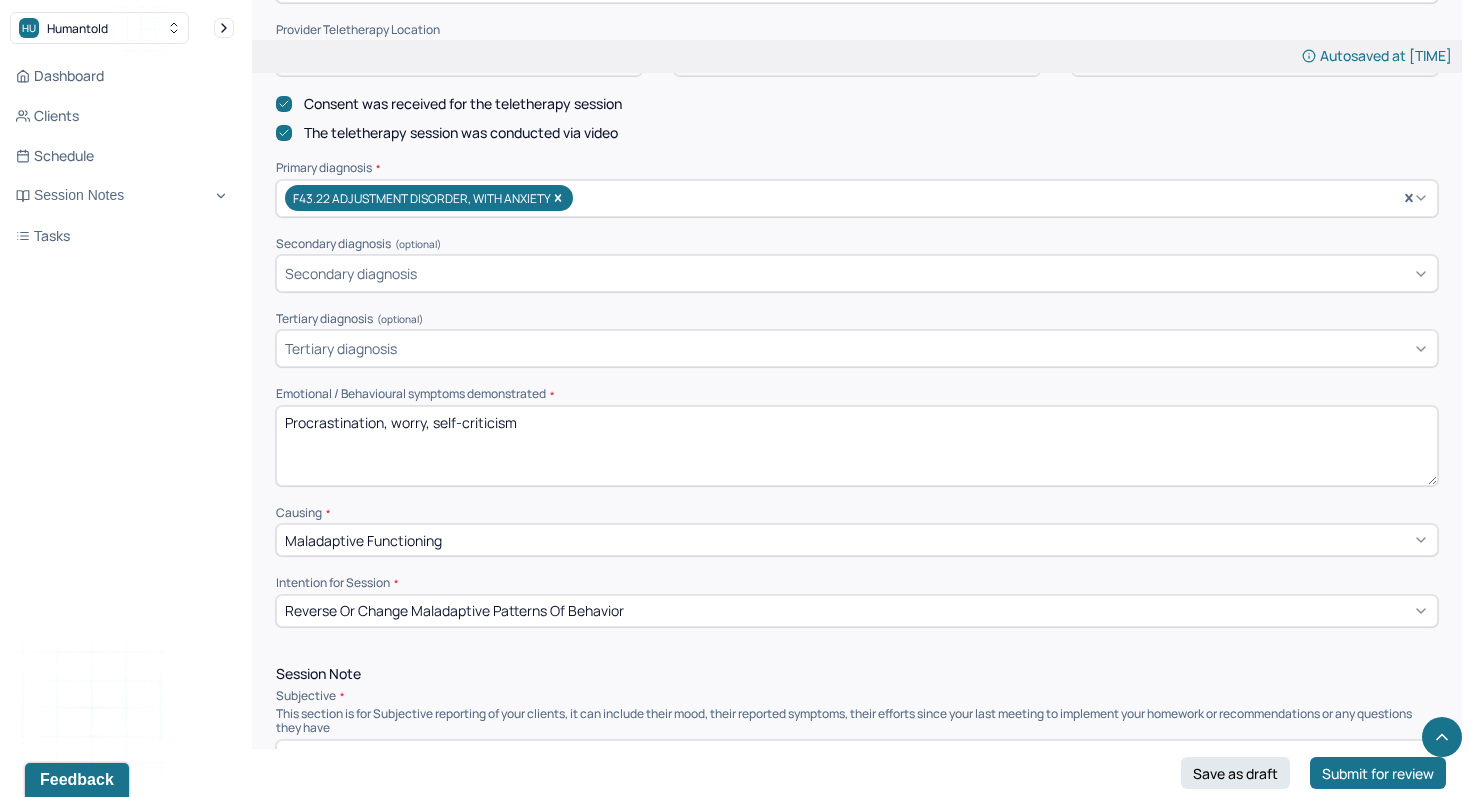 type 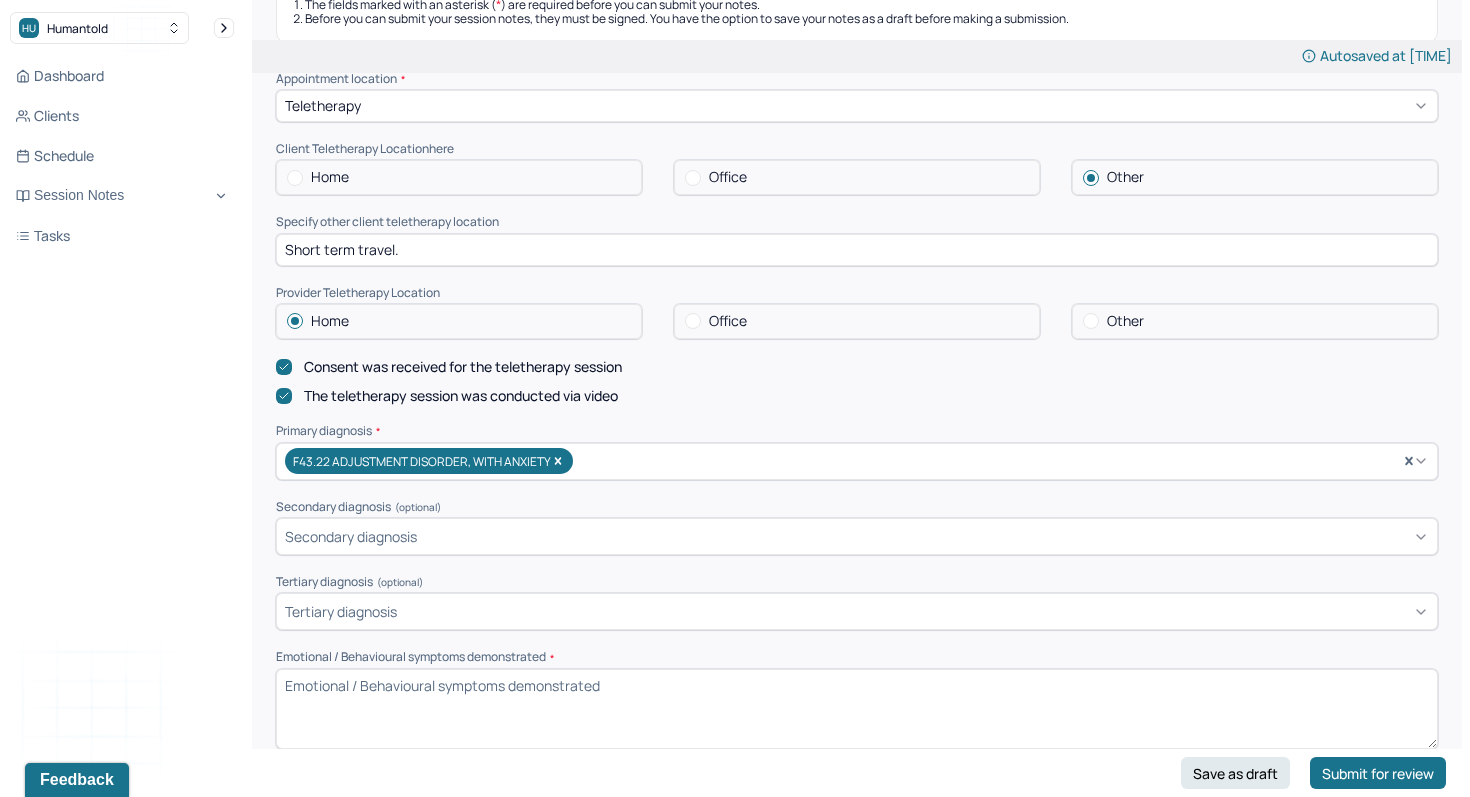 scroll, scrollTop: 302, scrollLeft: 0, axis: vertical 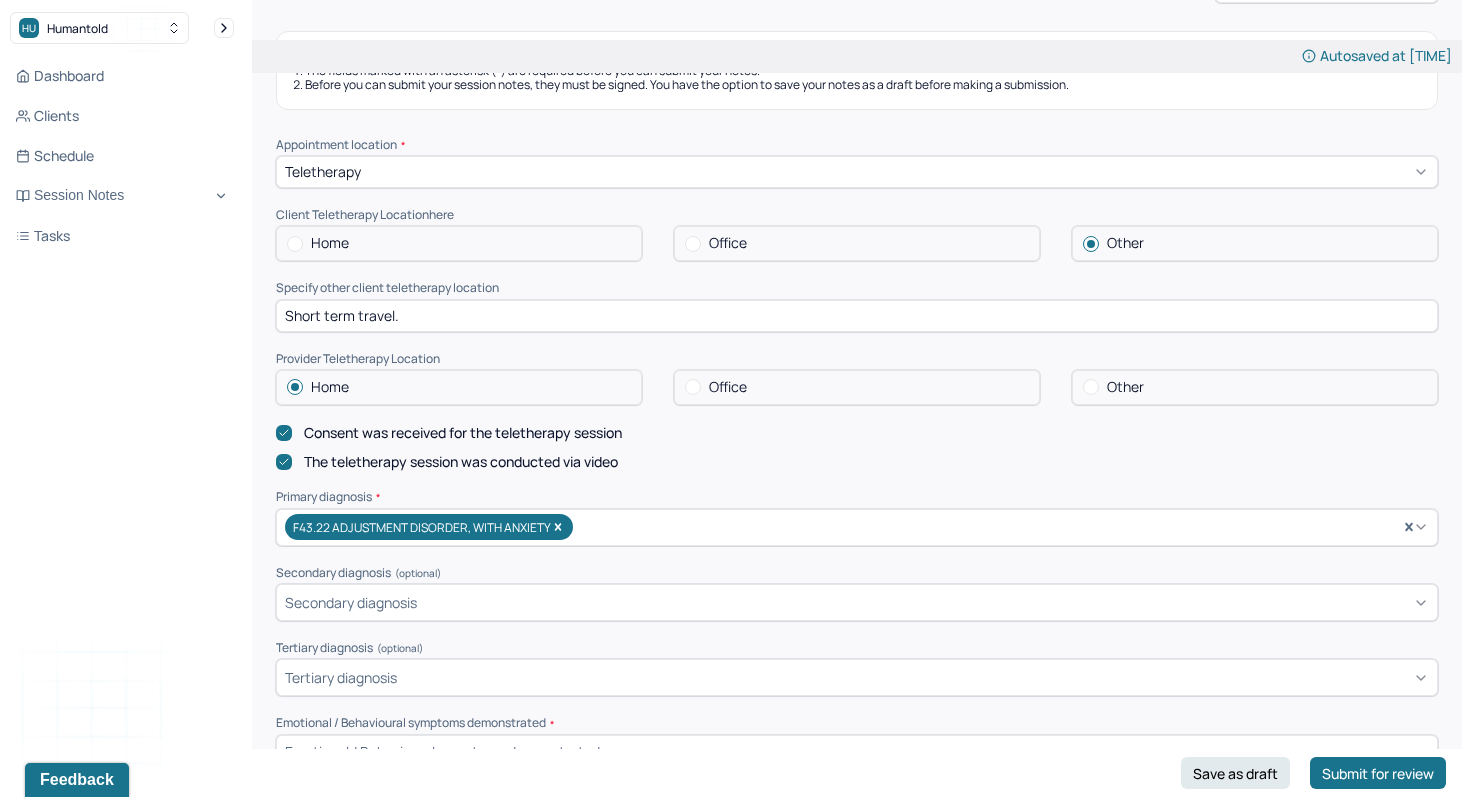 type 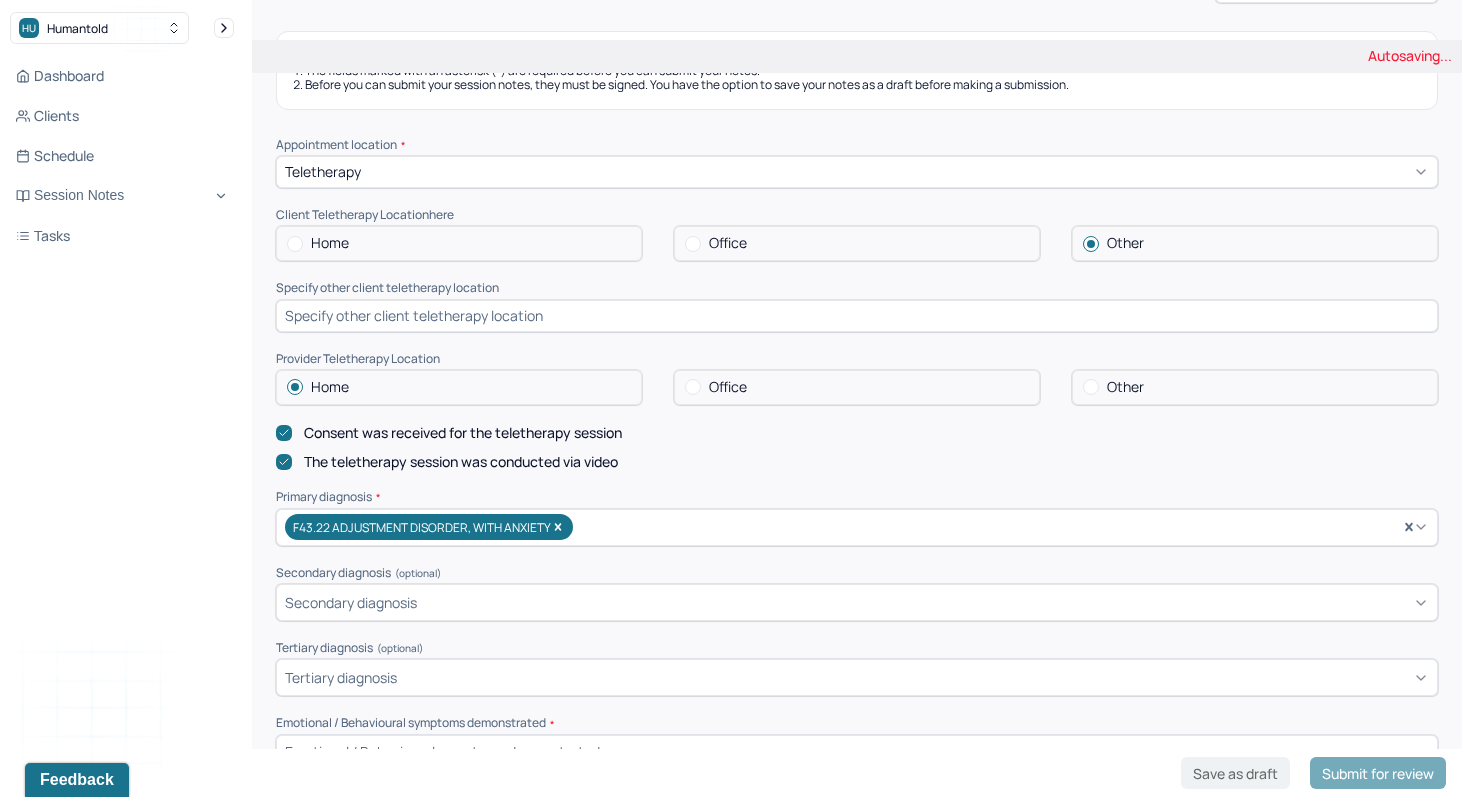 type 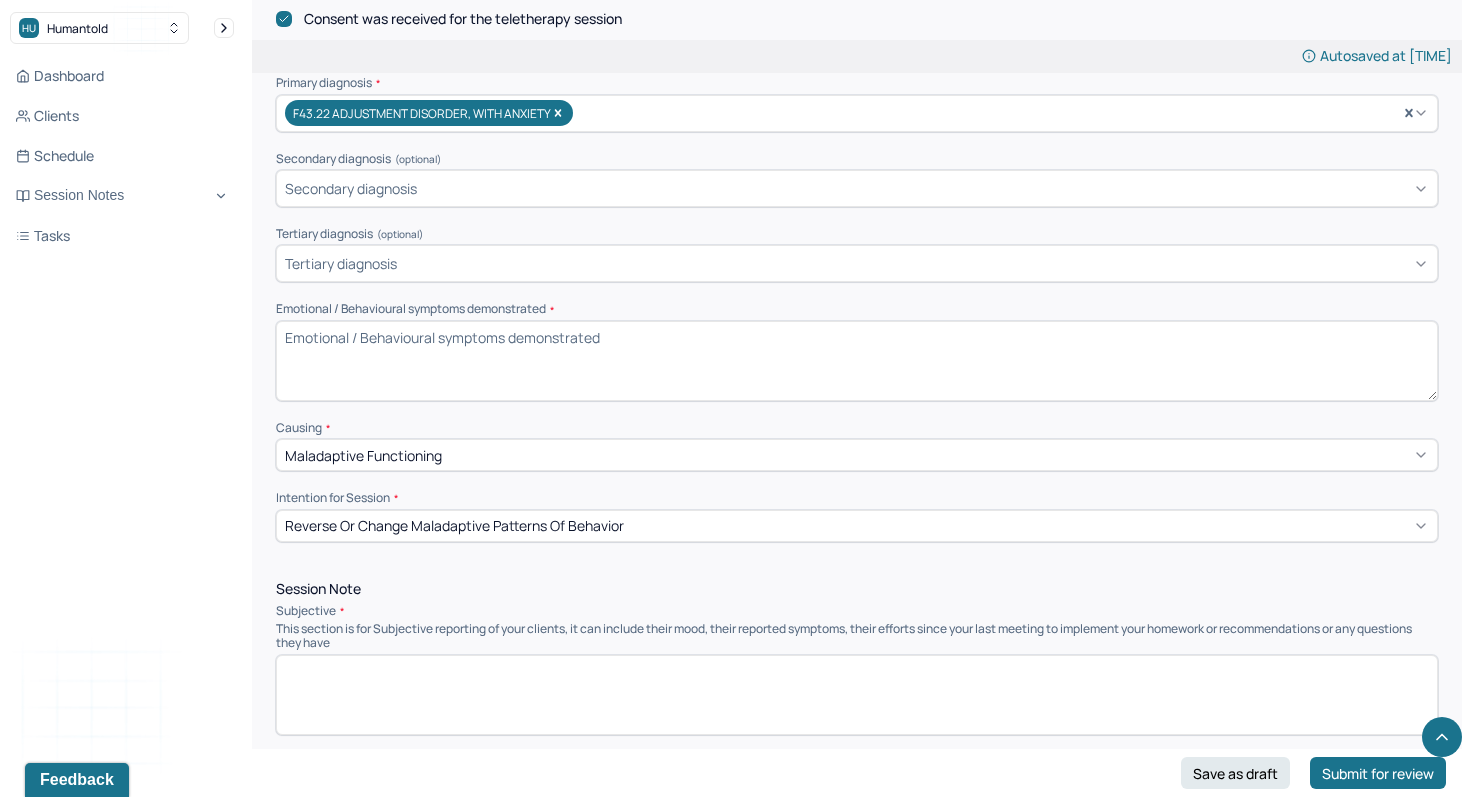 scroll, scrollTop: 740, scrollLeft: 0, axis: vertical 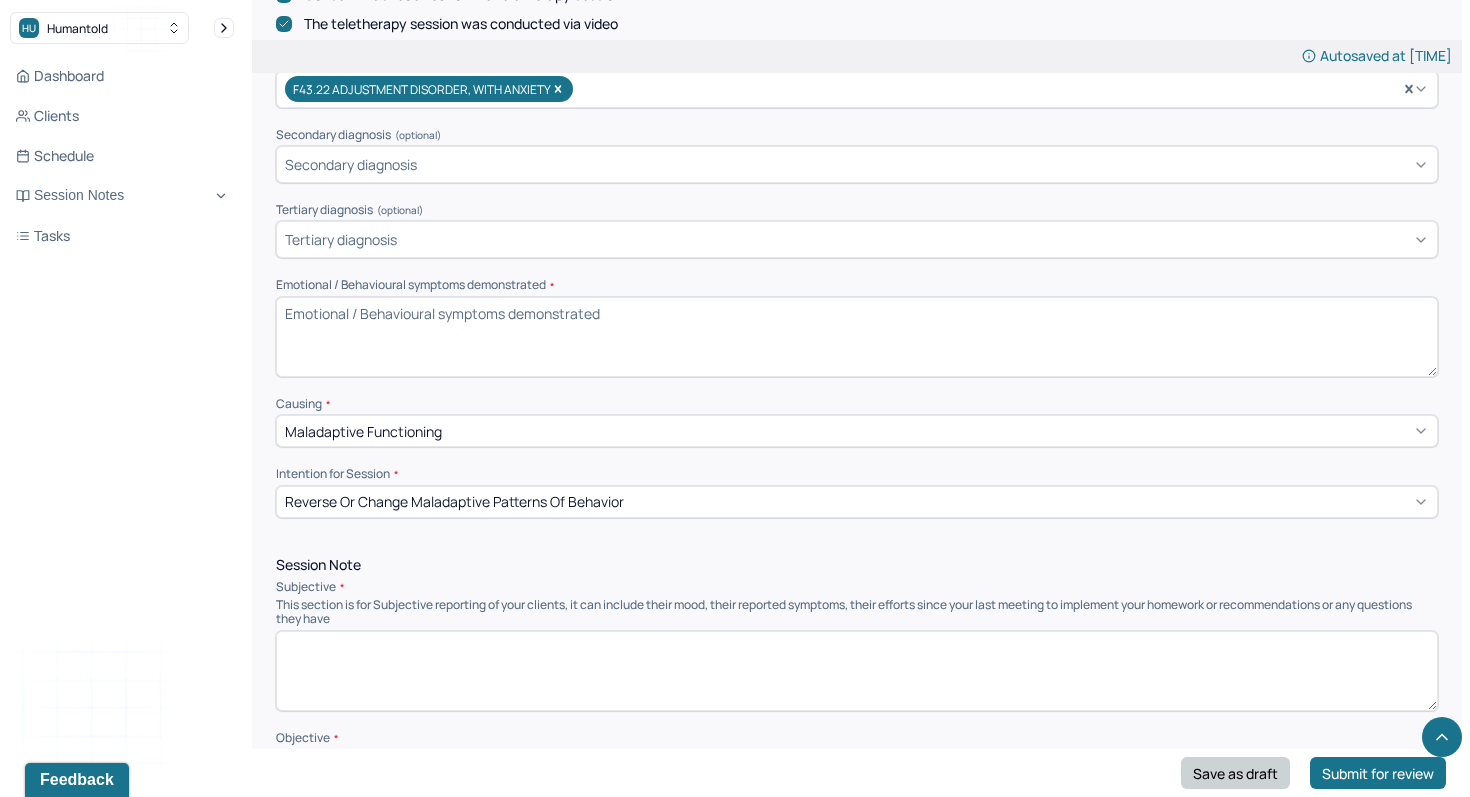 click on "Save as draft" at bounding box center [1235, 773] 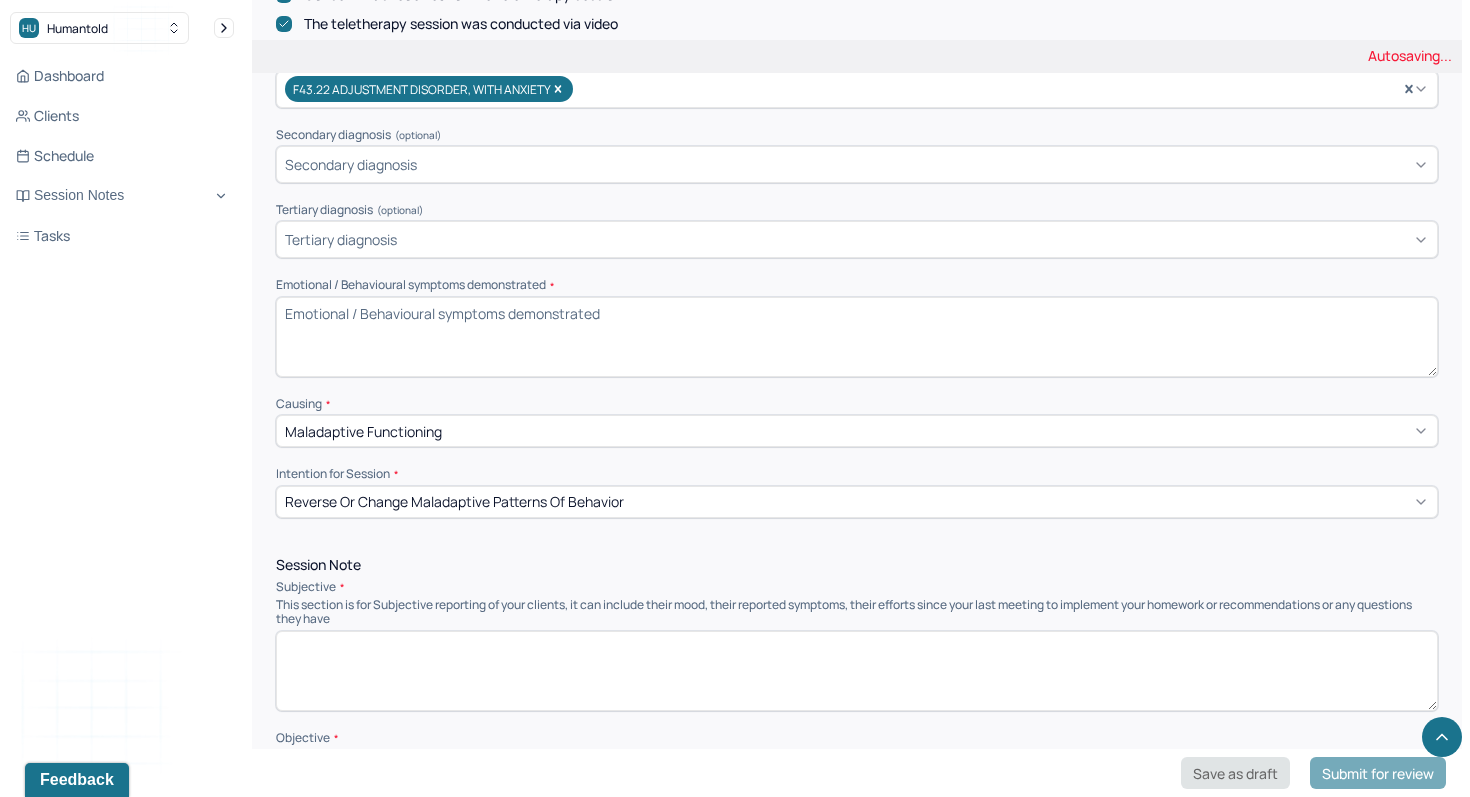 scroll, scrollTop: 0, scrollLeft: 0, axis: both 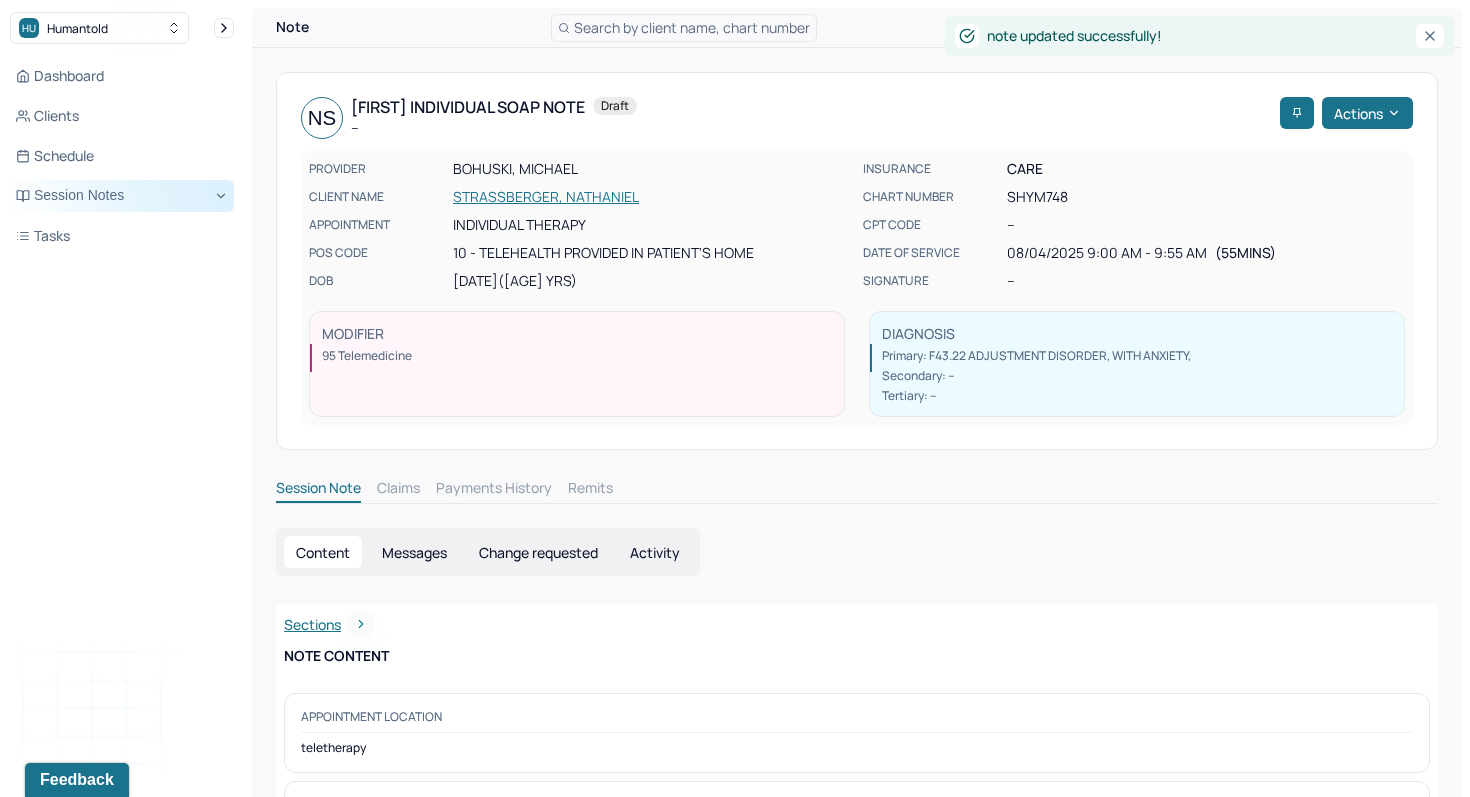 click on "Session Notes" at bounding box center (122, 196) 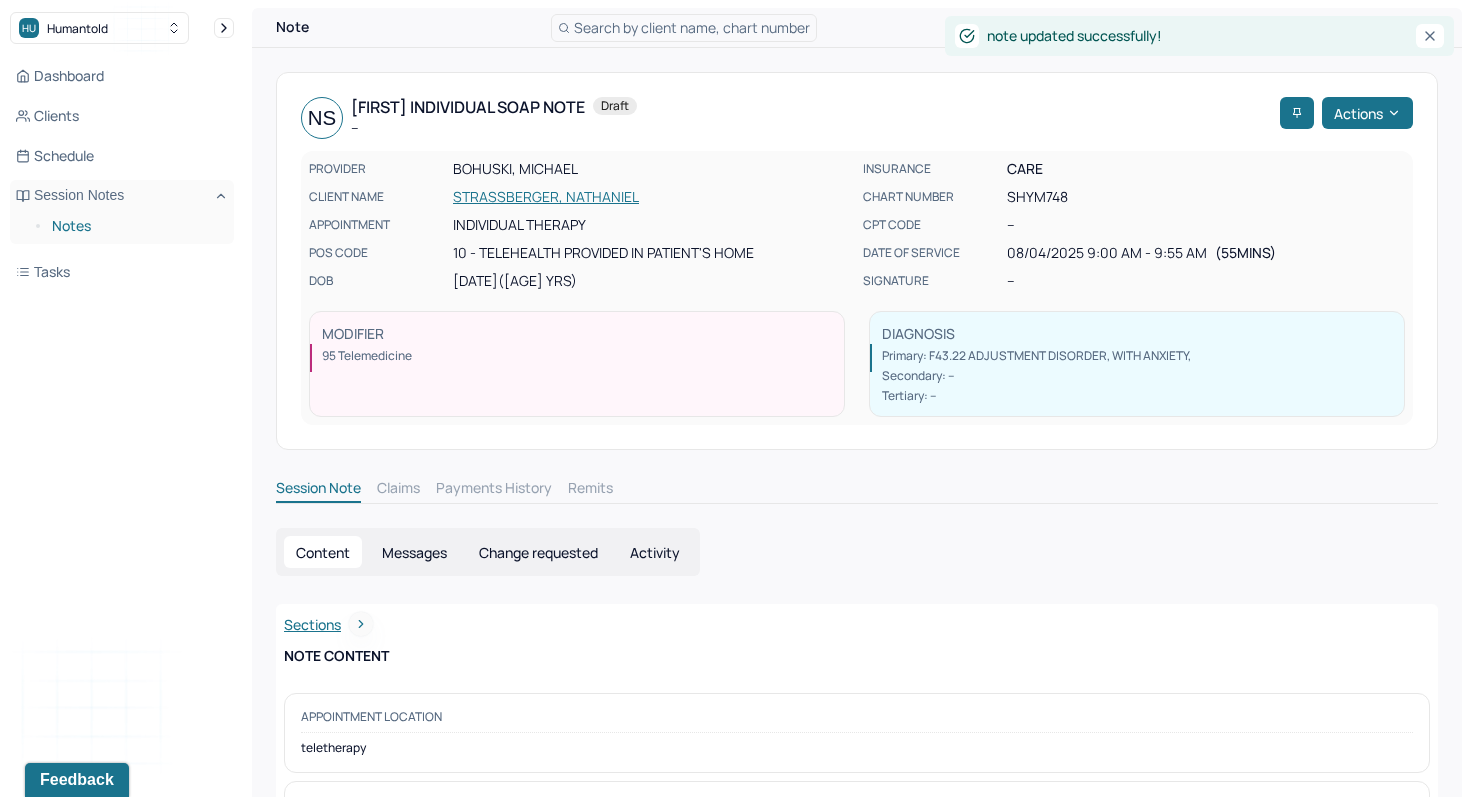 click on "Notes" at bounding box center [135, 226] 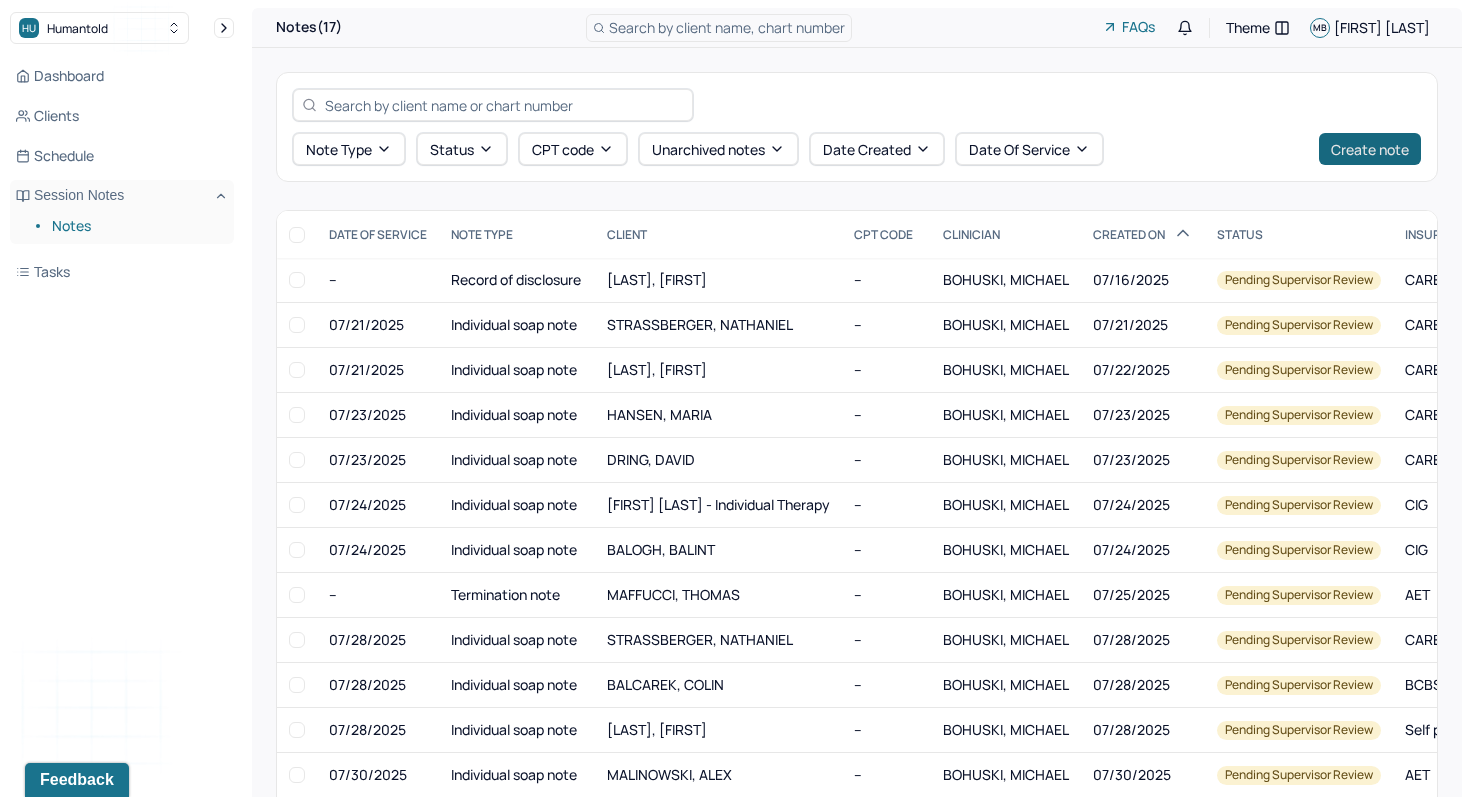 click on "Create note" at bounding box center (1370, 149) 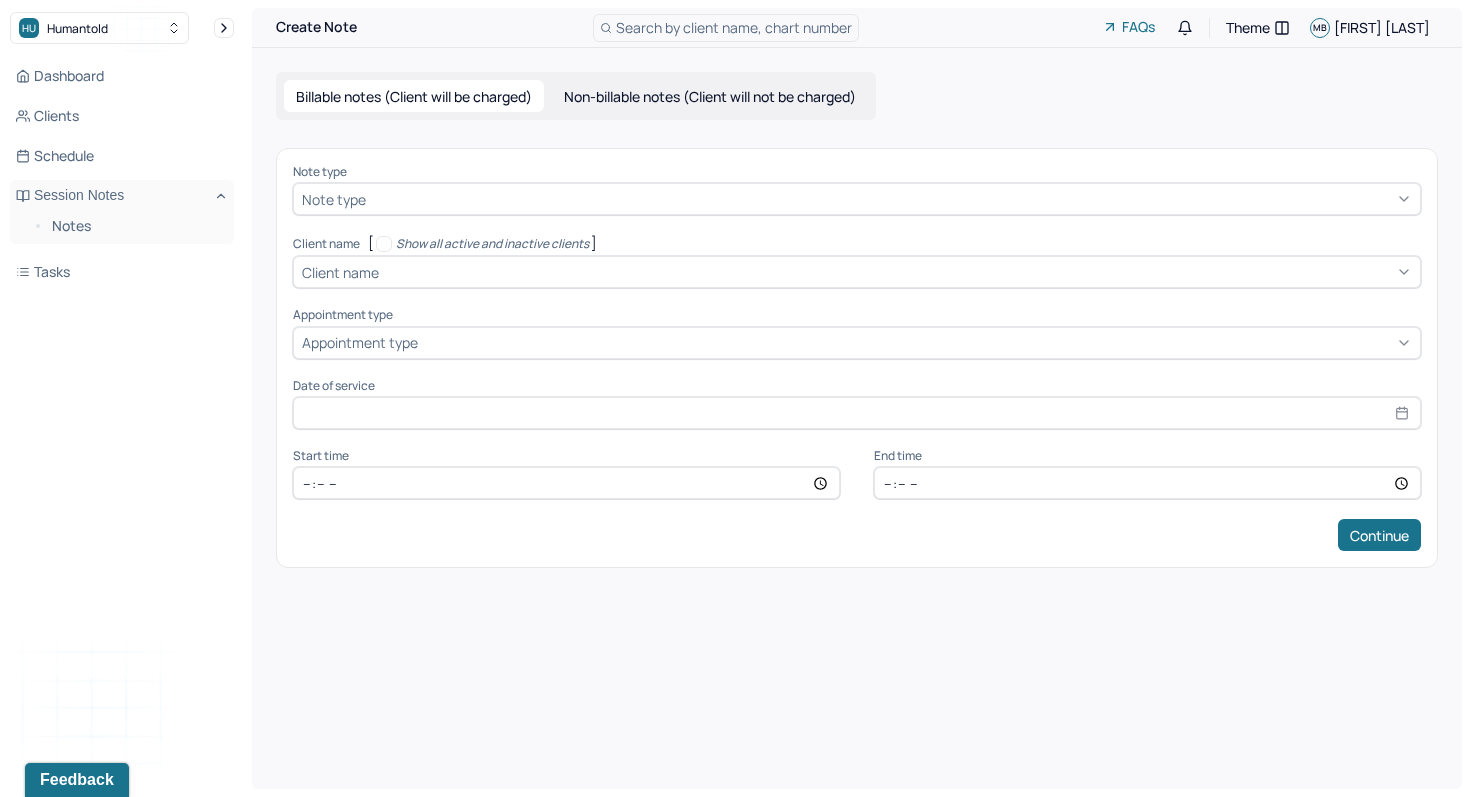 click at bounding box center [897, 272] 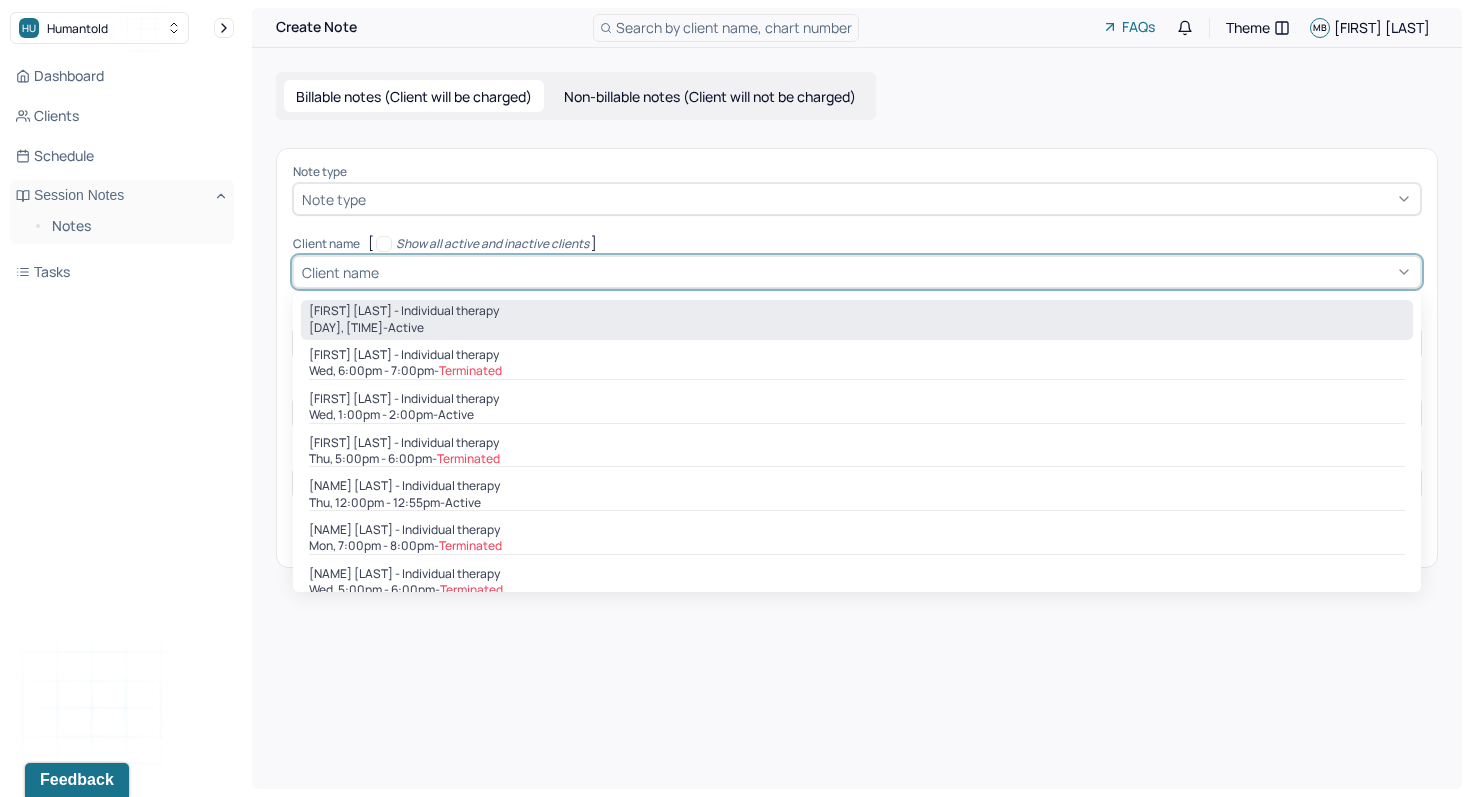 click on "Mon, 4:00pm - 4:55pm - active" at bounding box center (857, 328) 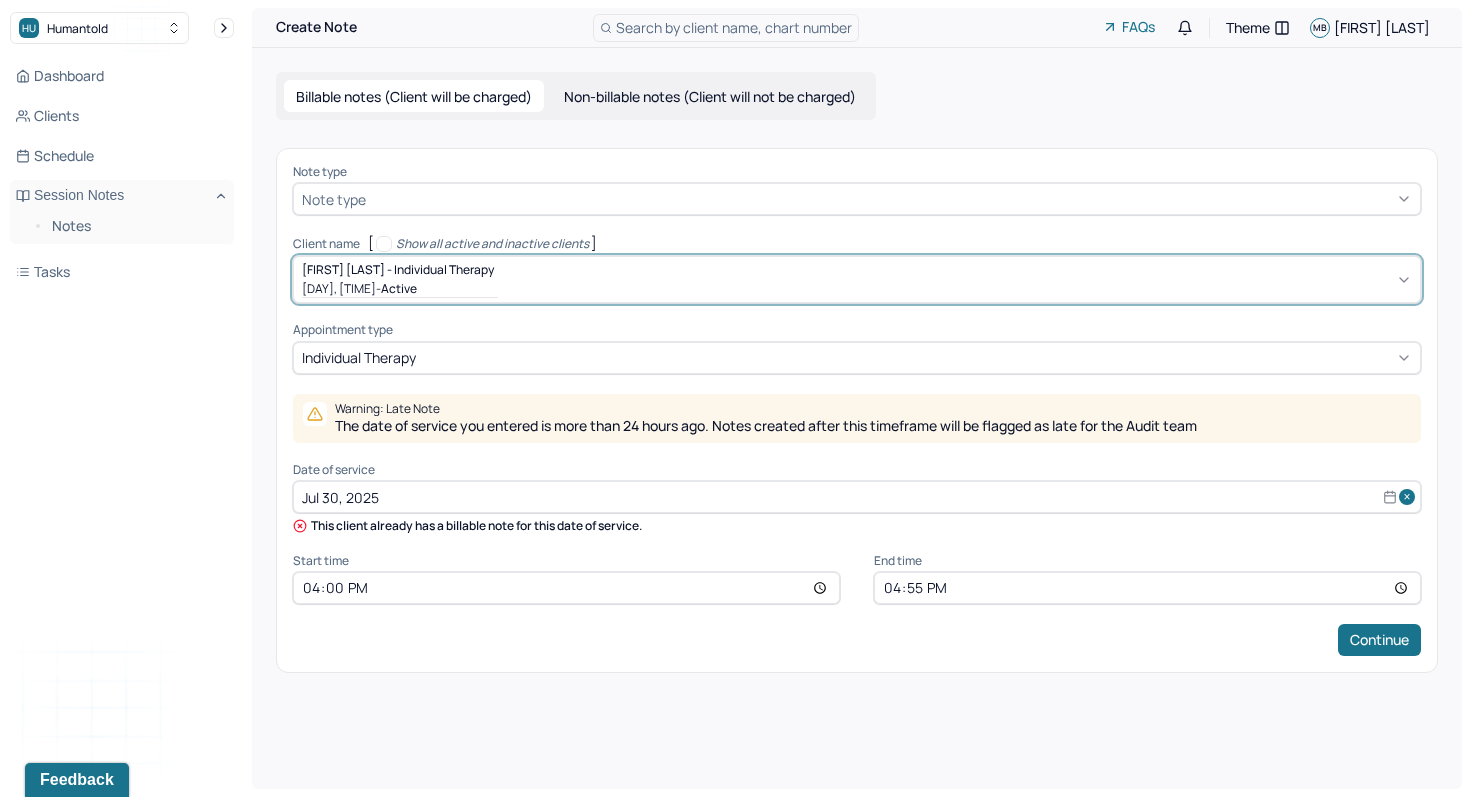 select on "6" 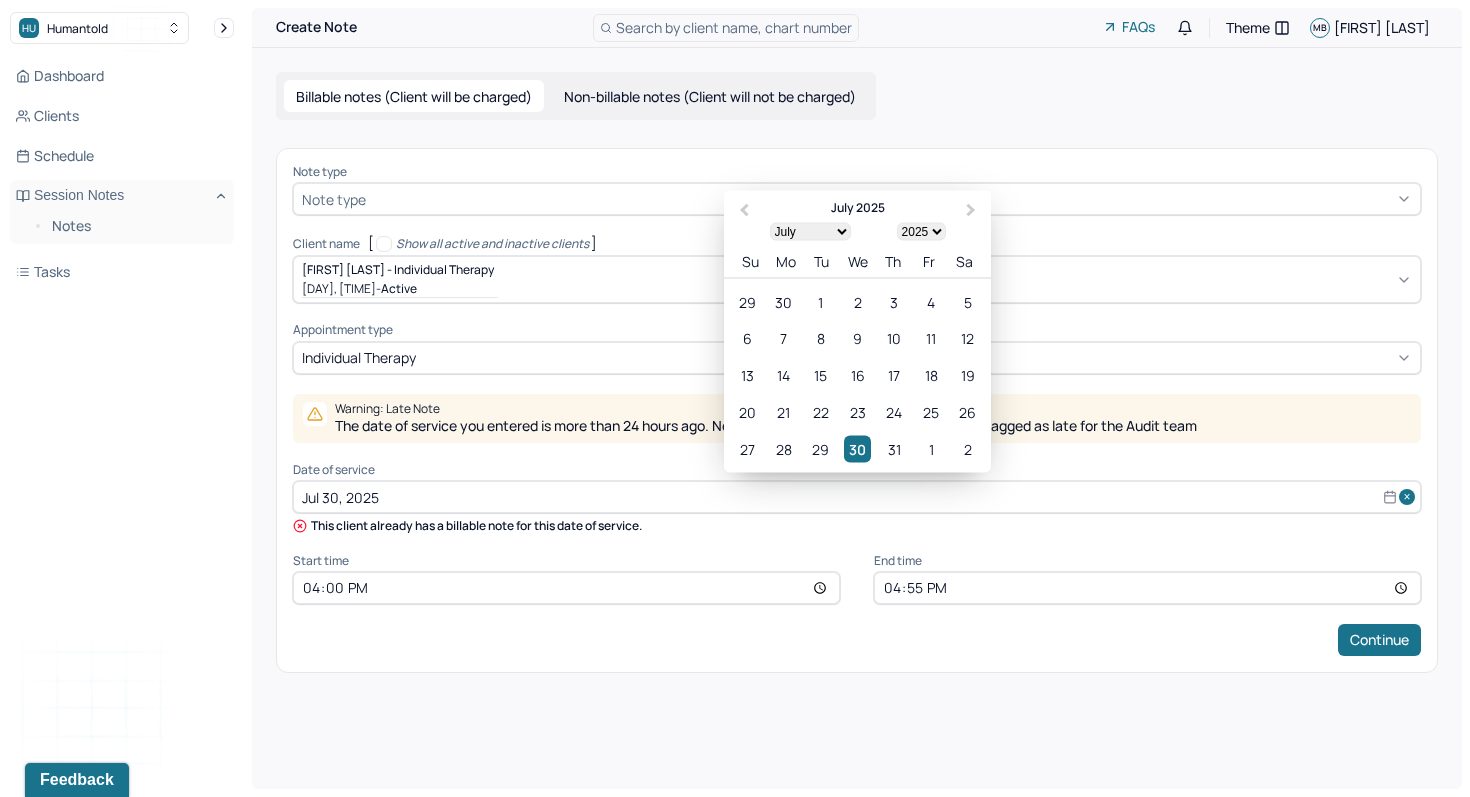 click on "Jul 30, 2025" at bounding box center (857, 497) 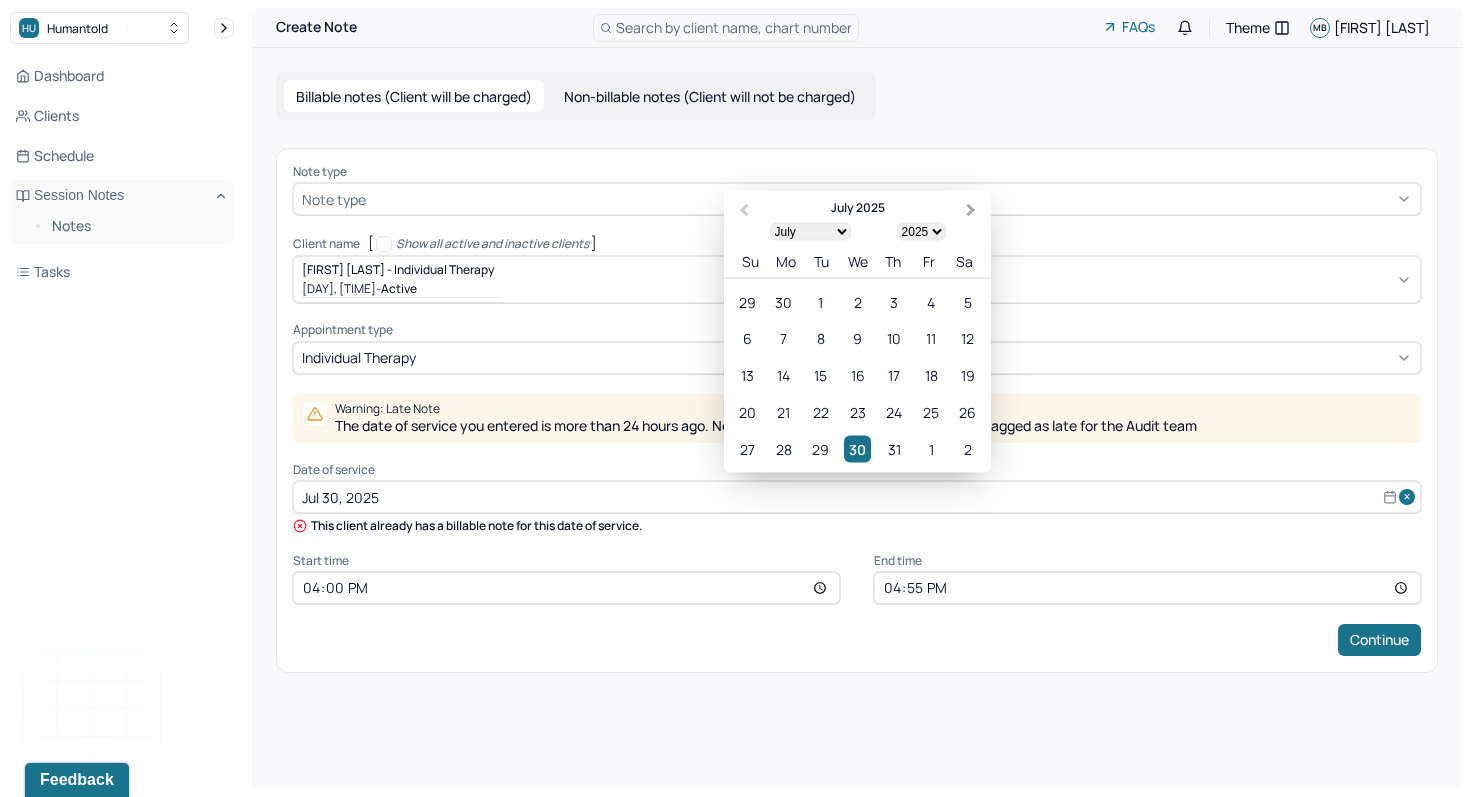 click on "Next Month" at bounding box center [973, 212] 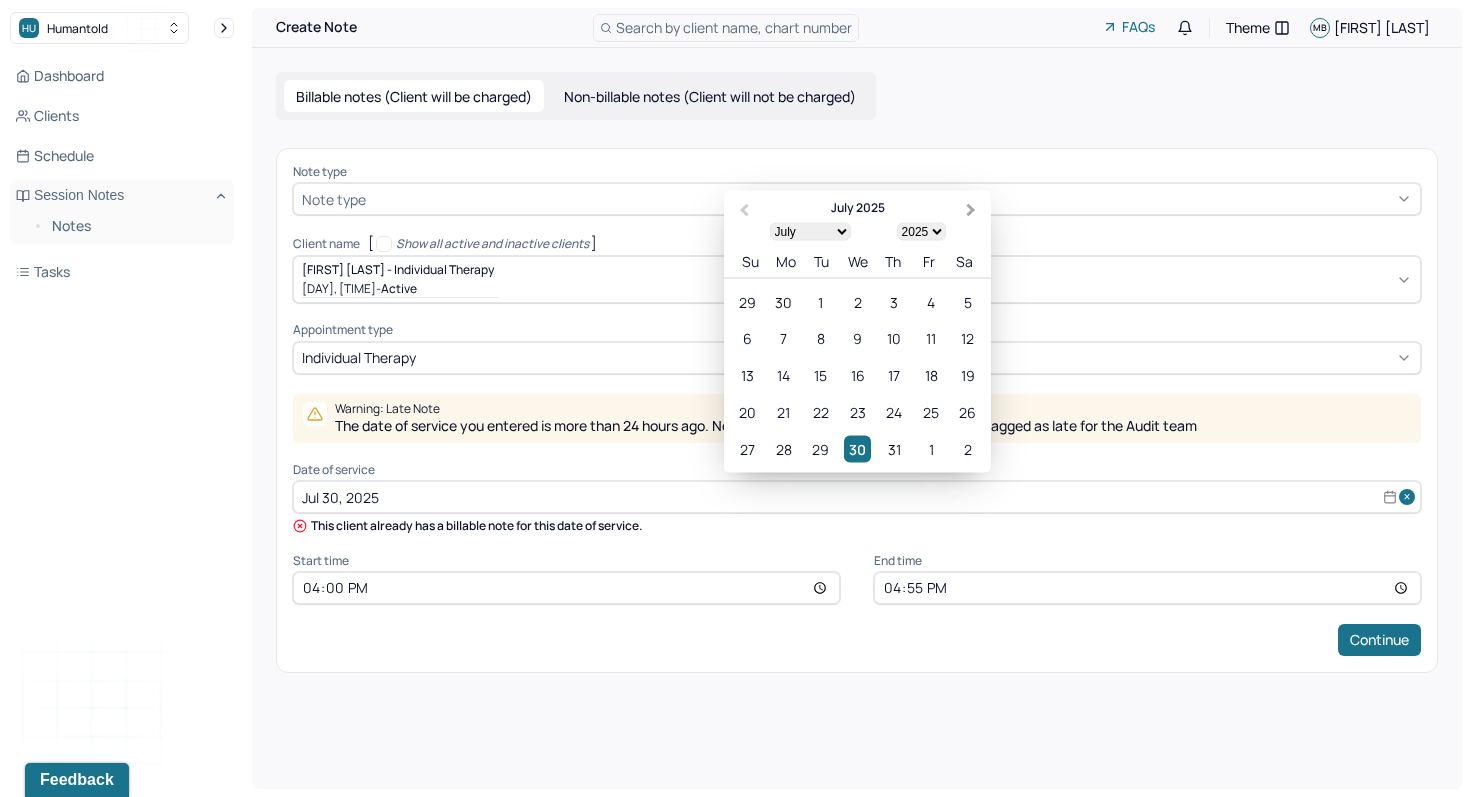 select on "7" 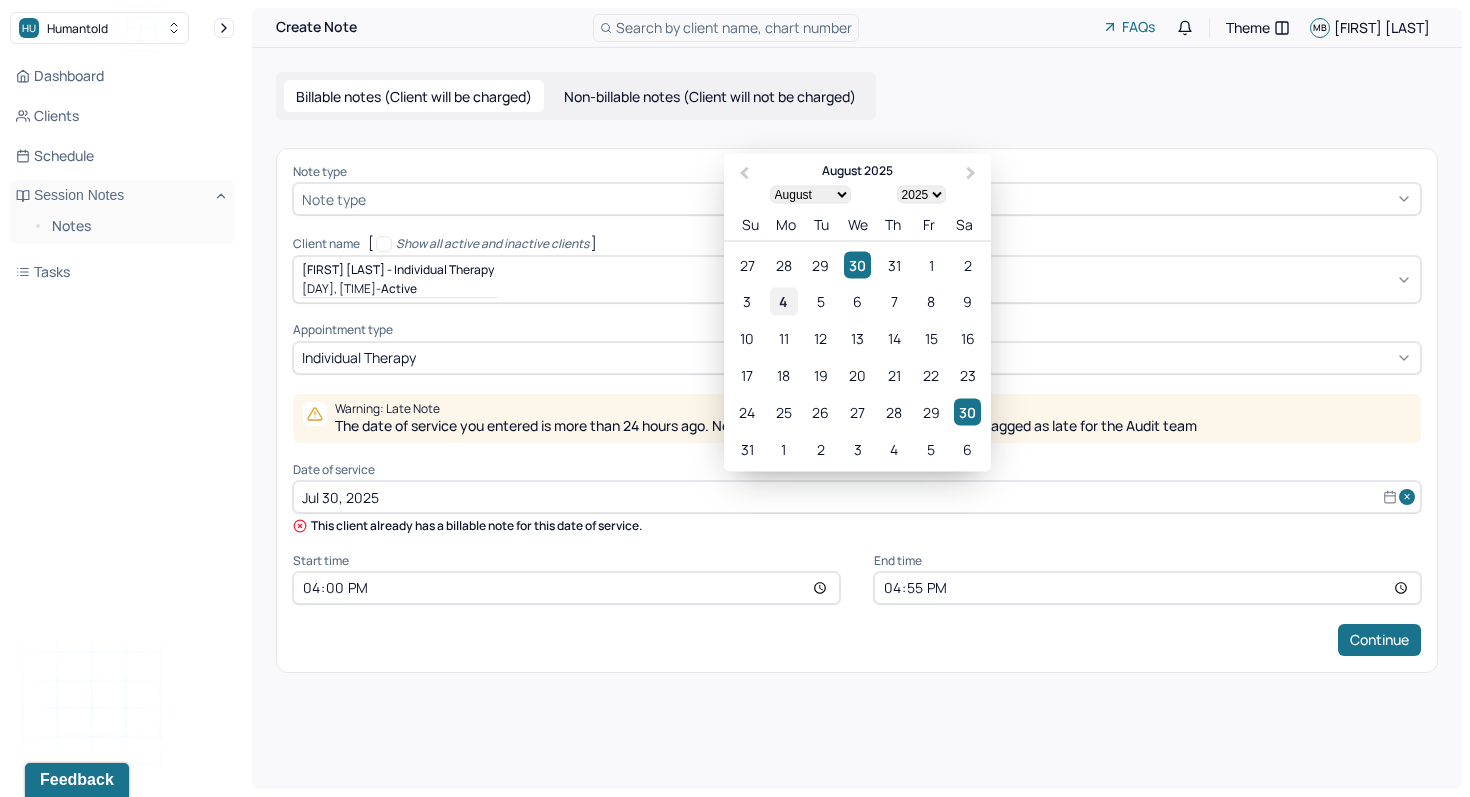 click on "4" at bounding box center [783, 301] 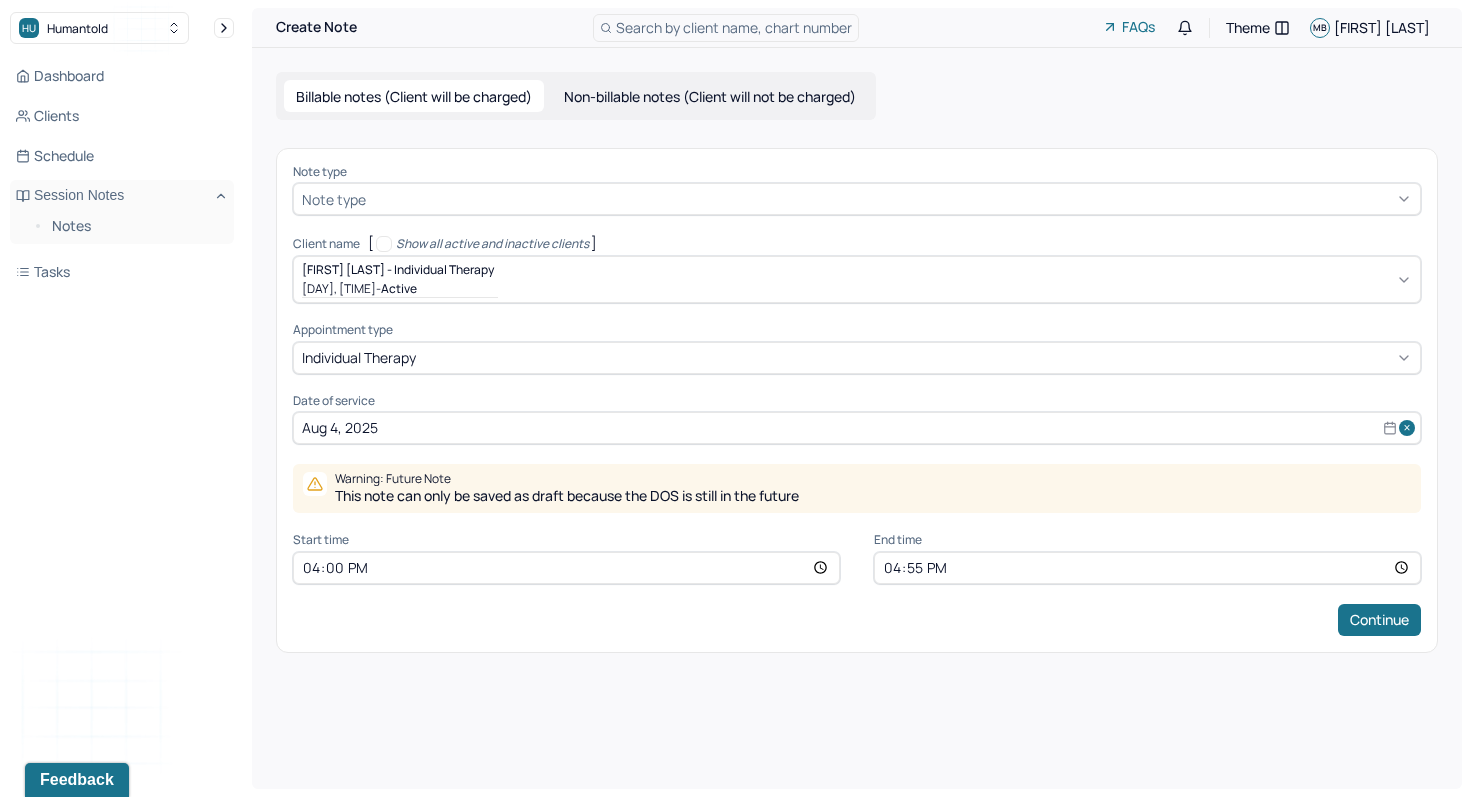 click on "16:00" at bounding box center (566, 568) 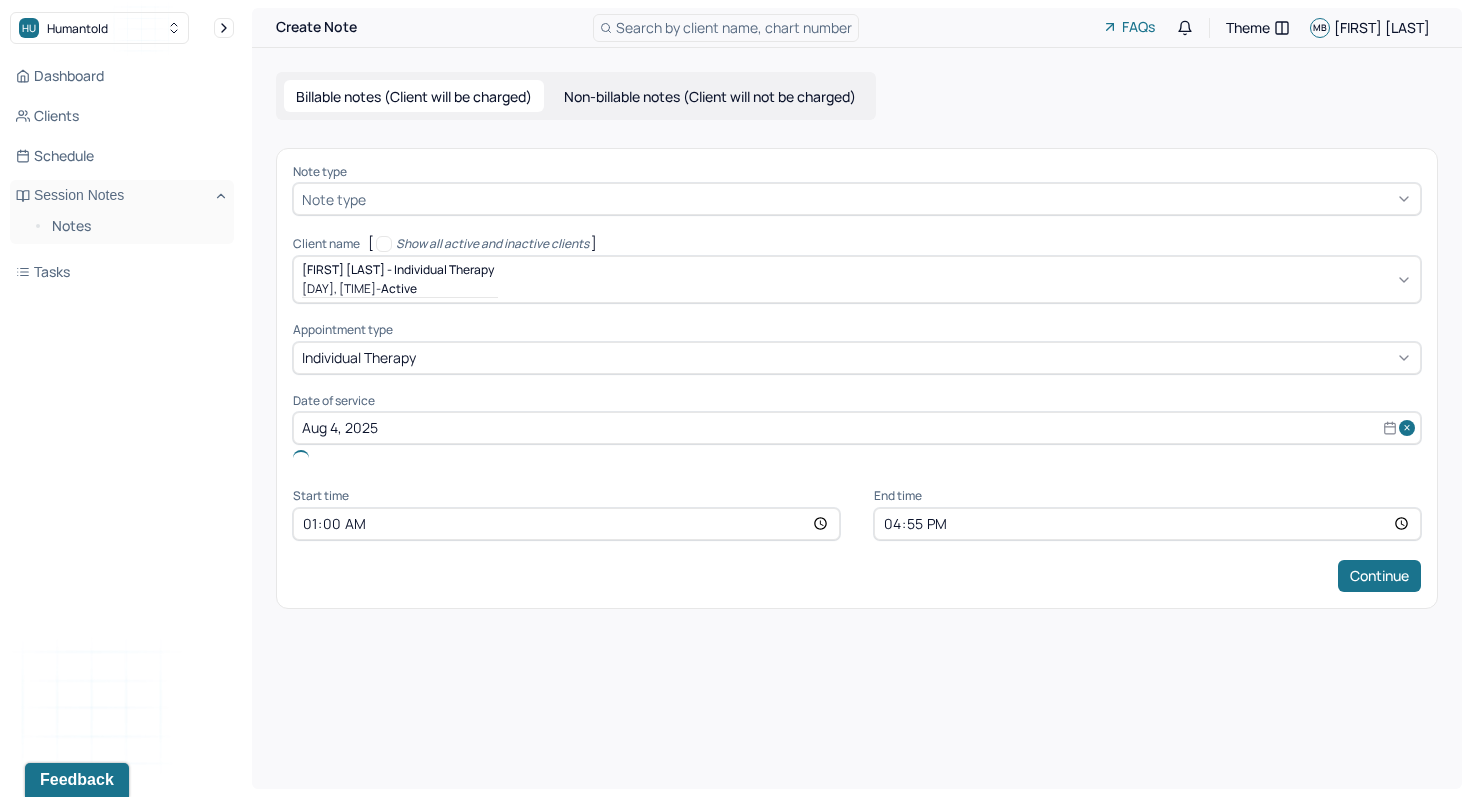type on "13:00" 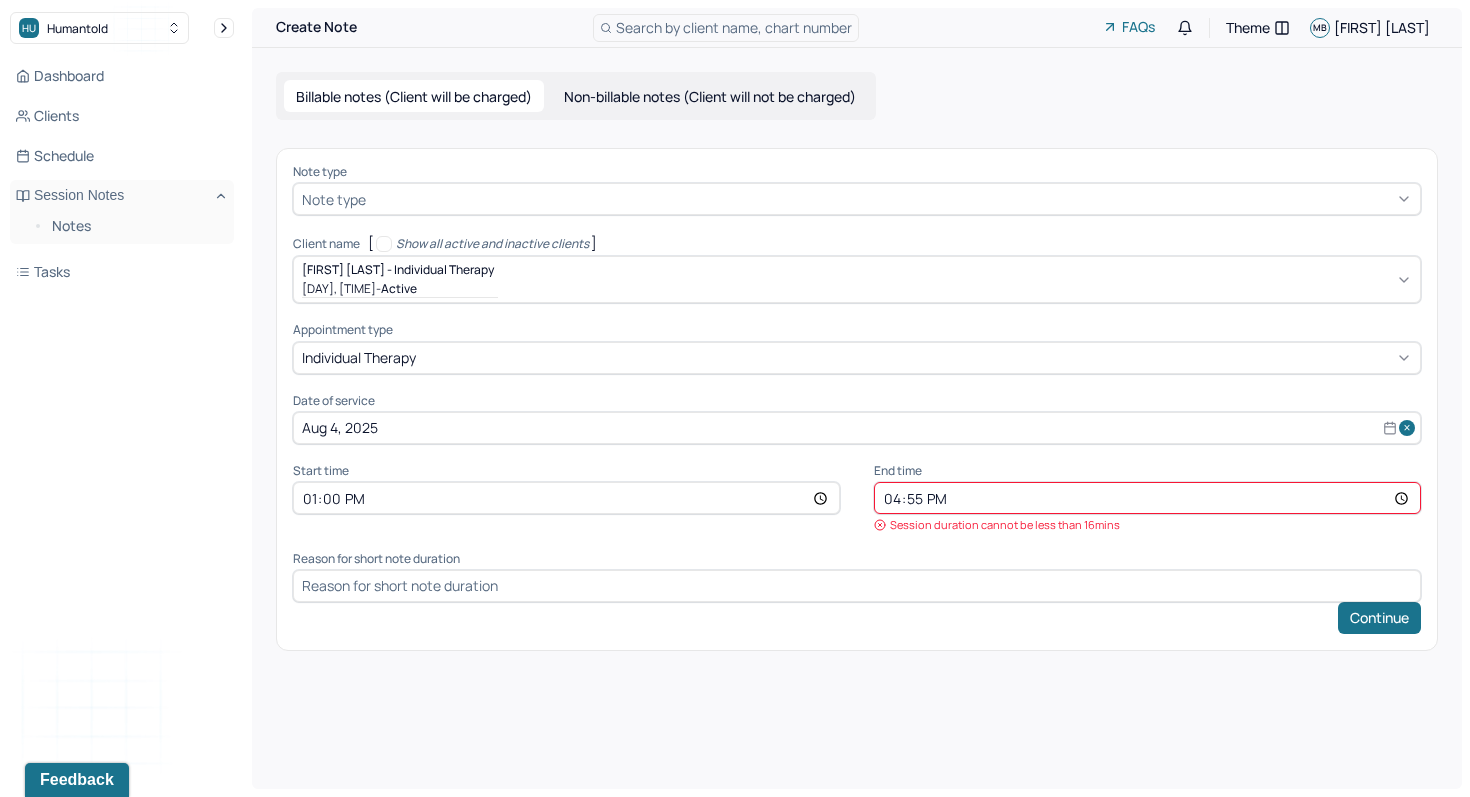 type on "13:55" 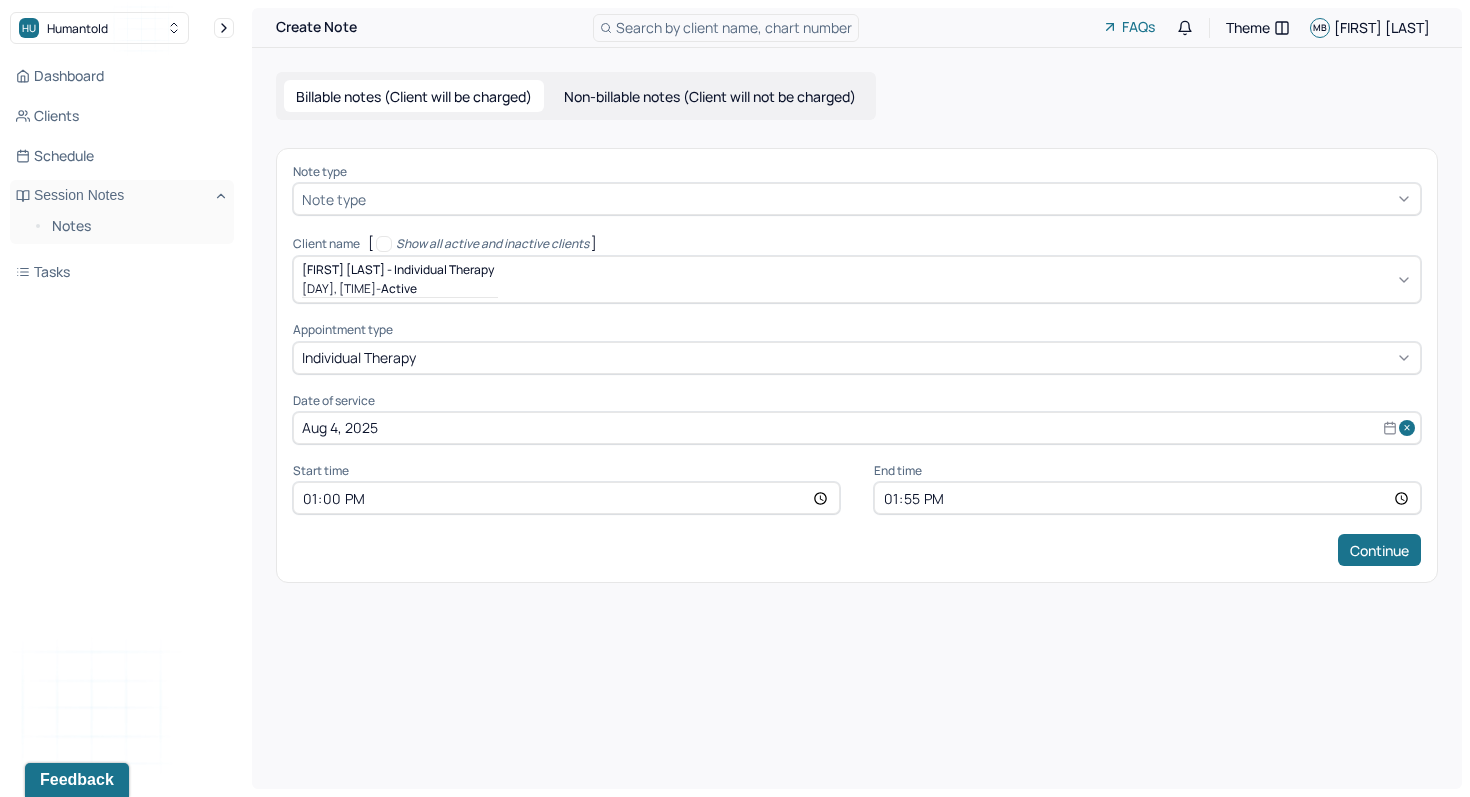 click at bounding box center (891, 199) 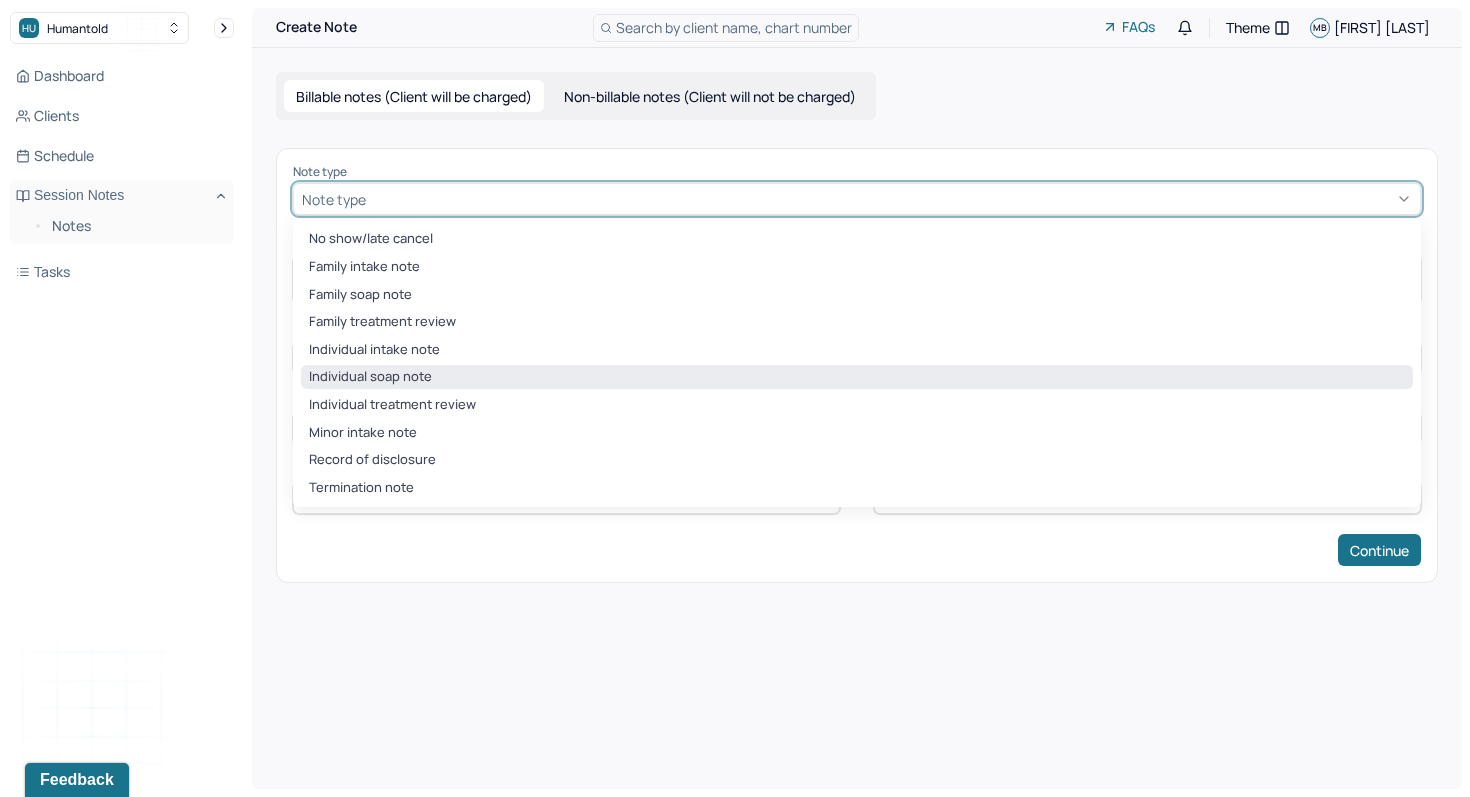 click on "Individual soap note" at bounding box center [857, 377] 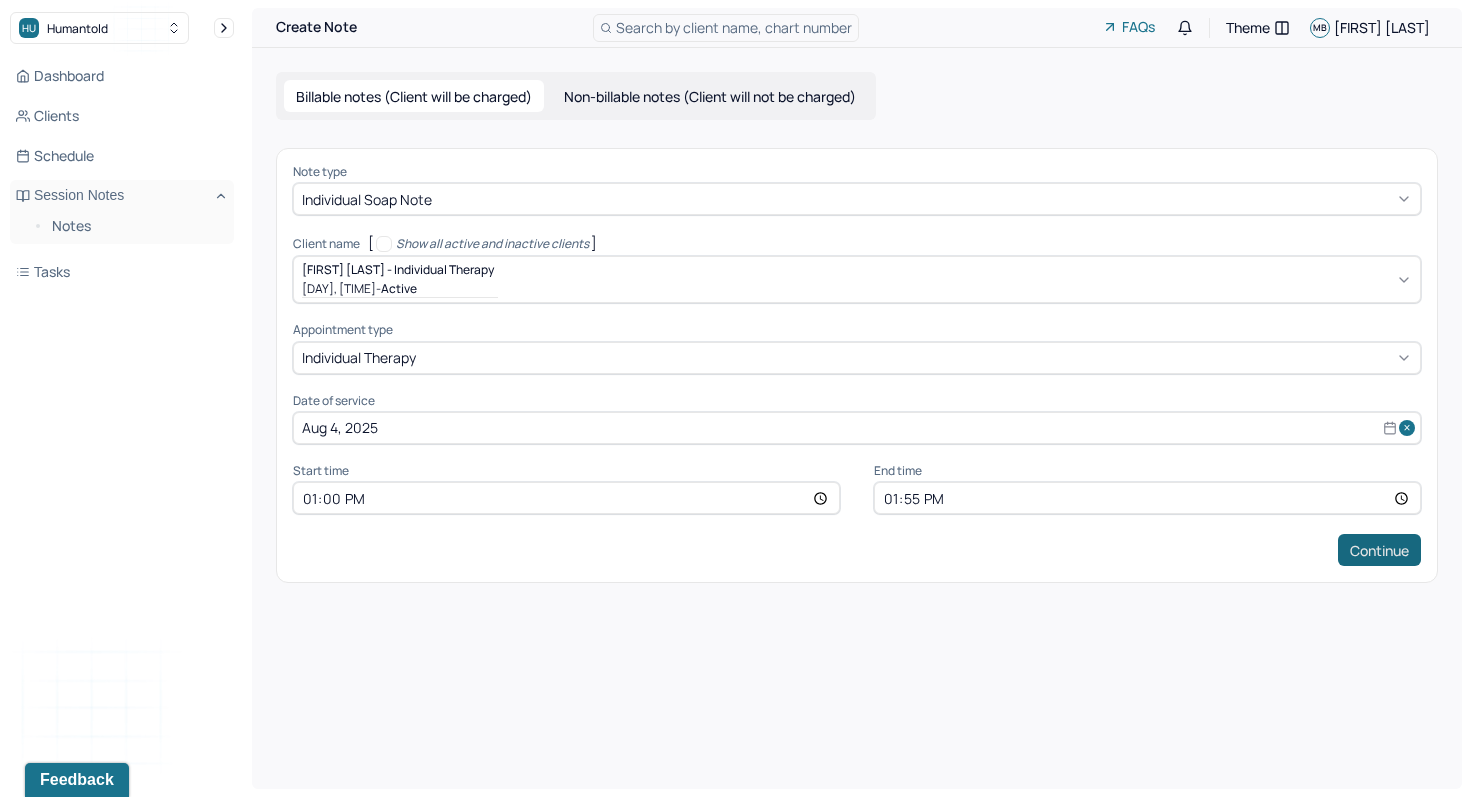 click on "Continue" at bounding box center (1379, 550) 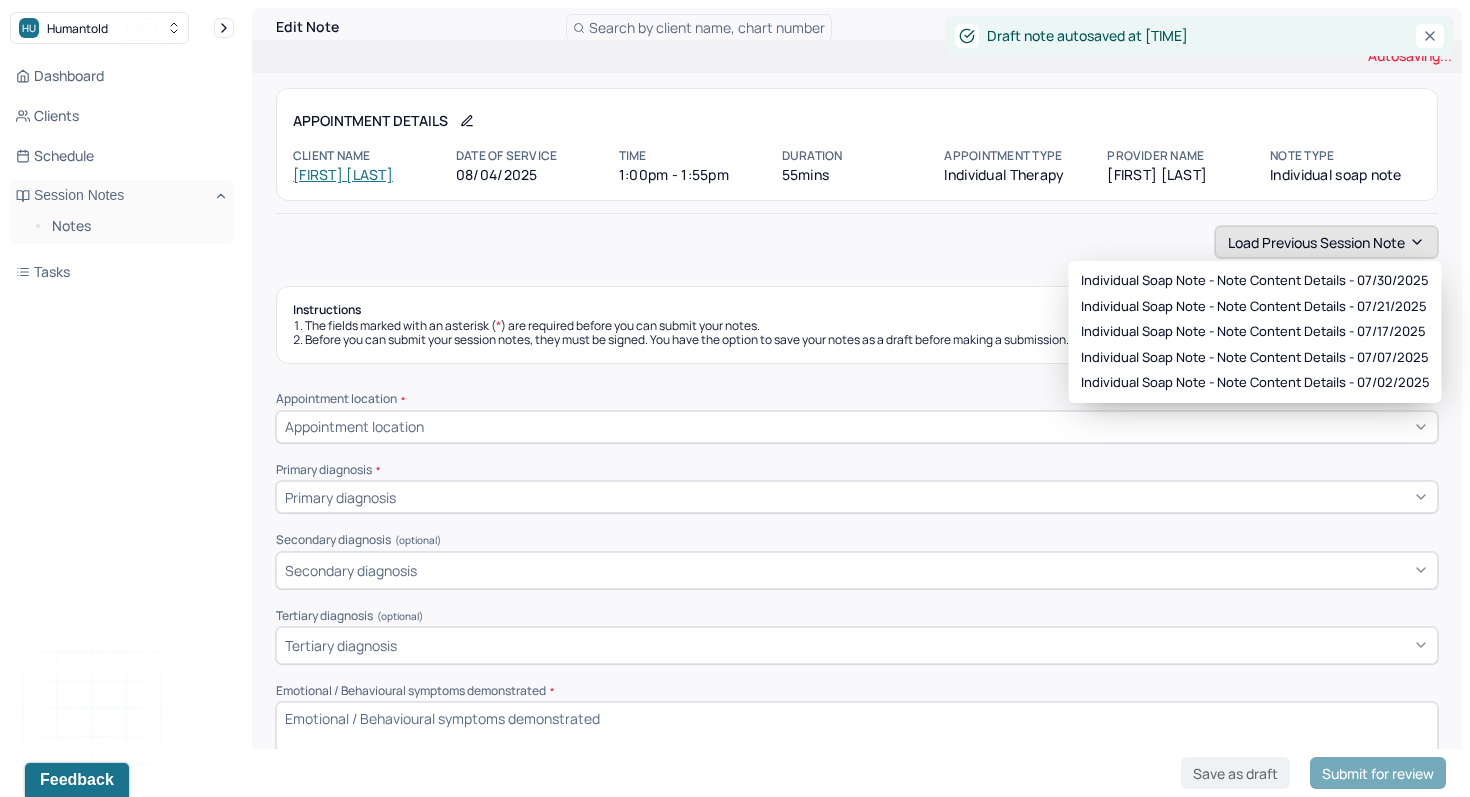 click on "Load previous session note" at bounding box center (1326, 242) 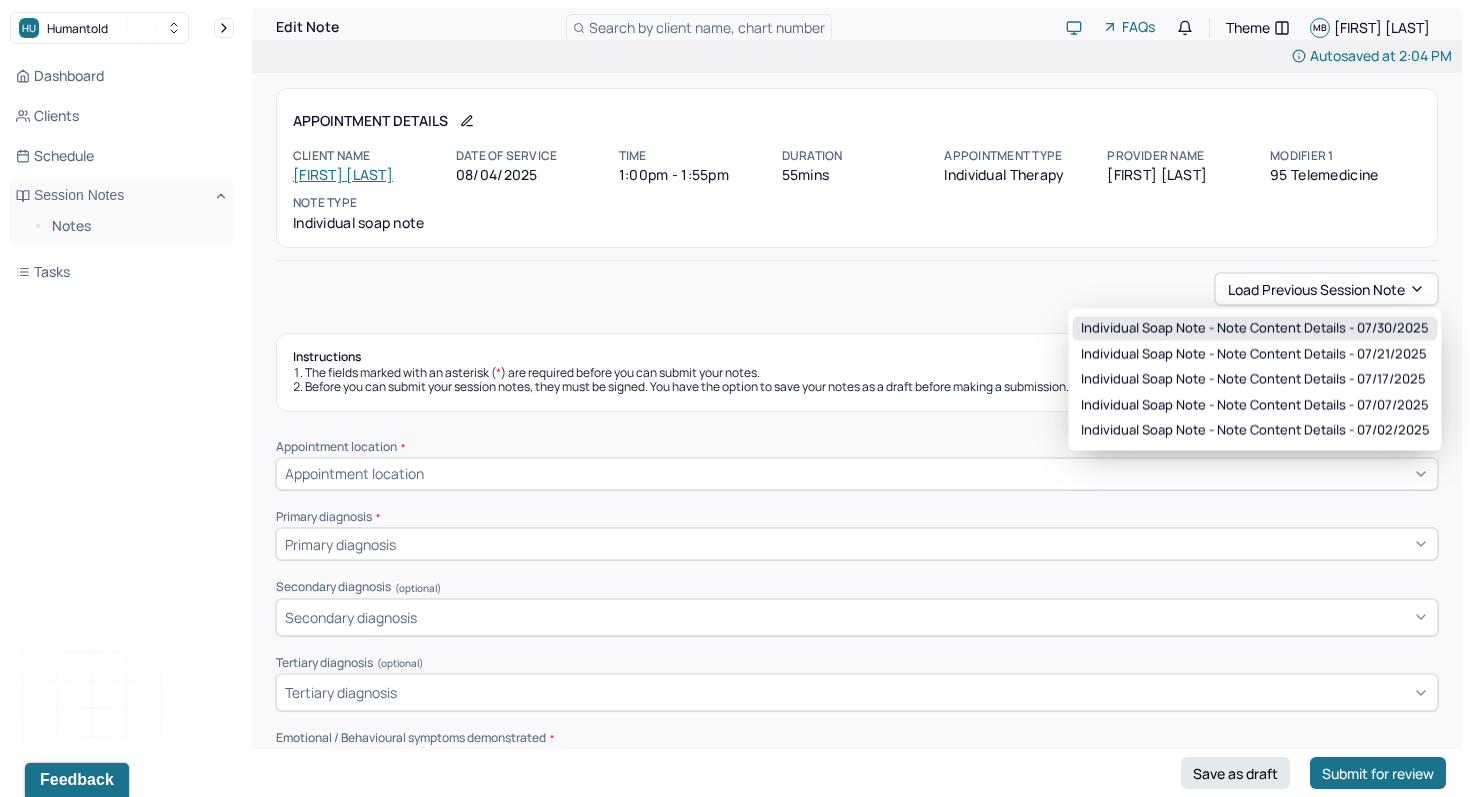 click on "Individual soap note   - Note content Details -   [DATE]" at bounding box center (1255, 329) 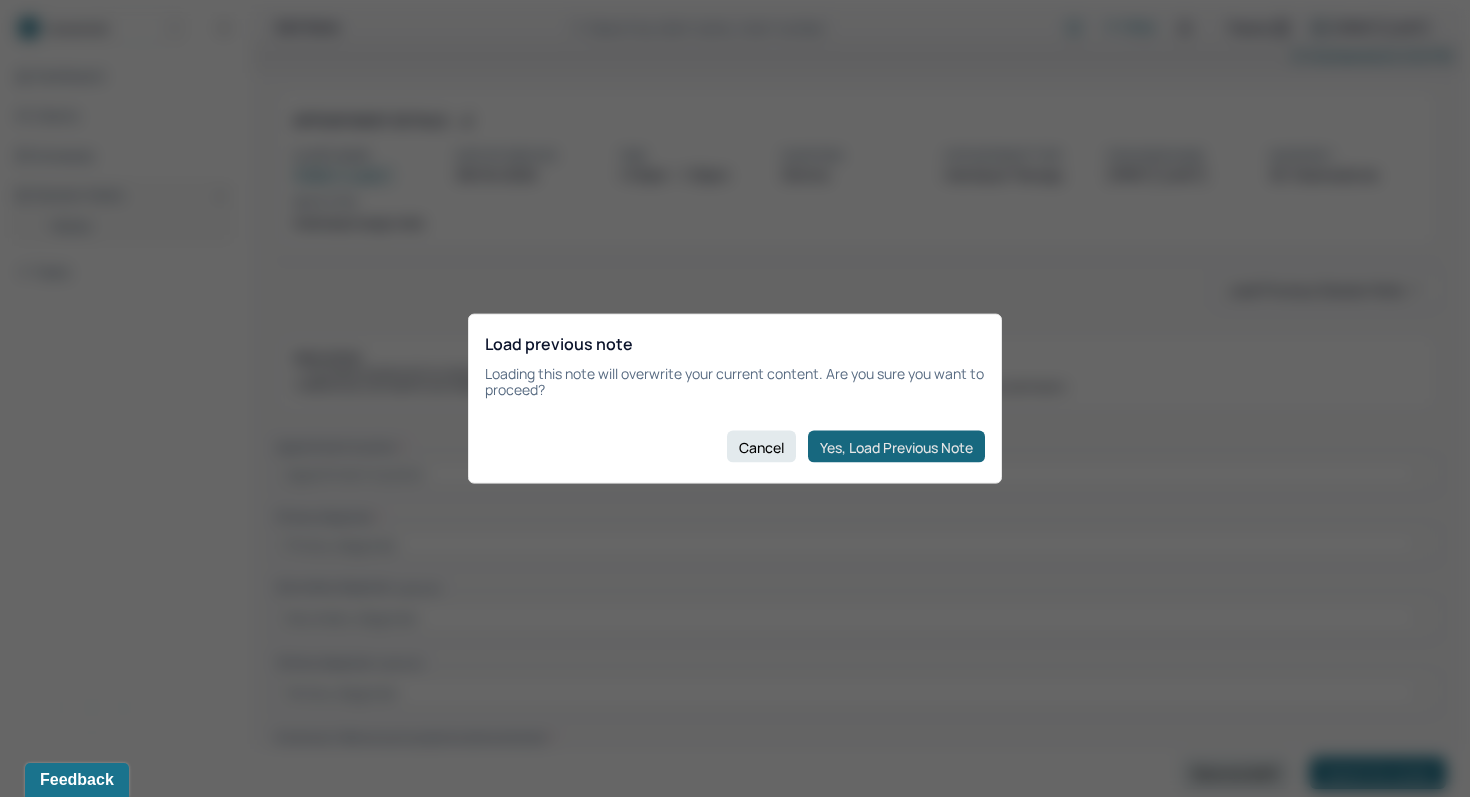 click on "Yes, Load Previous Note" at bounding box center [896, 447] 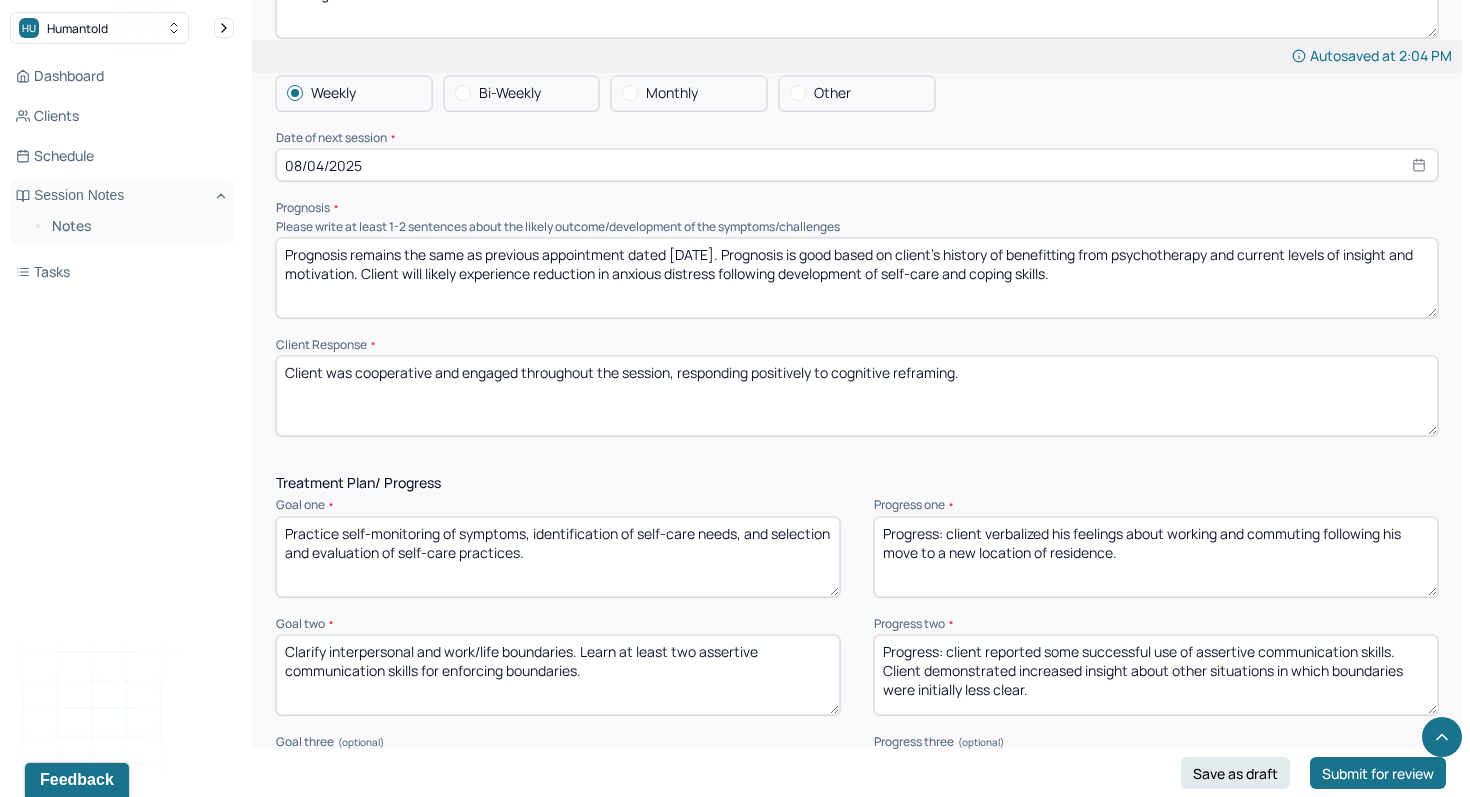 scroll, scrollTop: 2133, scrollLeft: 0, axis: vertical 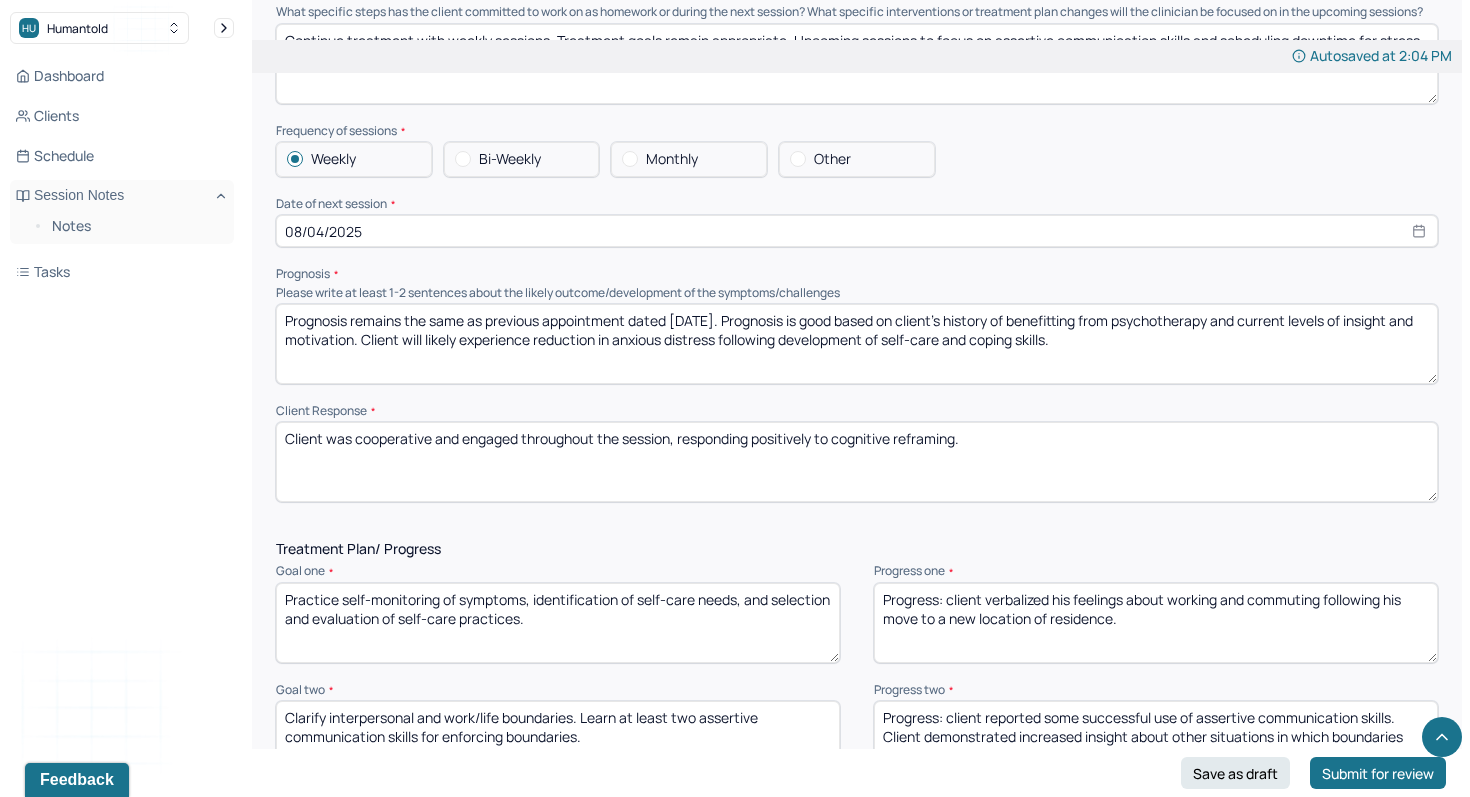 click on "Prognosis remains the same as previous appointment dated [DATE]. Prognosis is good based on client's history of benefitting from psychotherapy and current levels of insight and motivation. Client will likely experience reduction in anxious distress following development of self-care and coping skills." at bounding box center [857, 344] 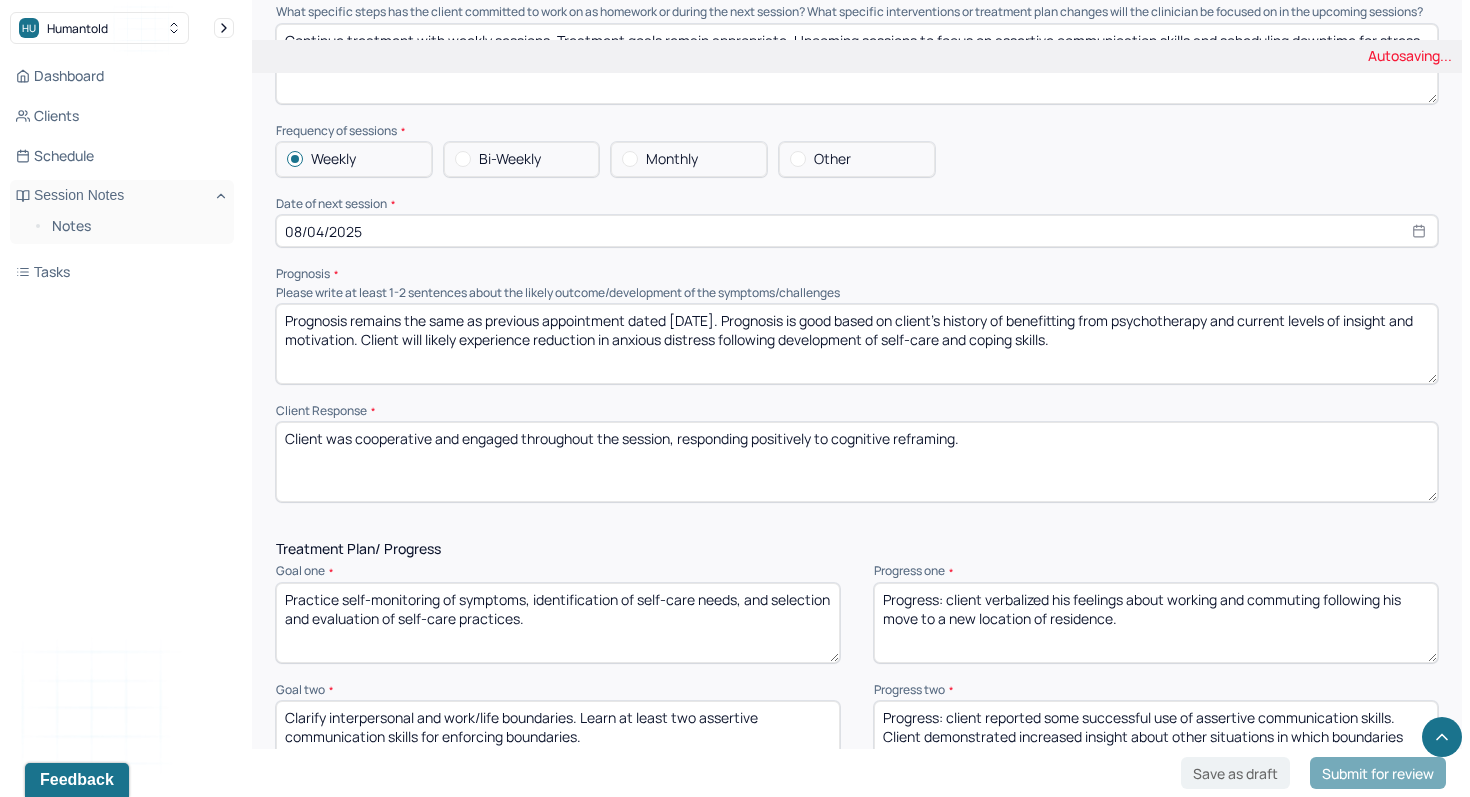 type on "Prognosis remains the same as previous appointment dated [DATE]. Prognosis is good based on client's history of benefitting from psychotherapy and current levels of insight and motivation. Client will likely experience reduction in anxious distress following development of self-care and coping skills." 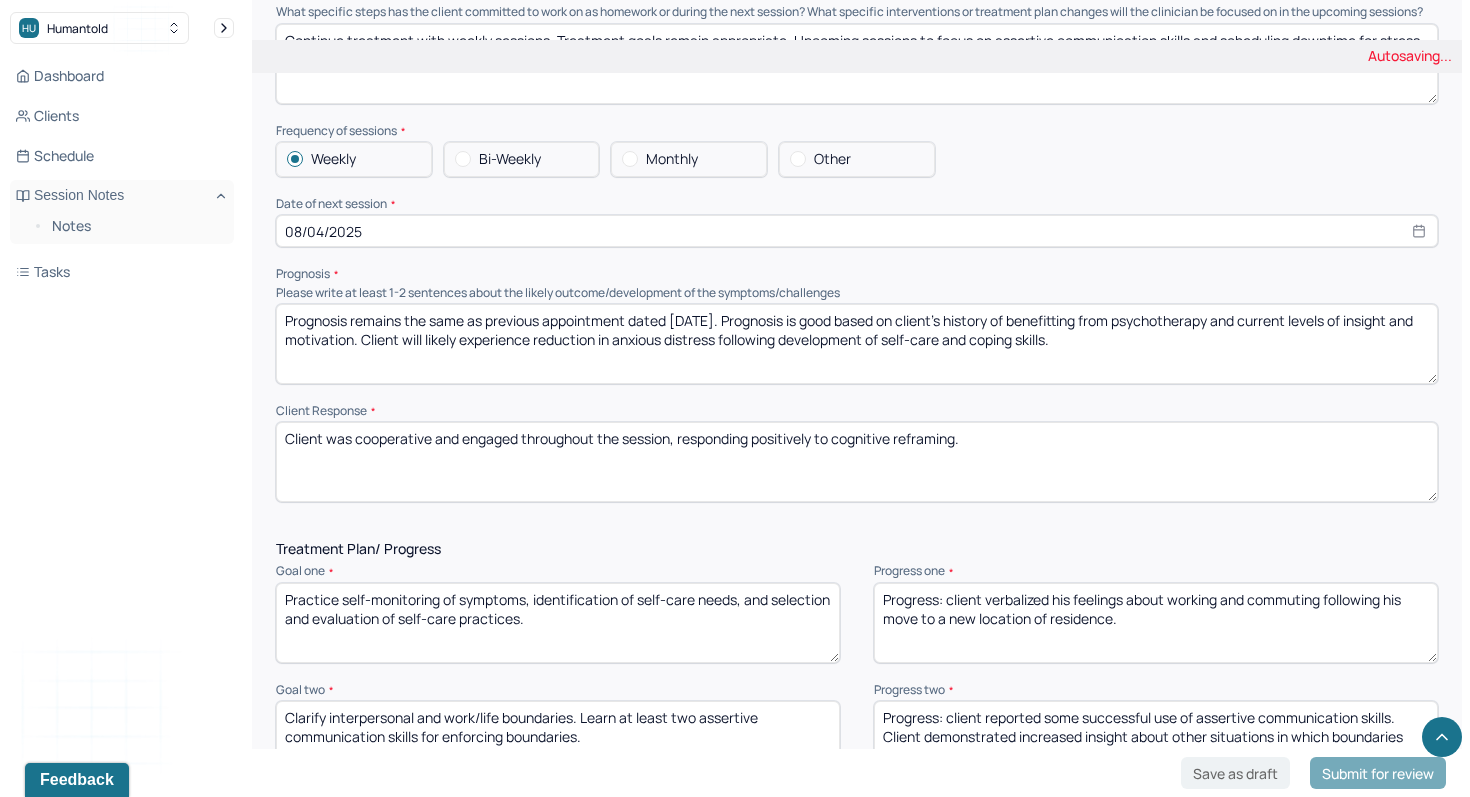select on "7" 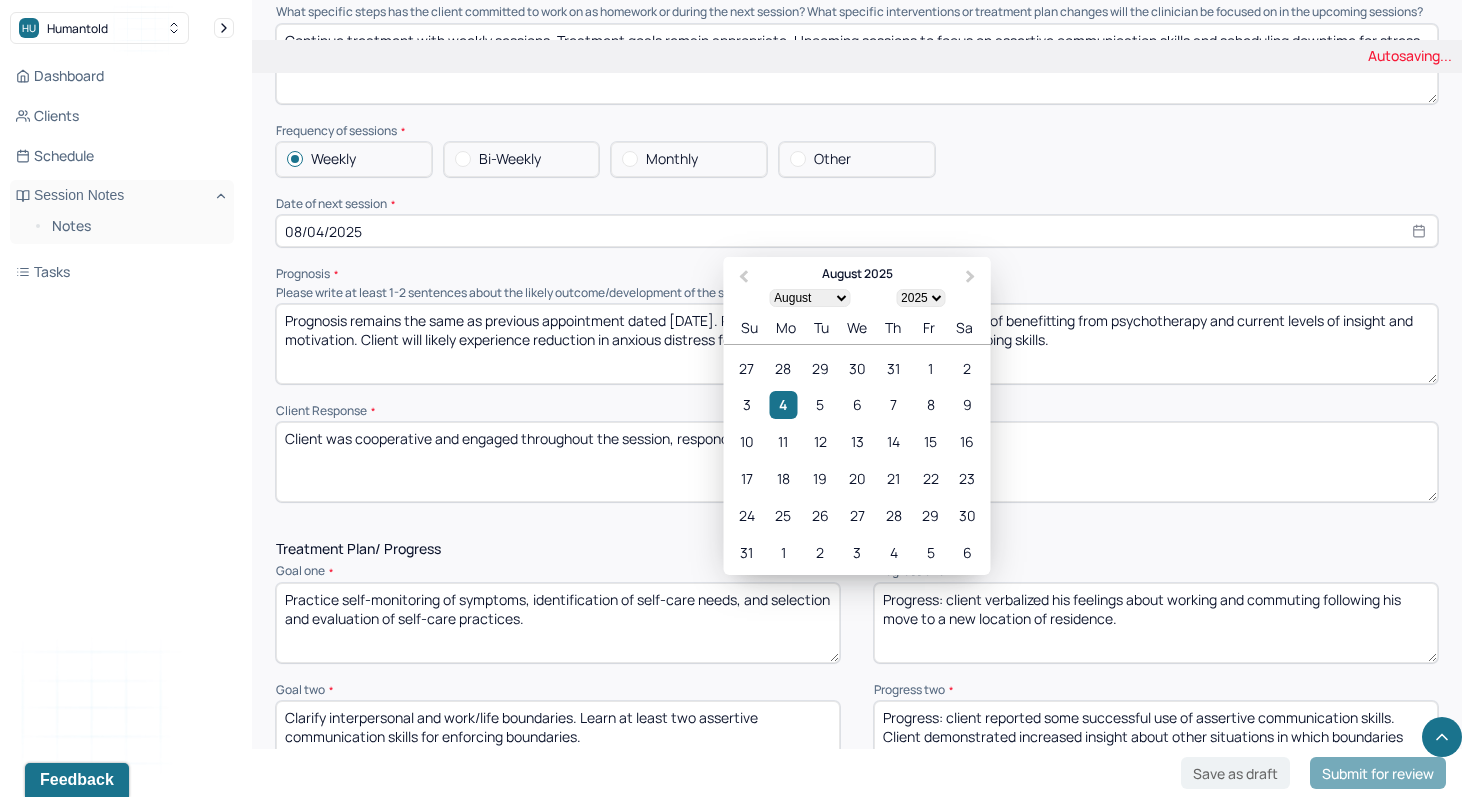 click on "08/04/2025" at bounding box center [857, 231] 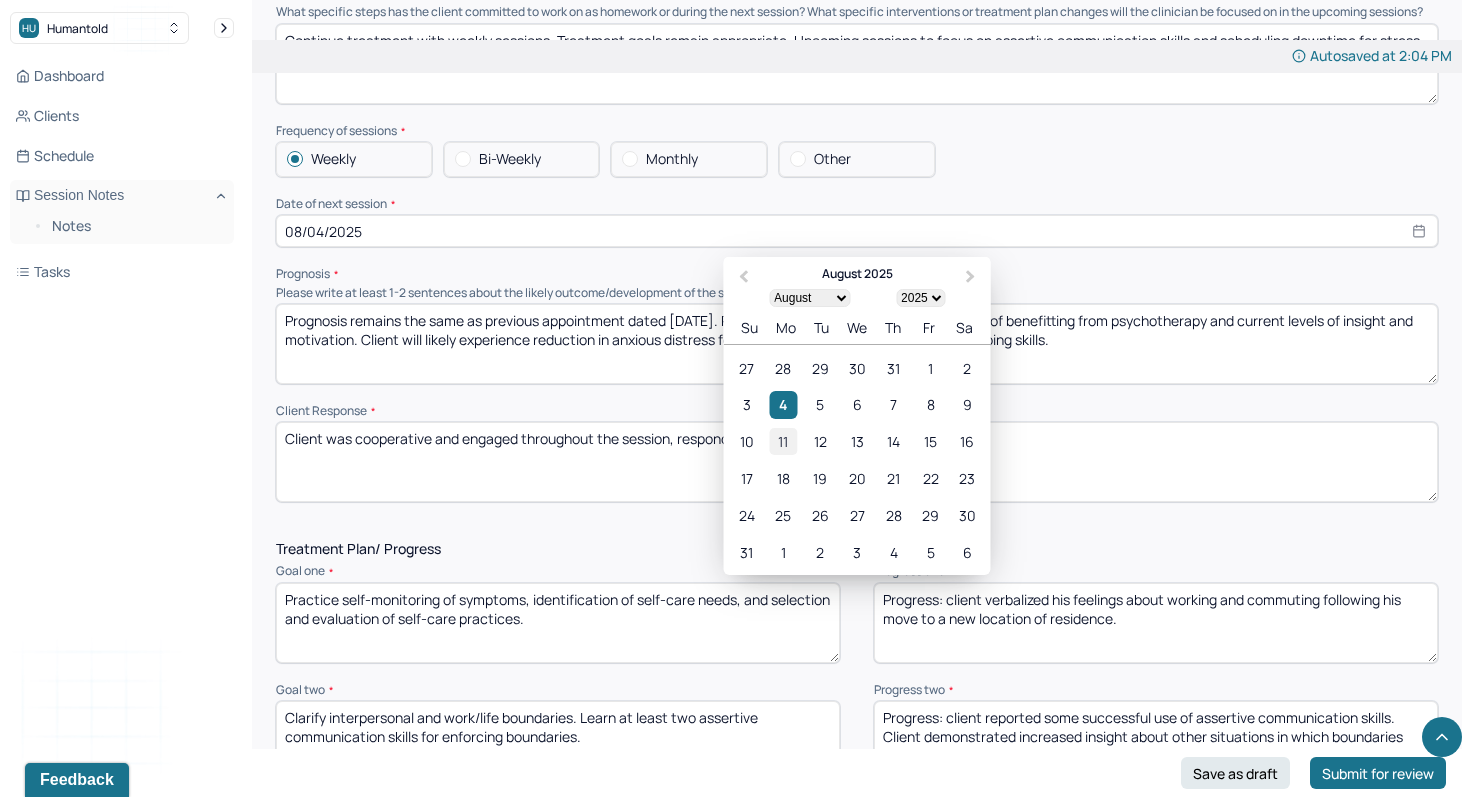 click on "11" at bounding box center (783, 442) 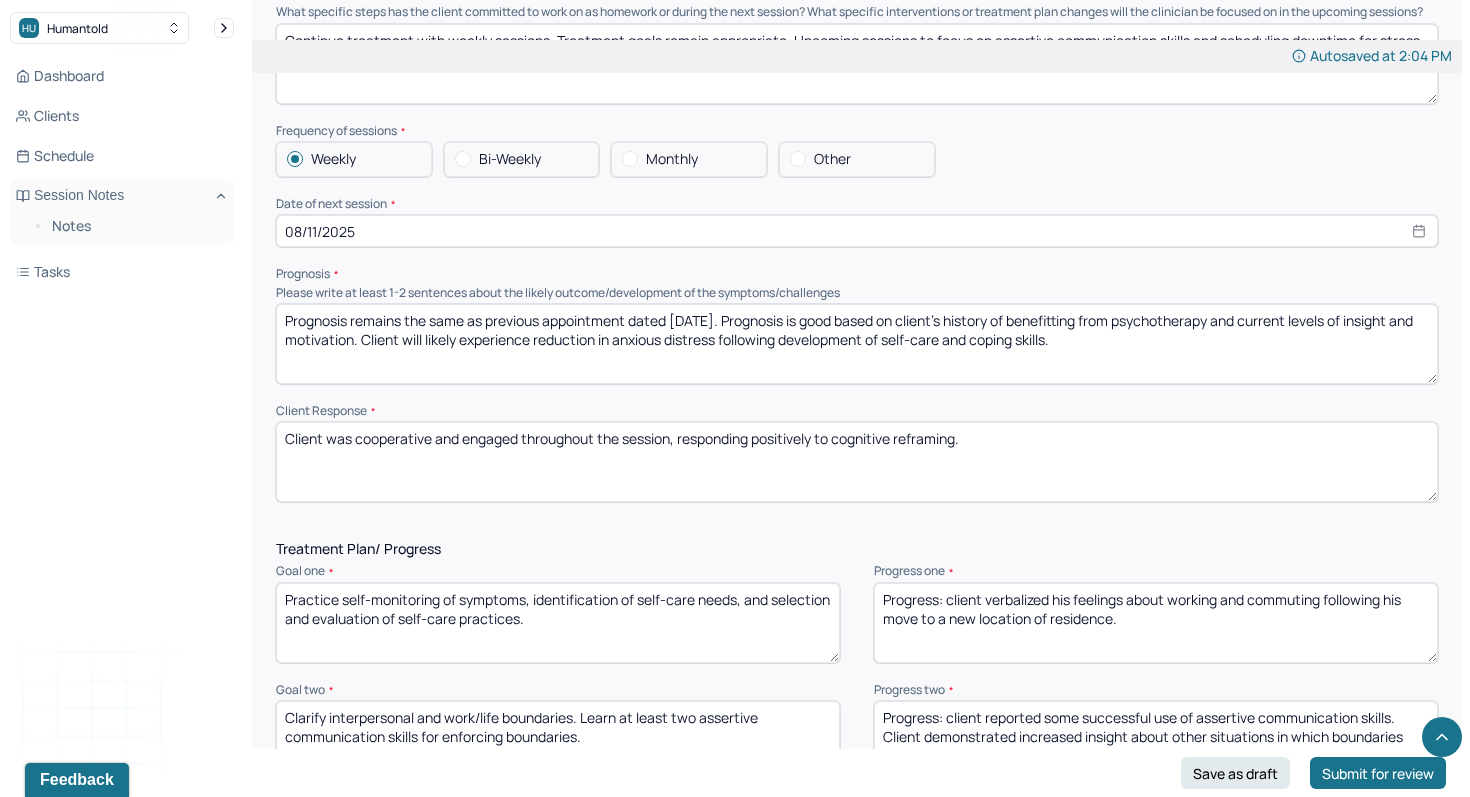 click on "Client was cooperative and engaged throughout the session, responding positively to cognitive reframing." at bounding box center [857, 462] 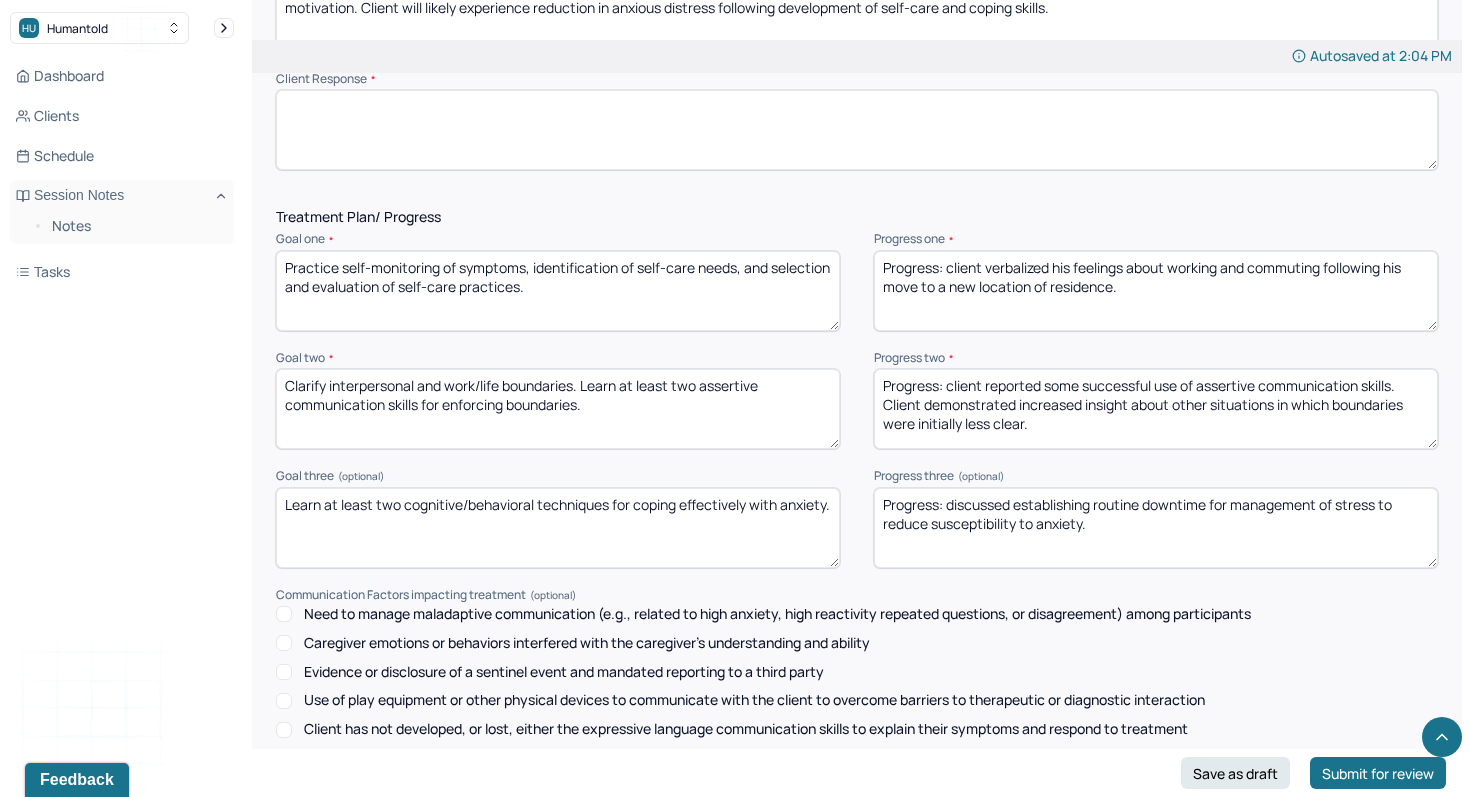 scroll, scrollTop: 2478, scrollLeft: 0, axis: vertical 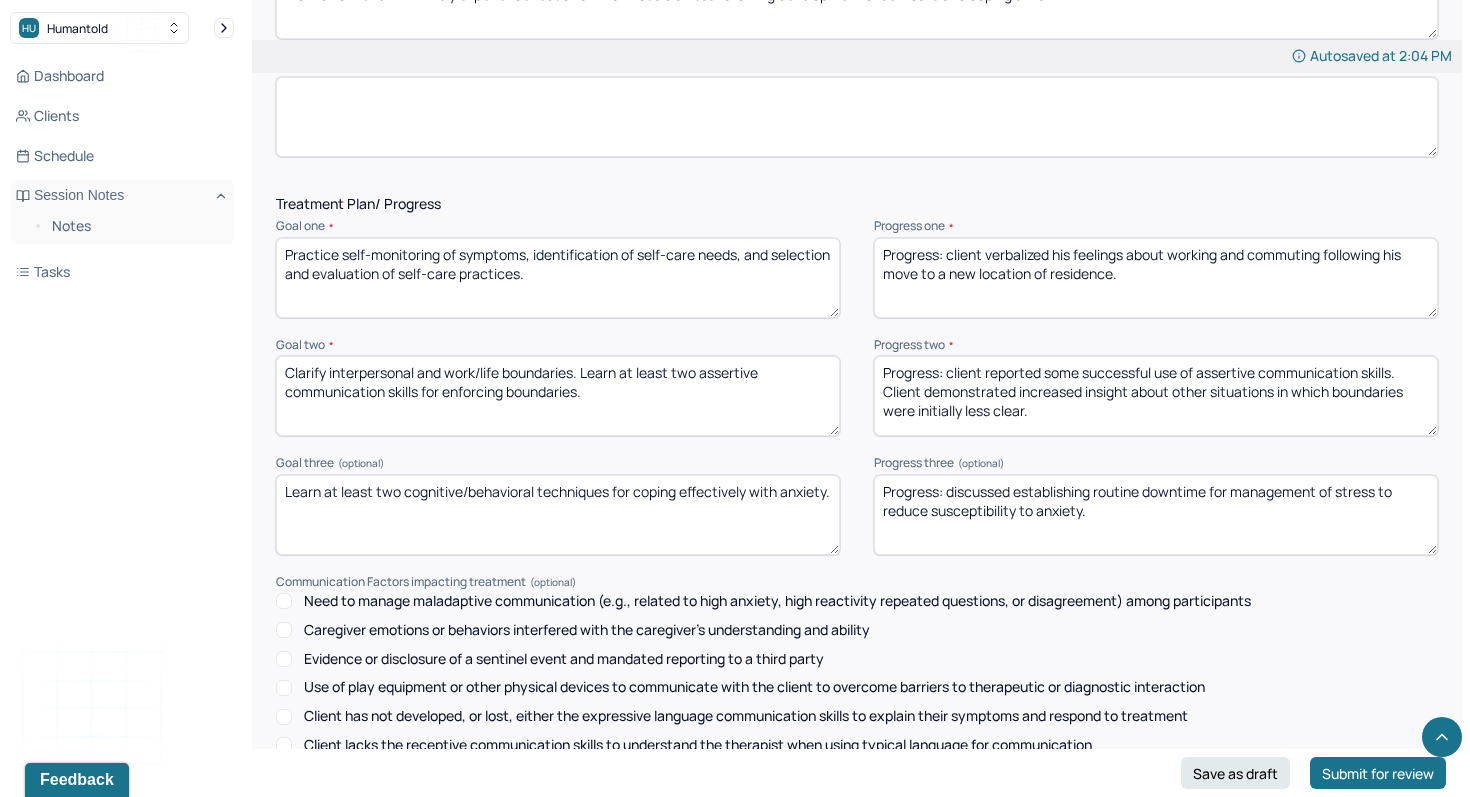 type 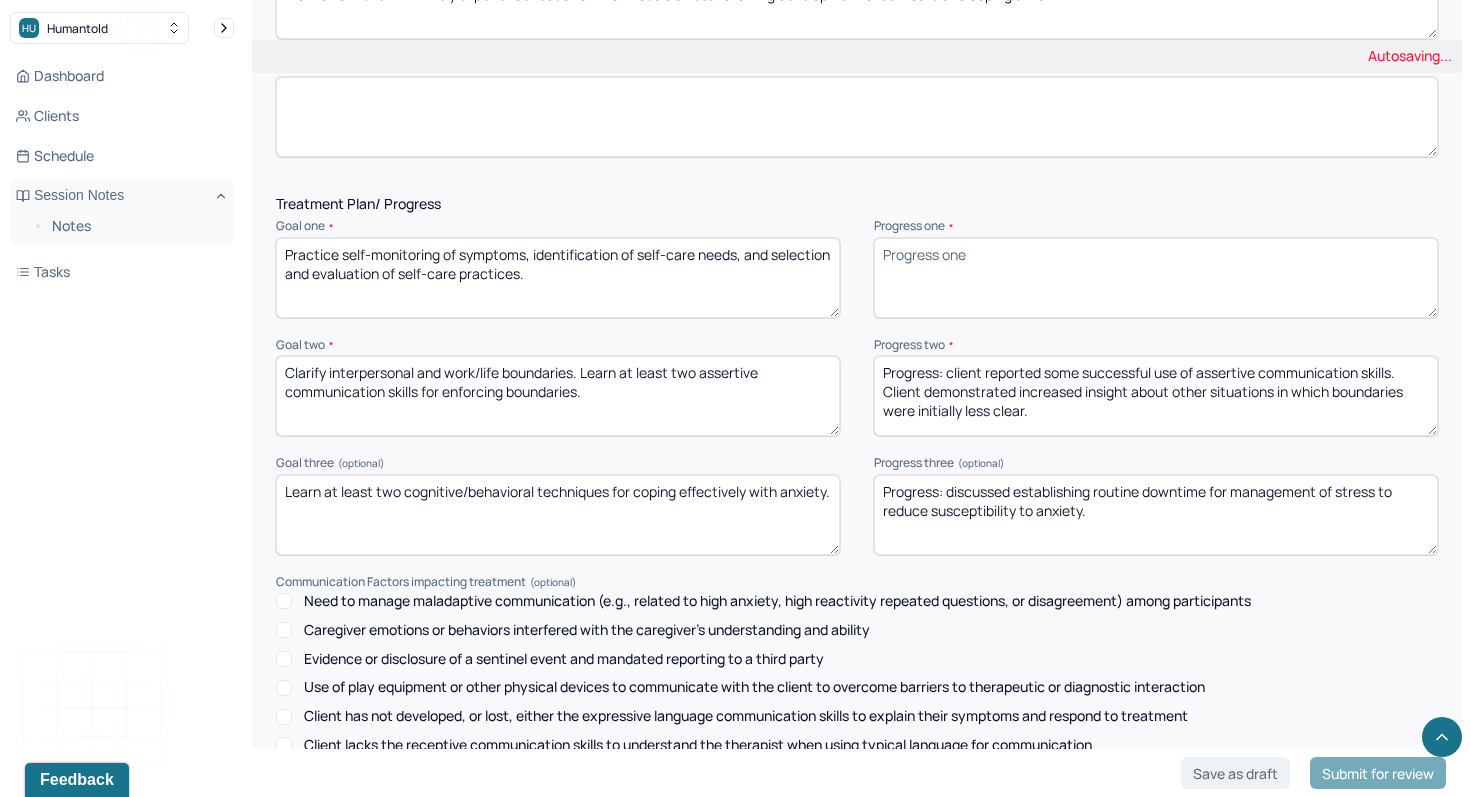 type 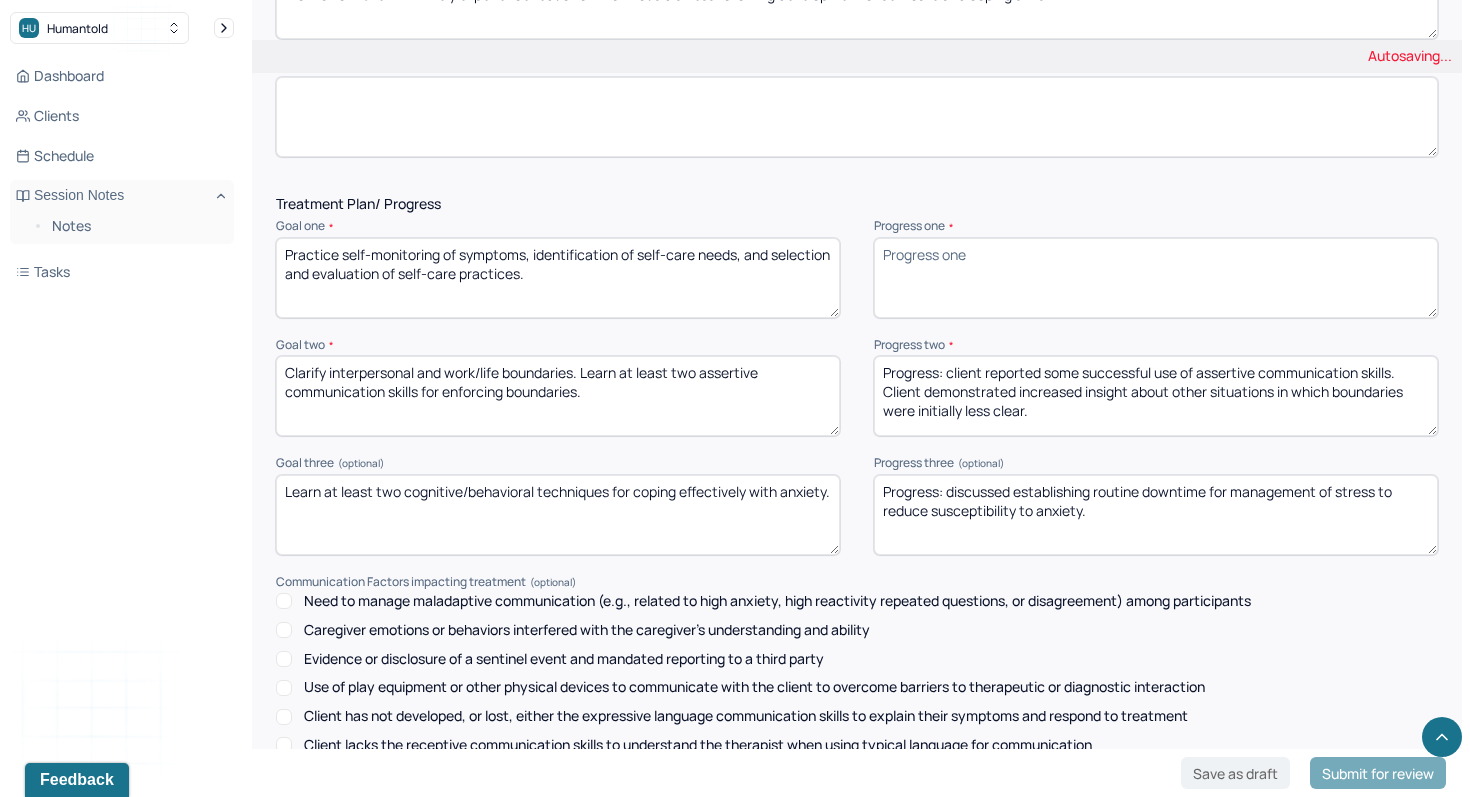 drag, startPoint x: 1071, startPoint y: 419, endPoint x: 777, endPoint y: 261, distance: 333.7664 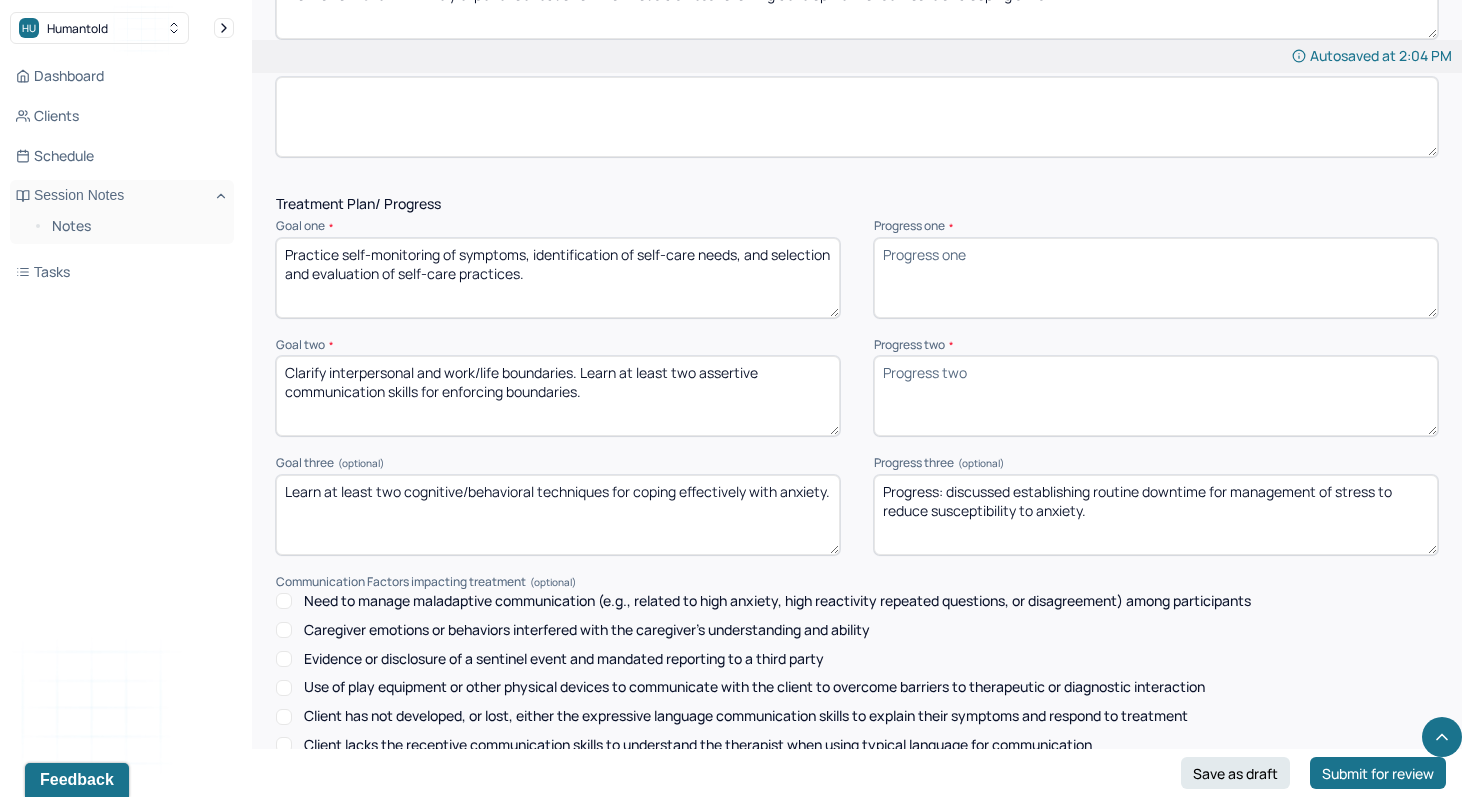 type 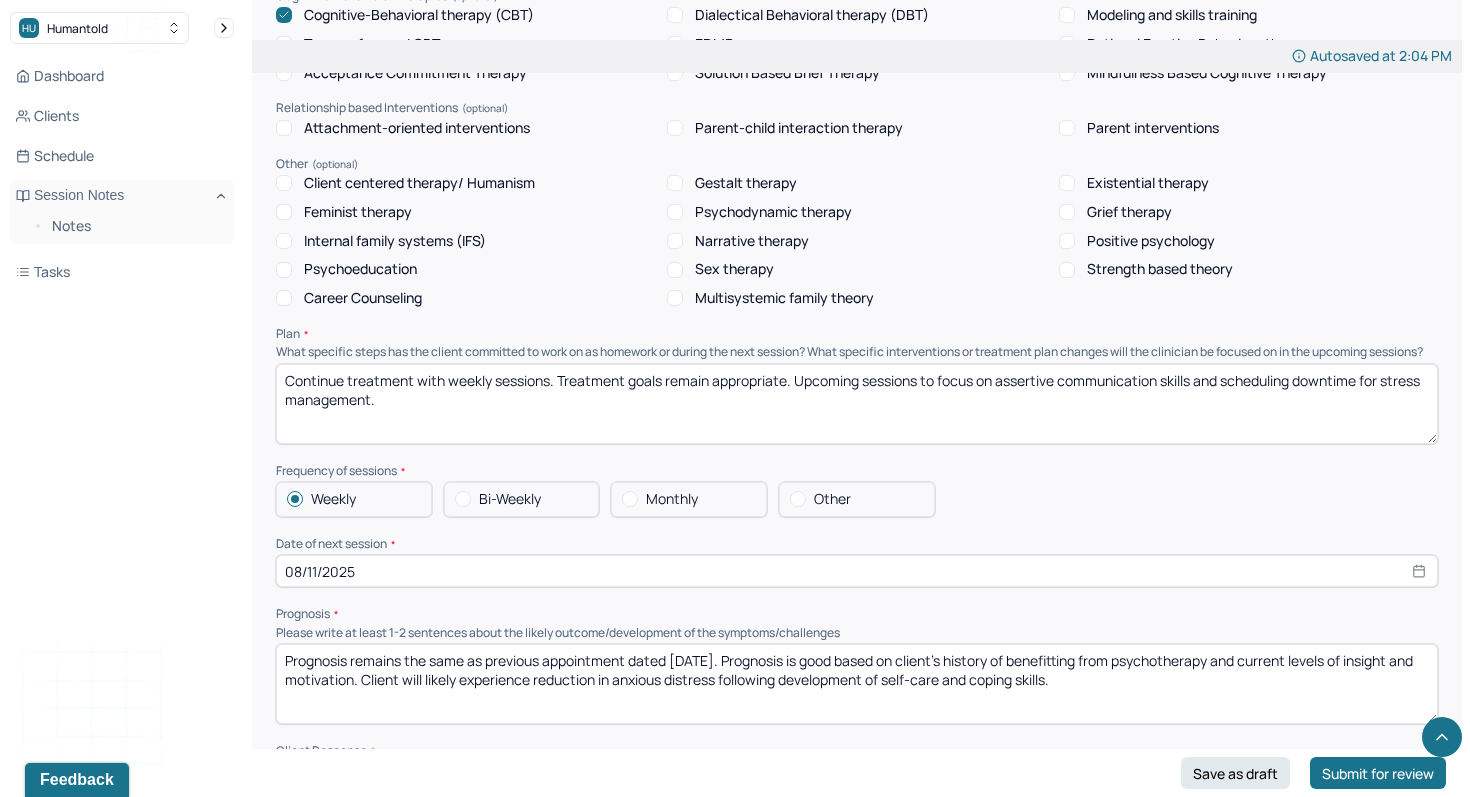 scroll, scrollTop: 1697, scrollLeft: 0, axis: vertical 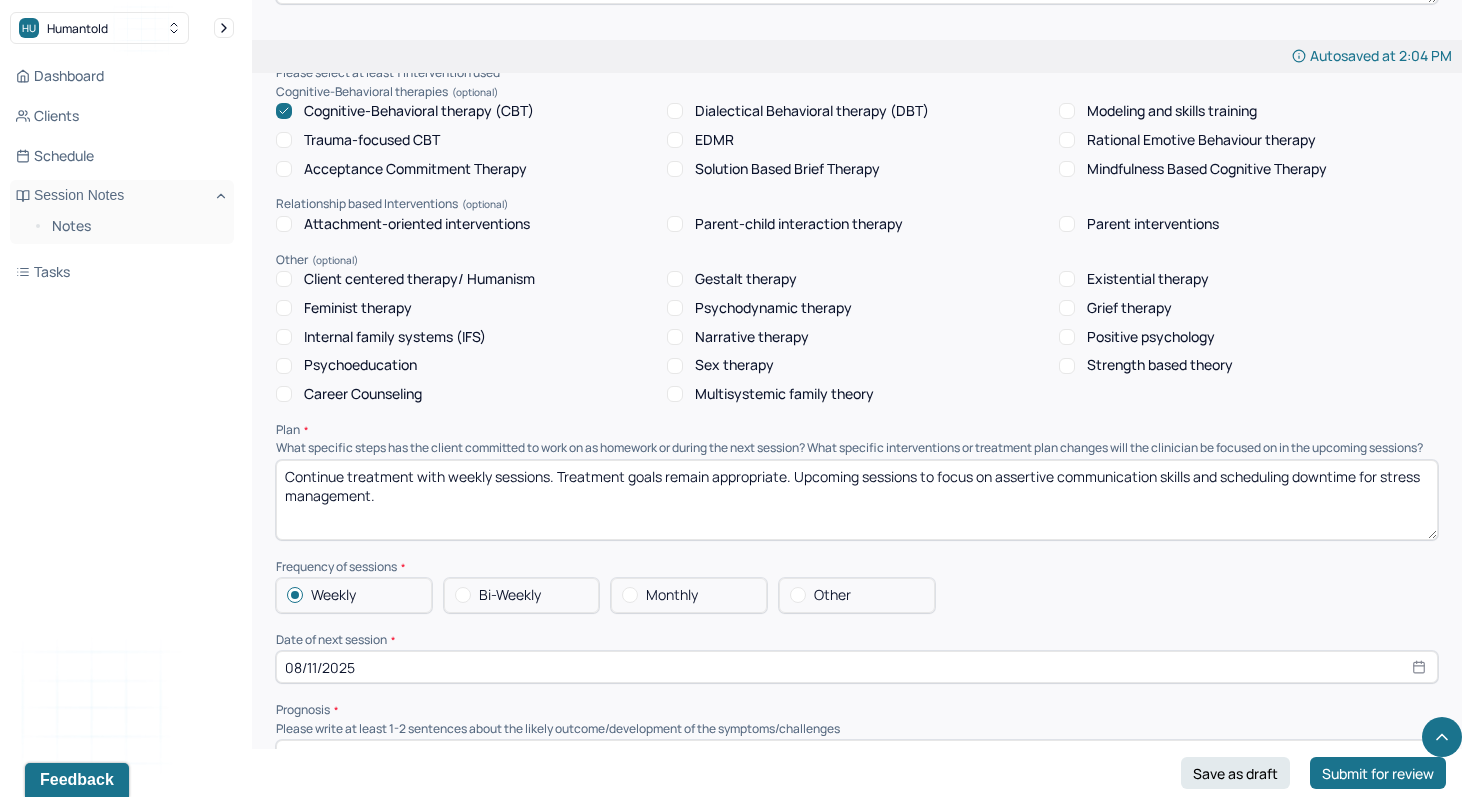 type 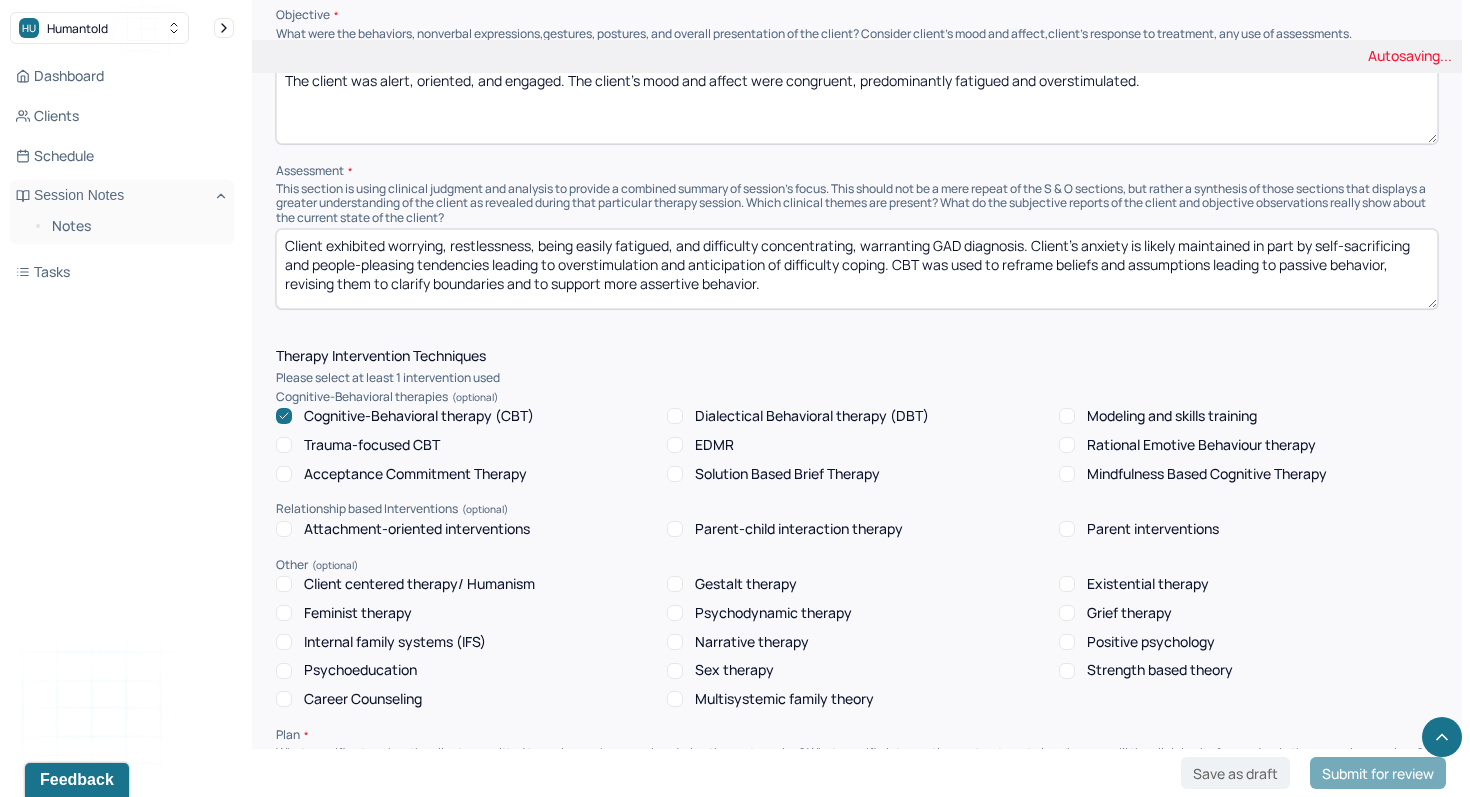 scroll, scrollTop: 1332, scrollLeft: 0, axis: vertical 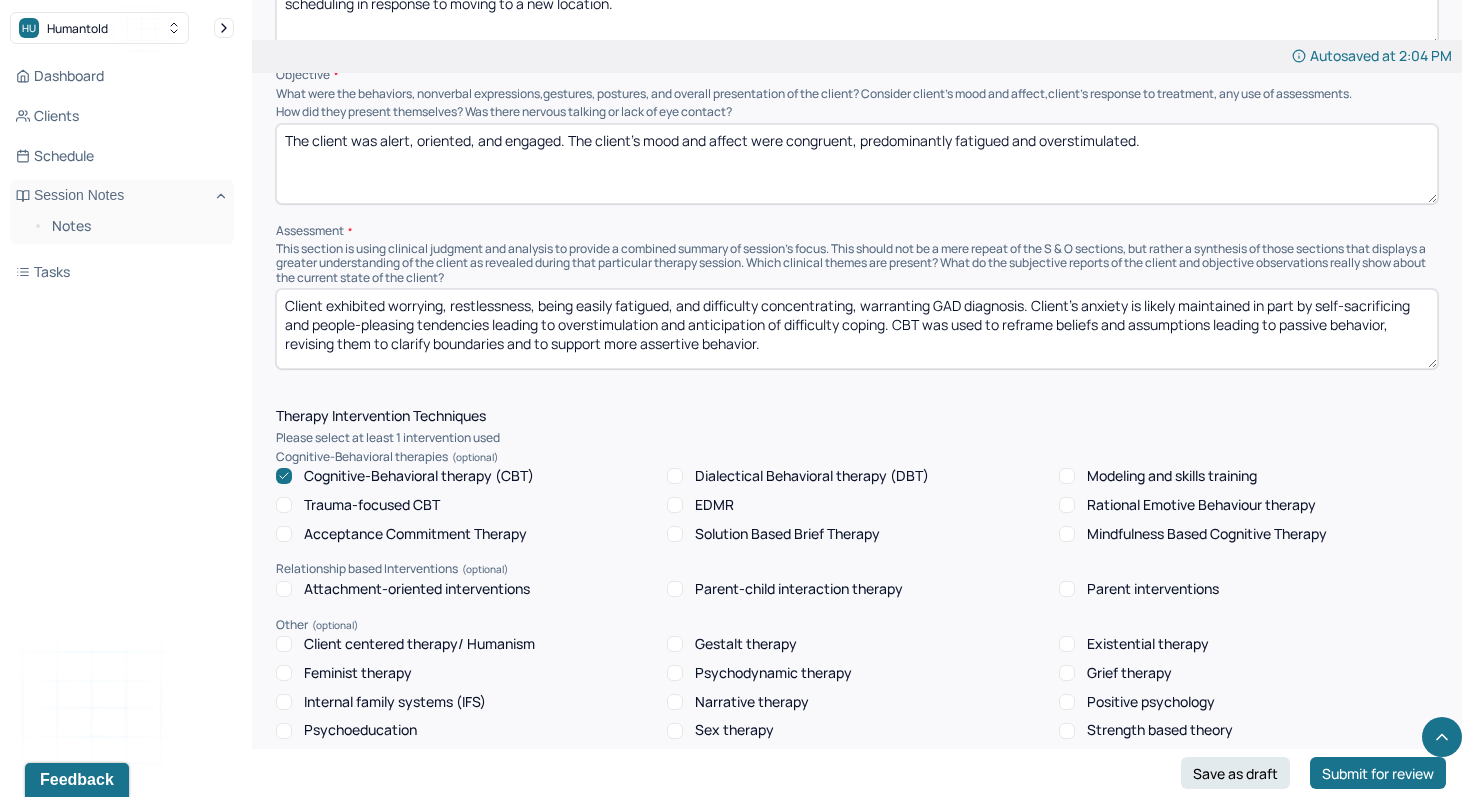 type on "Continue treatment with weekly sessions. Treatment goals remain appropriate. Upcoming sessions to focus on" 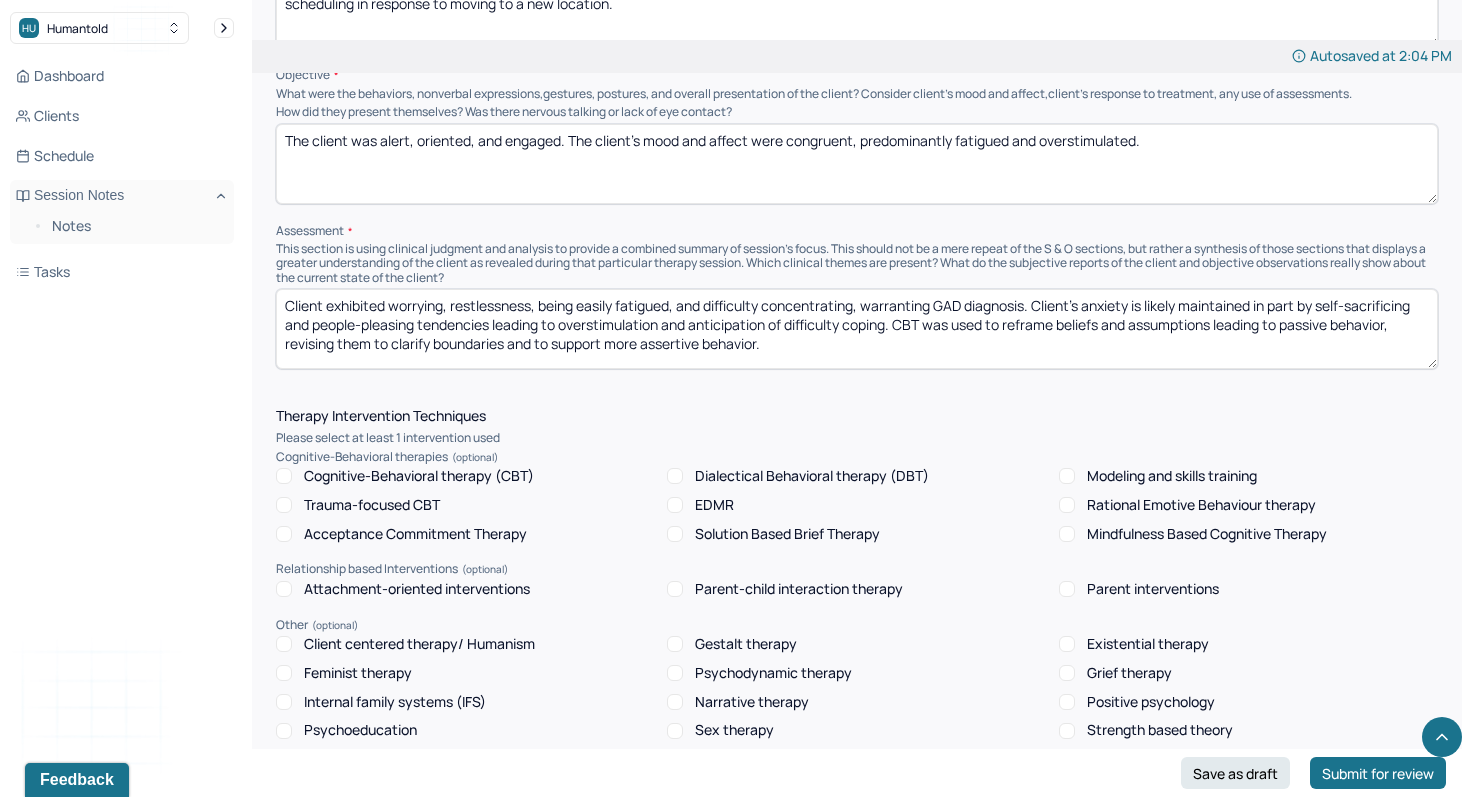 drag, startPoint x: 1038, startPoint y: 297, endPoint x: 1067, endPoint y: 381, distance: 88.86507 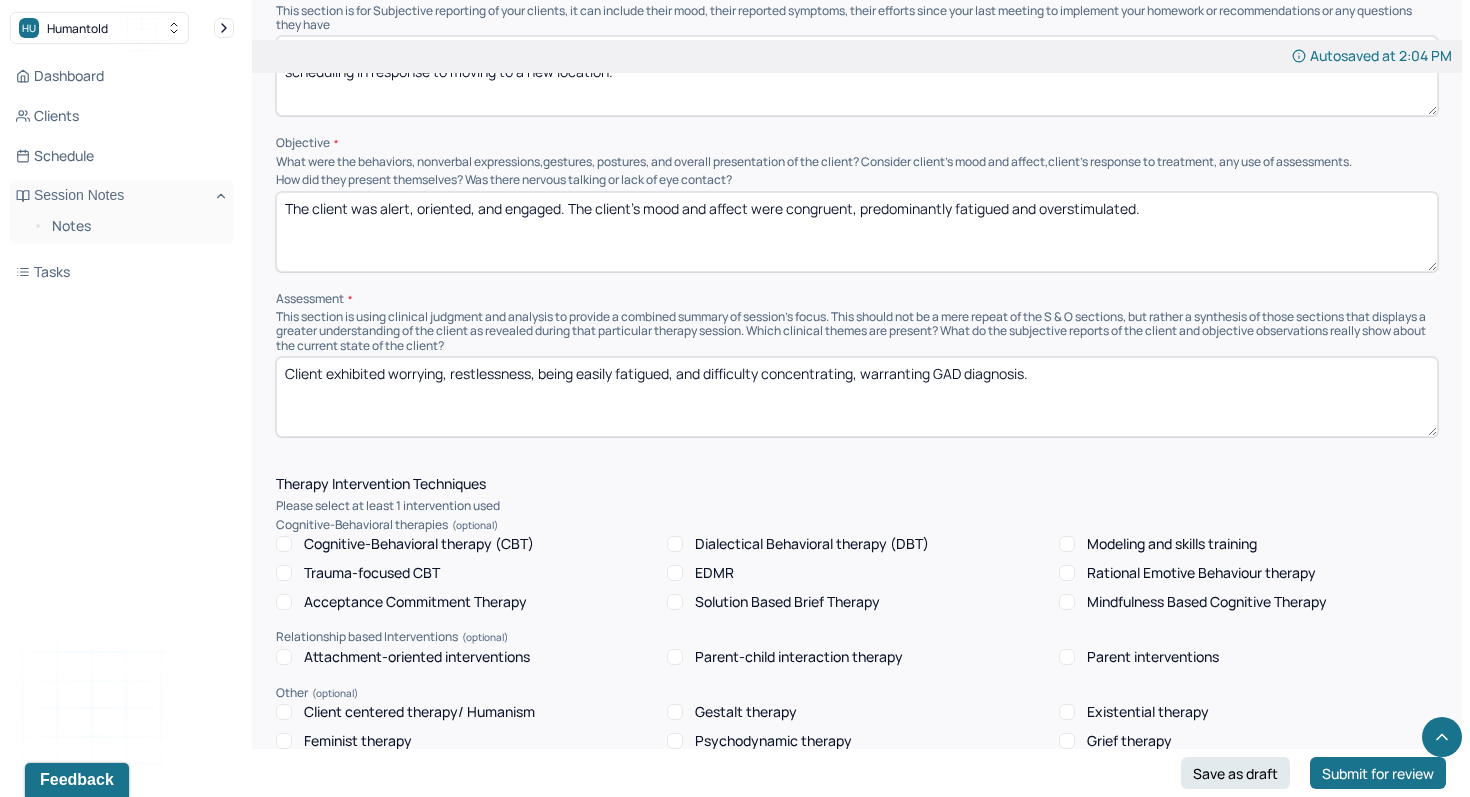 scroll, scrollTop: 1257, scrollLeft: 0, axis: vertical 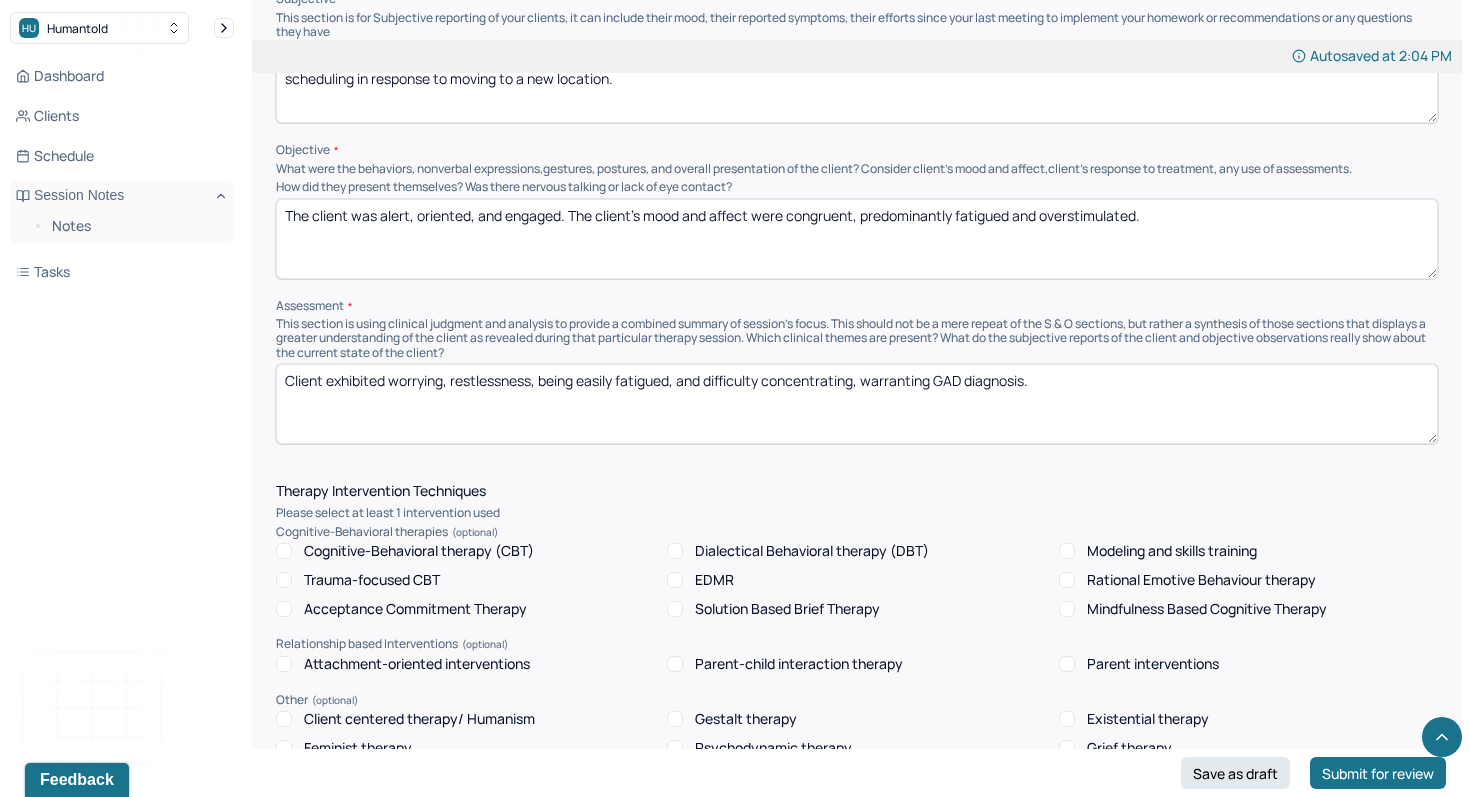 type on "Client exhibited worrying, restlessness, being easily fatigued, and difficulty concentrating, warranting GAD diagnosis." 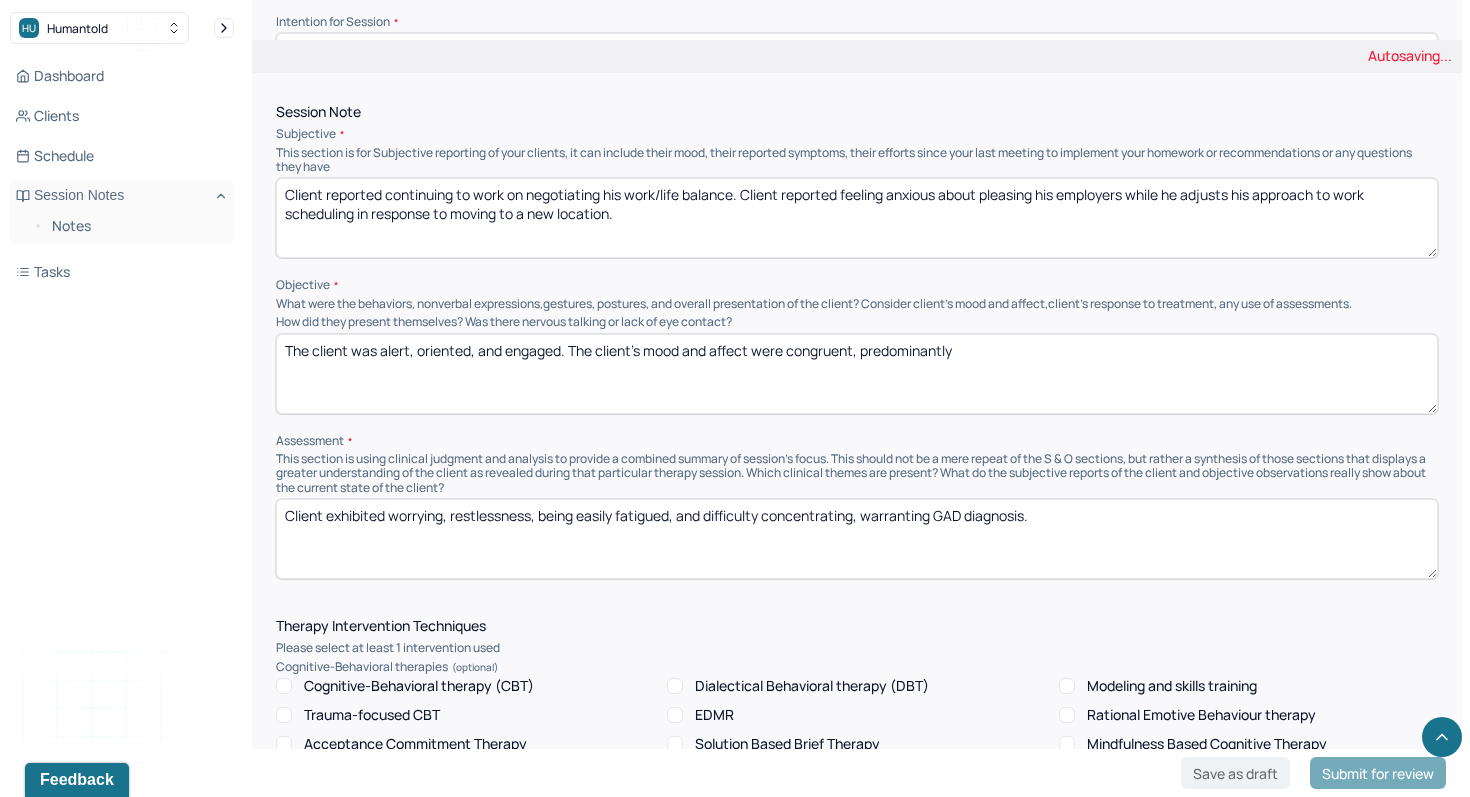 scroll, scrollTop: 1113, scrollLeft: 0, axis: vertical 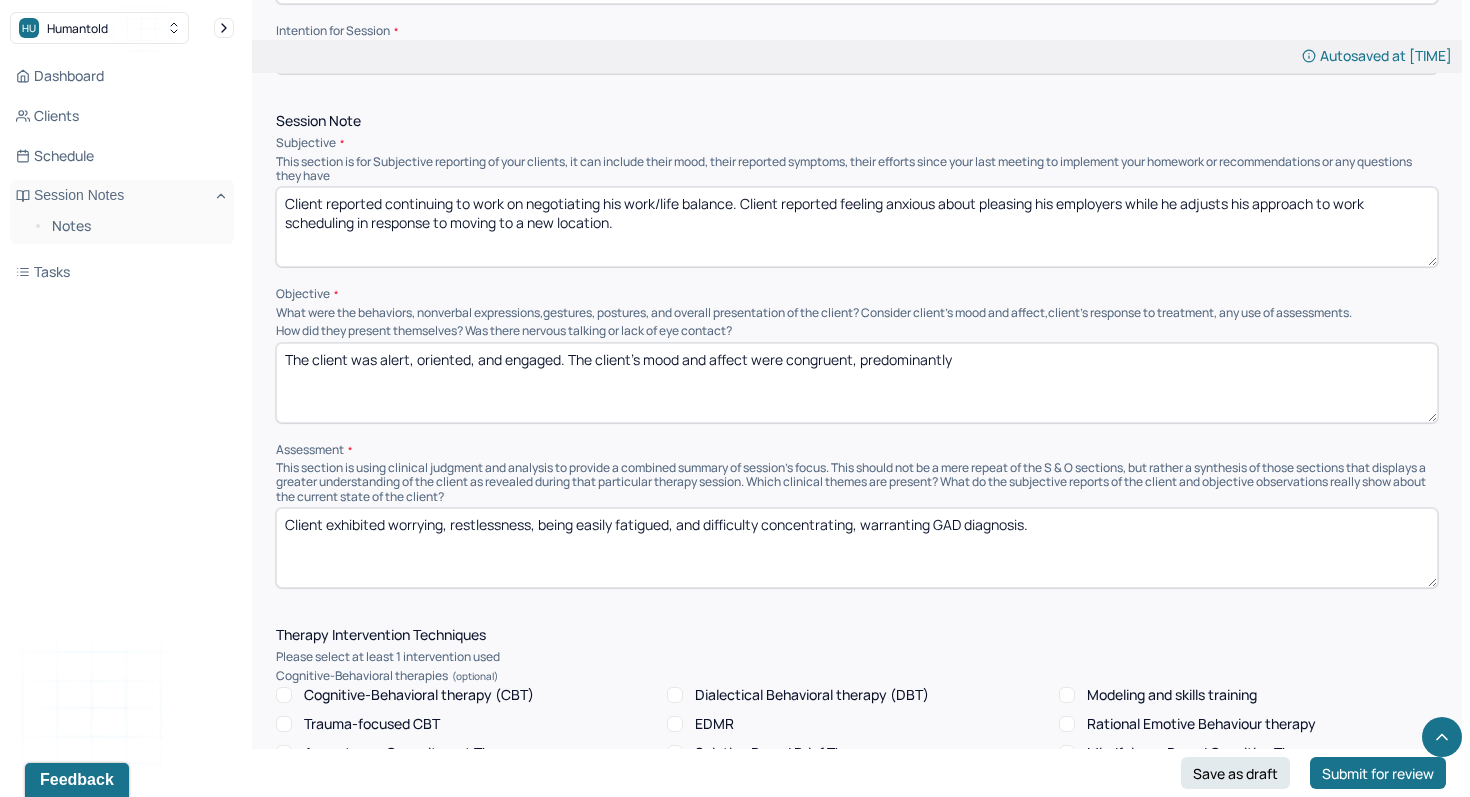 type on "The client was alert, oriented, and engaged. The client's mood and affect were congruent, predominantly" 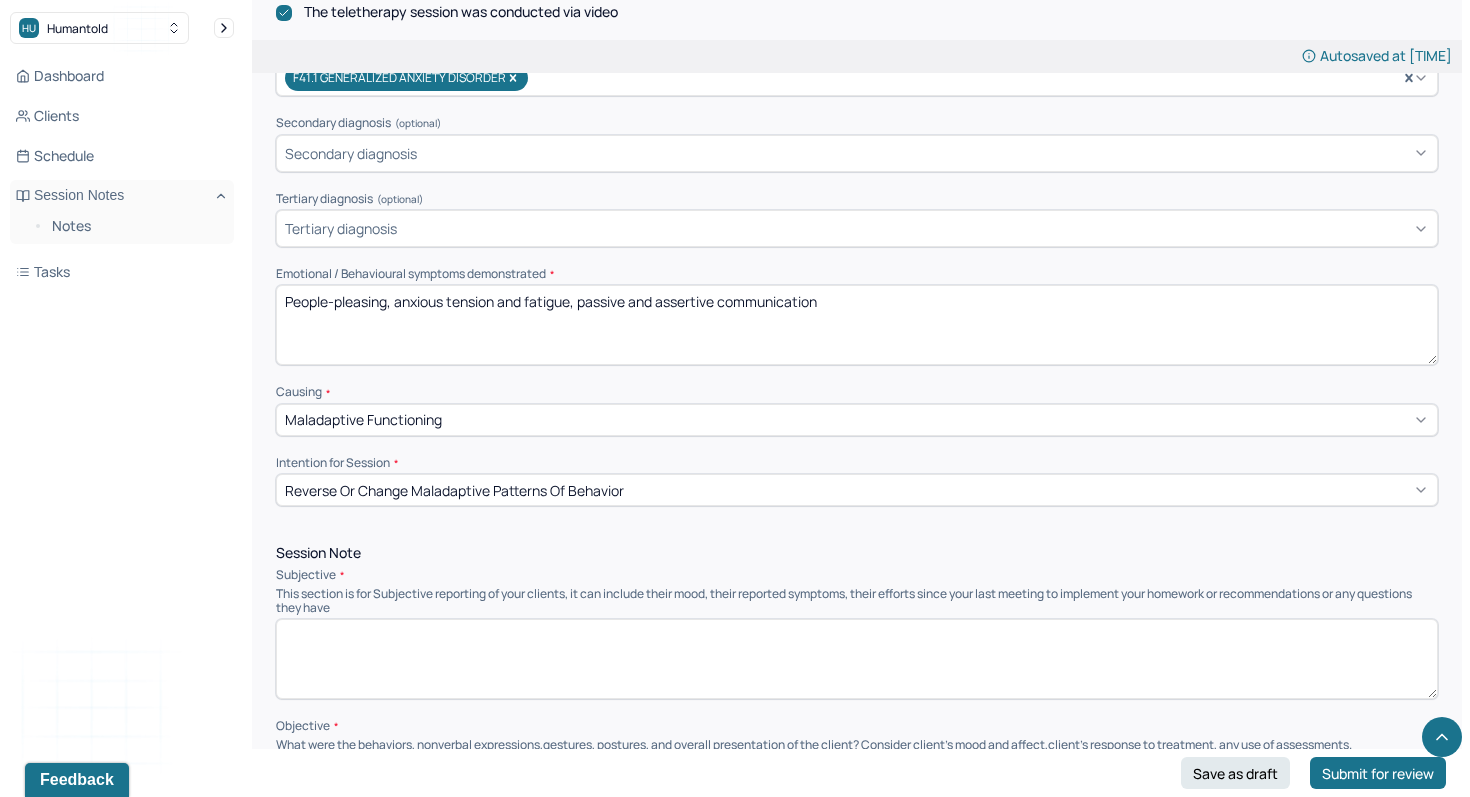 scroll, scrollTop: 676, scrollLeft: 0, axis: vertical 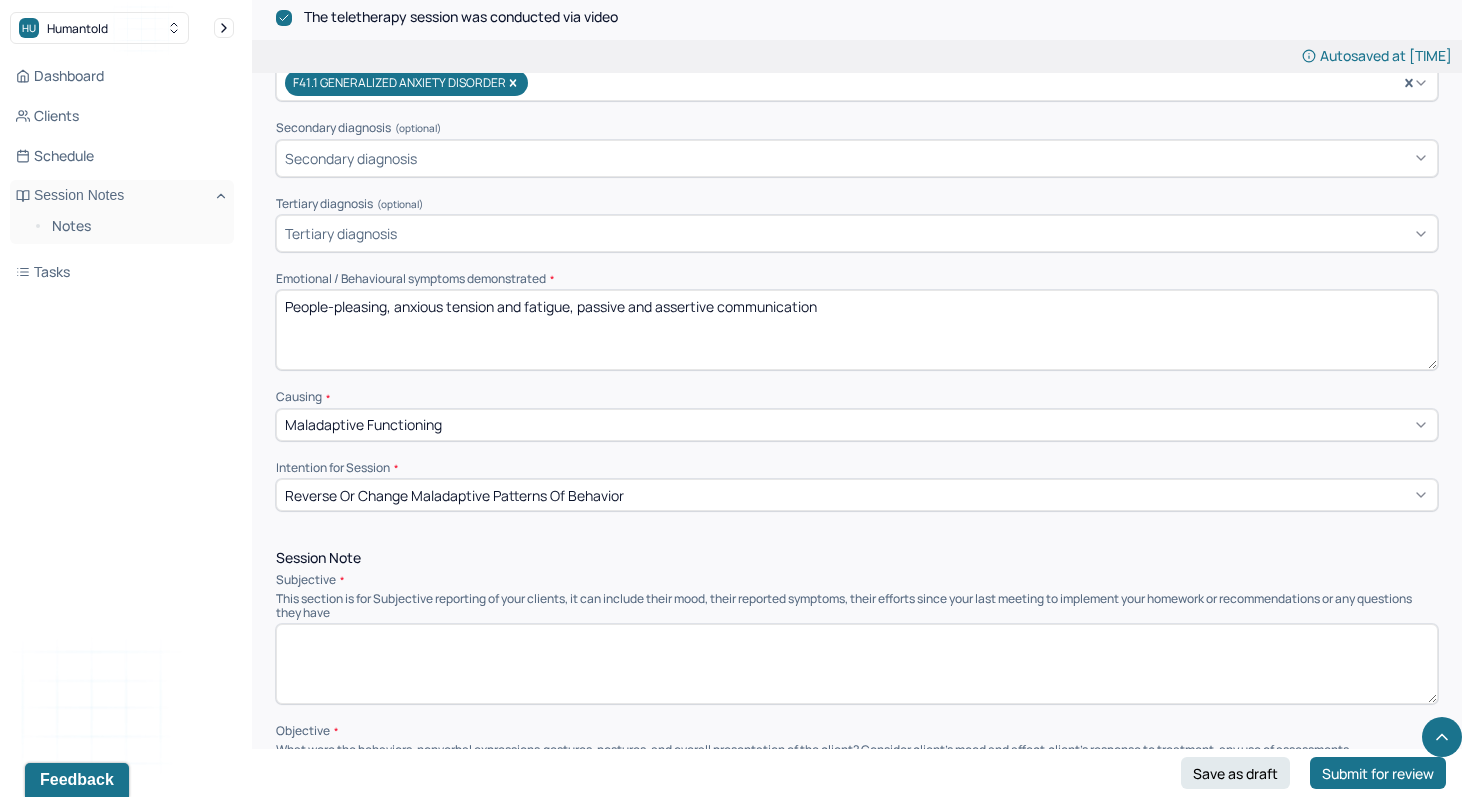 type 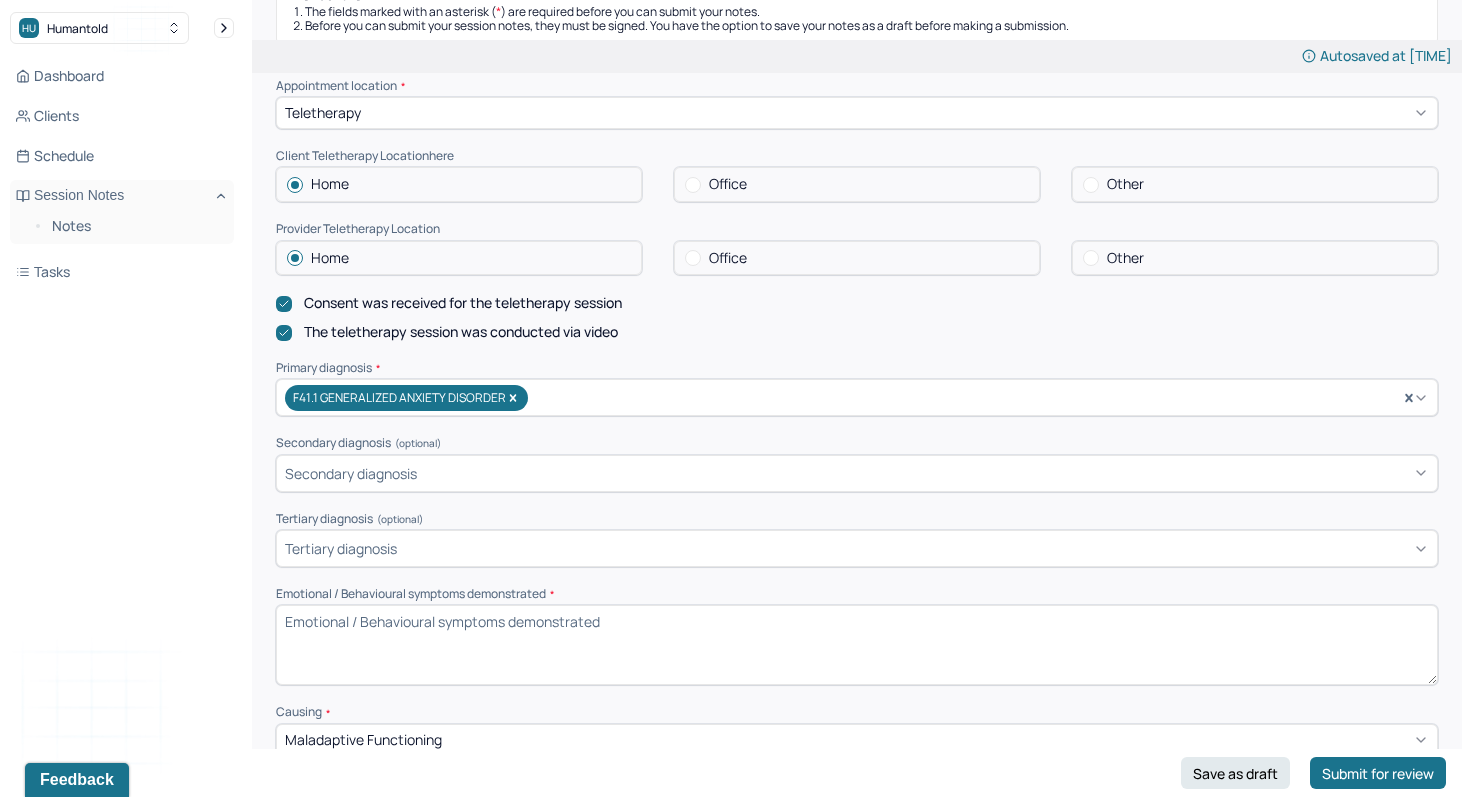 scroll, scrollTop: 359, scrollLeft: 0, axis: vertical 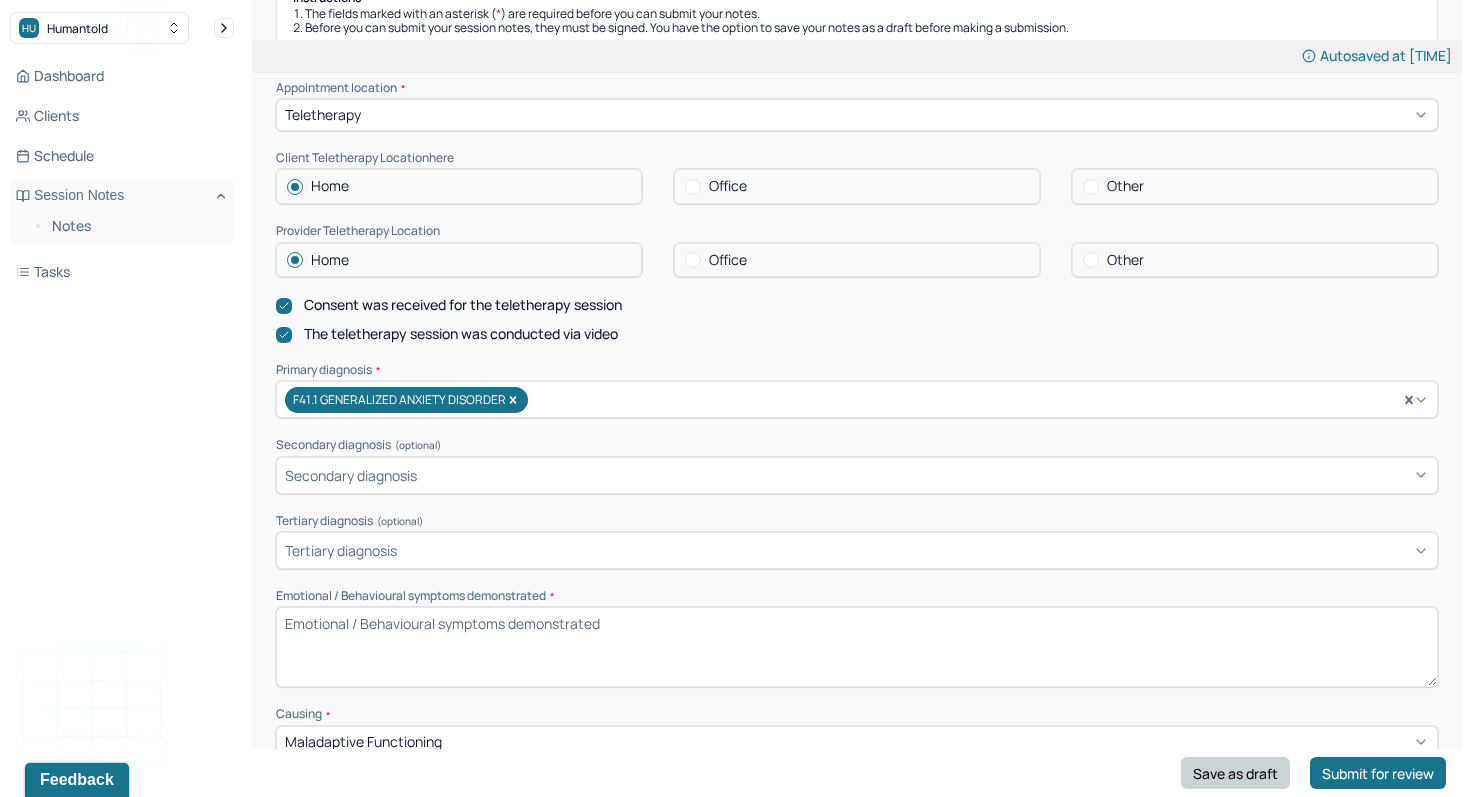 type 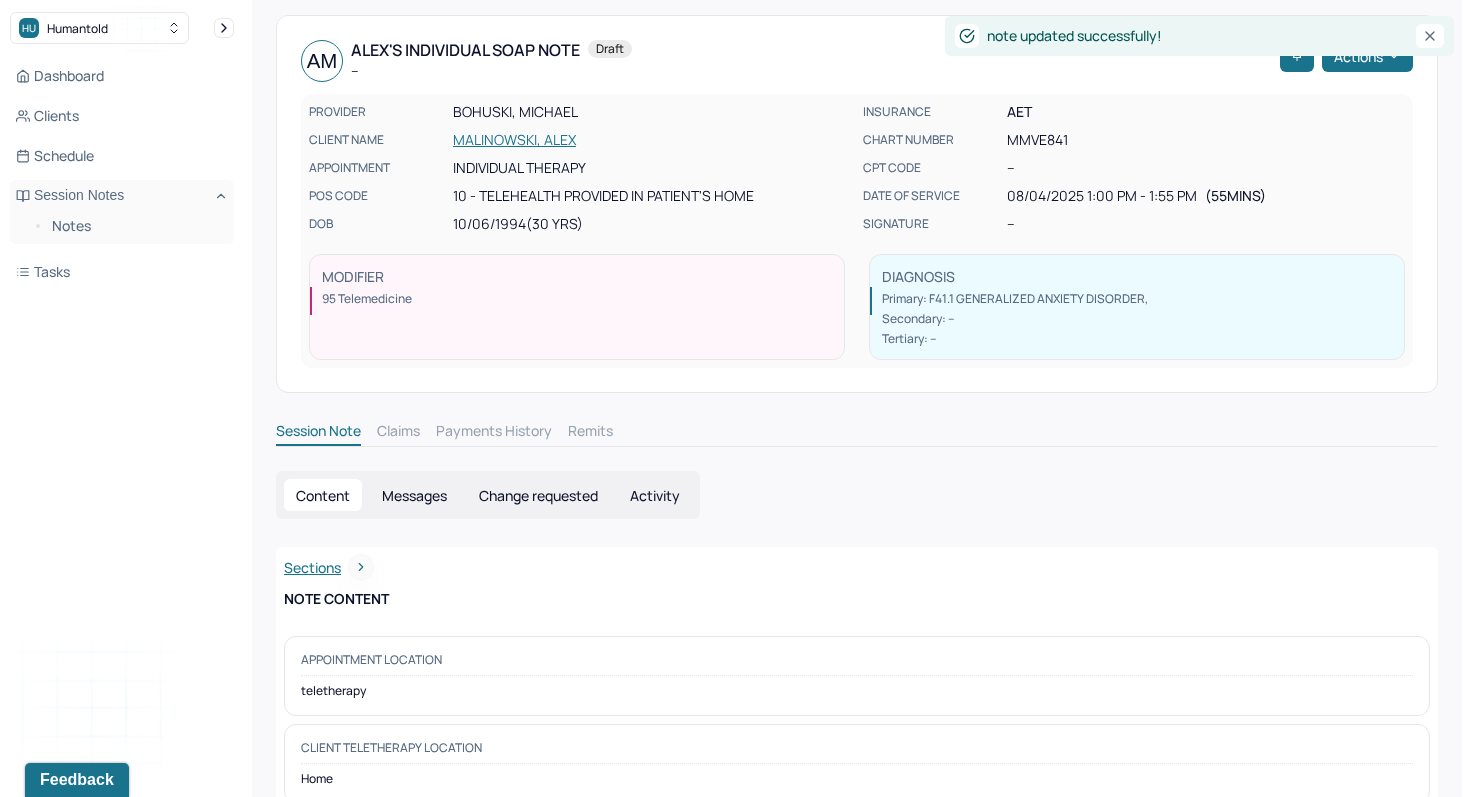 scroll, scrollTop: 0, scrollLeft: 0, axis: both 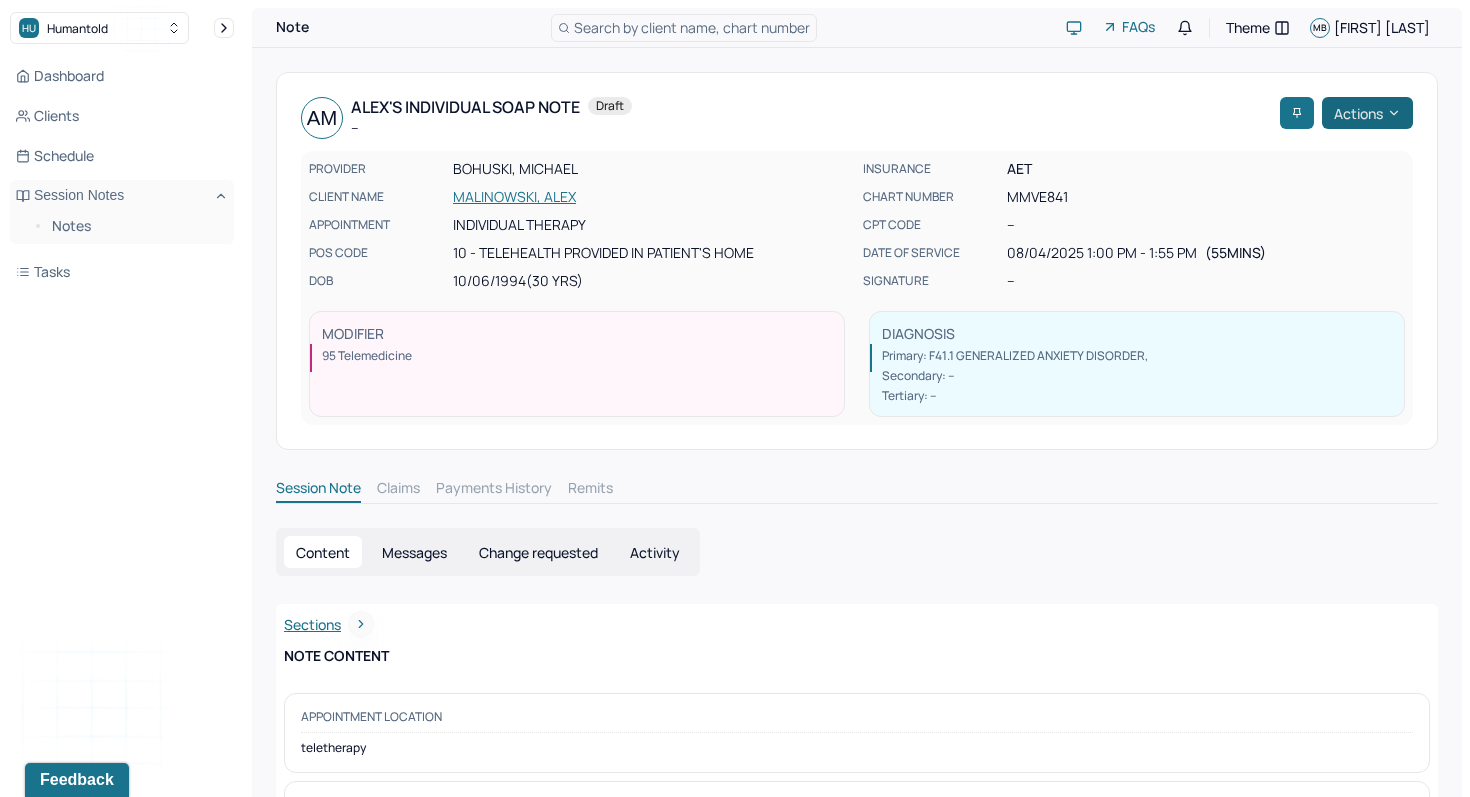 click on "Actions" at bounding box center (1367, 113) 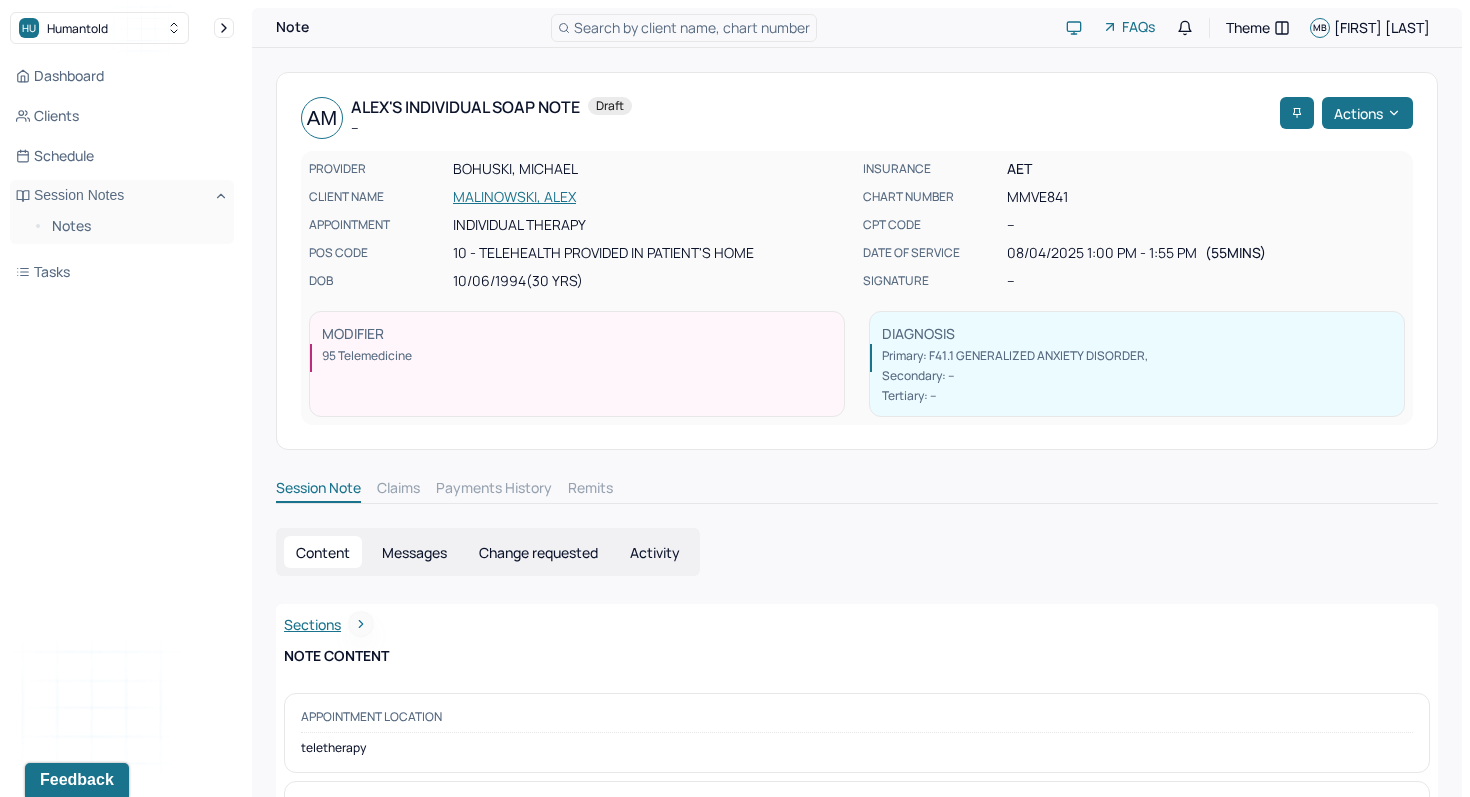click on "AET" at bounding box center (1206, 169) 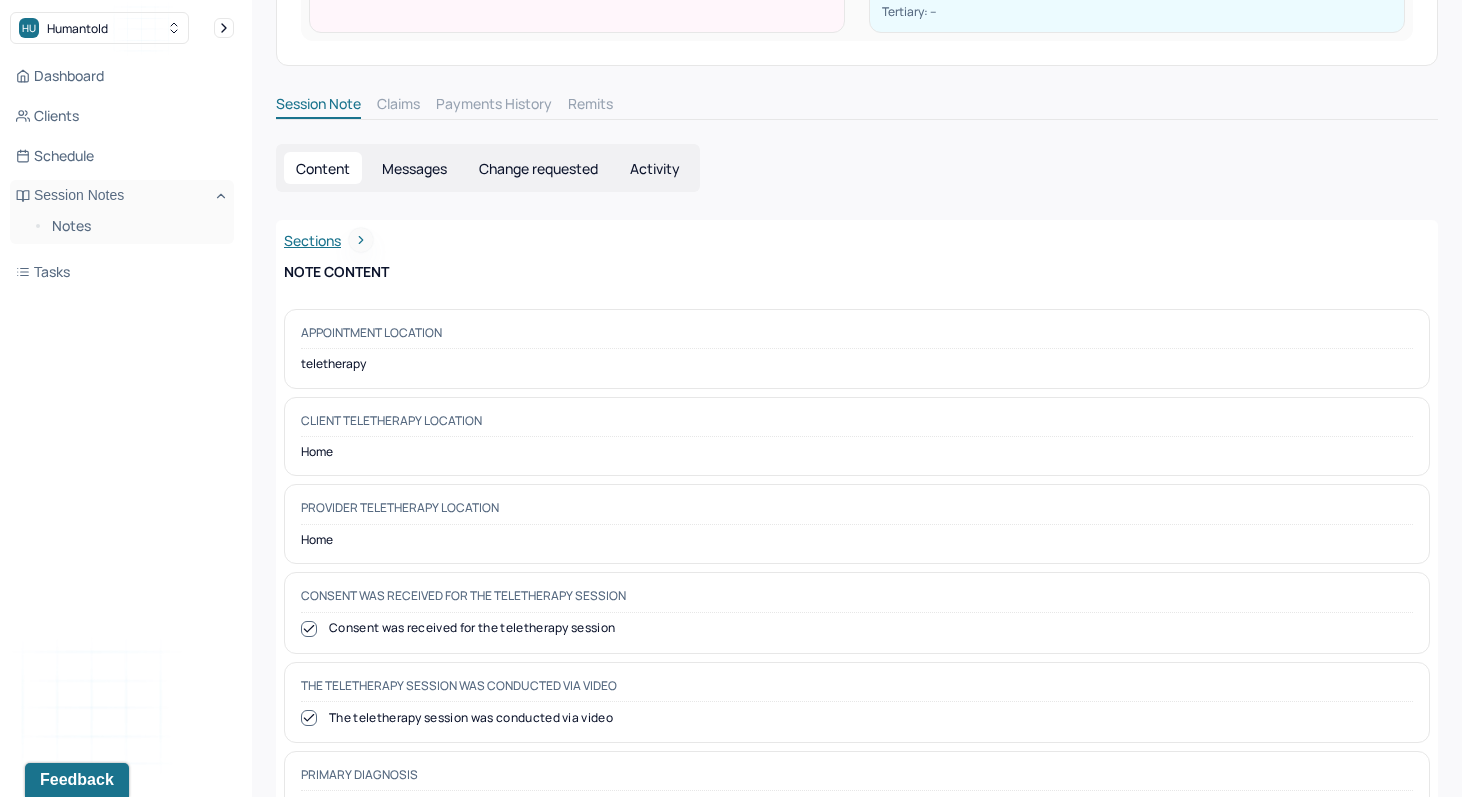 scroll, scrollTop: 0, scrollLeft: 0, axis: both 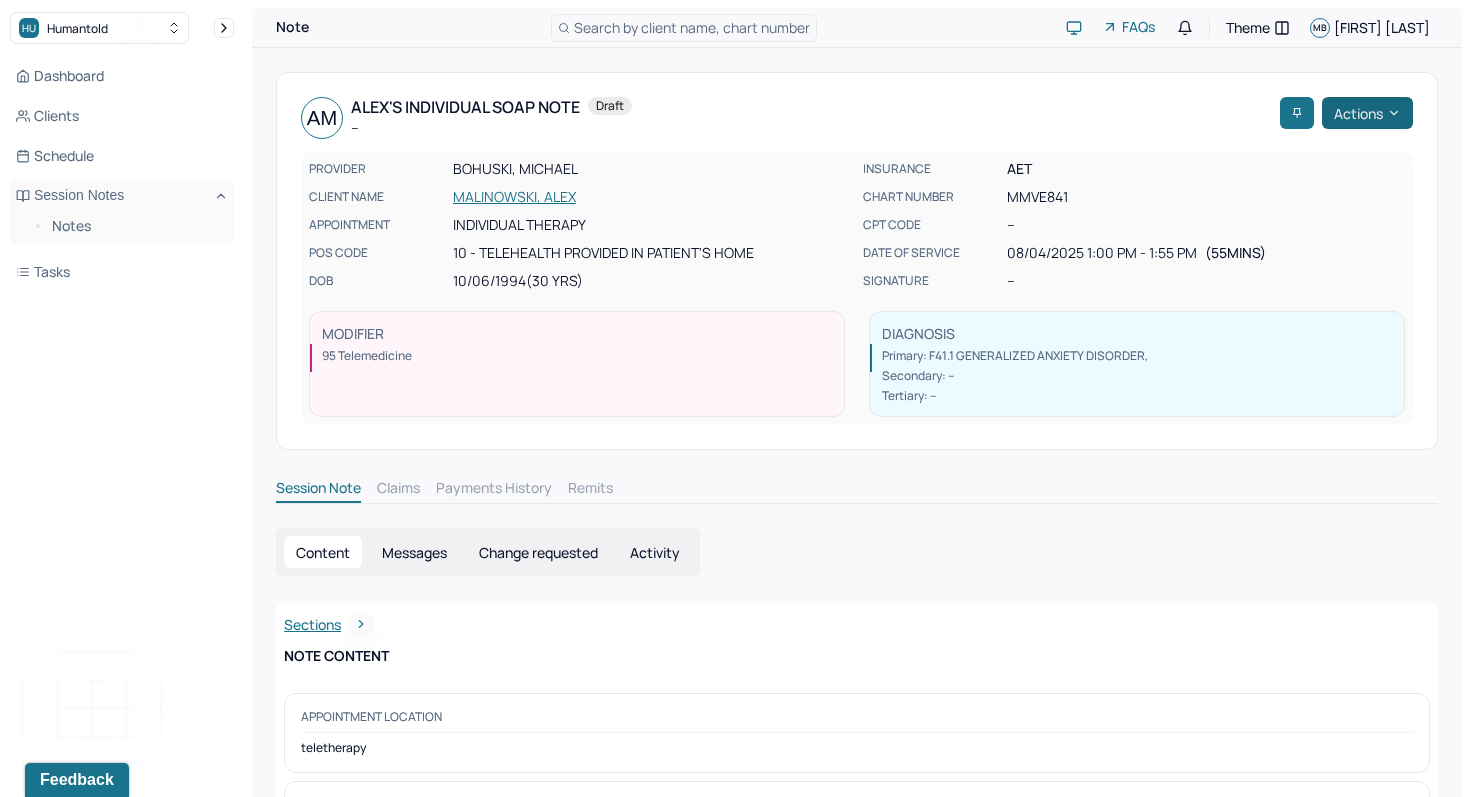 click on "Actions" at bounding box center (1367, 113) 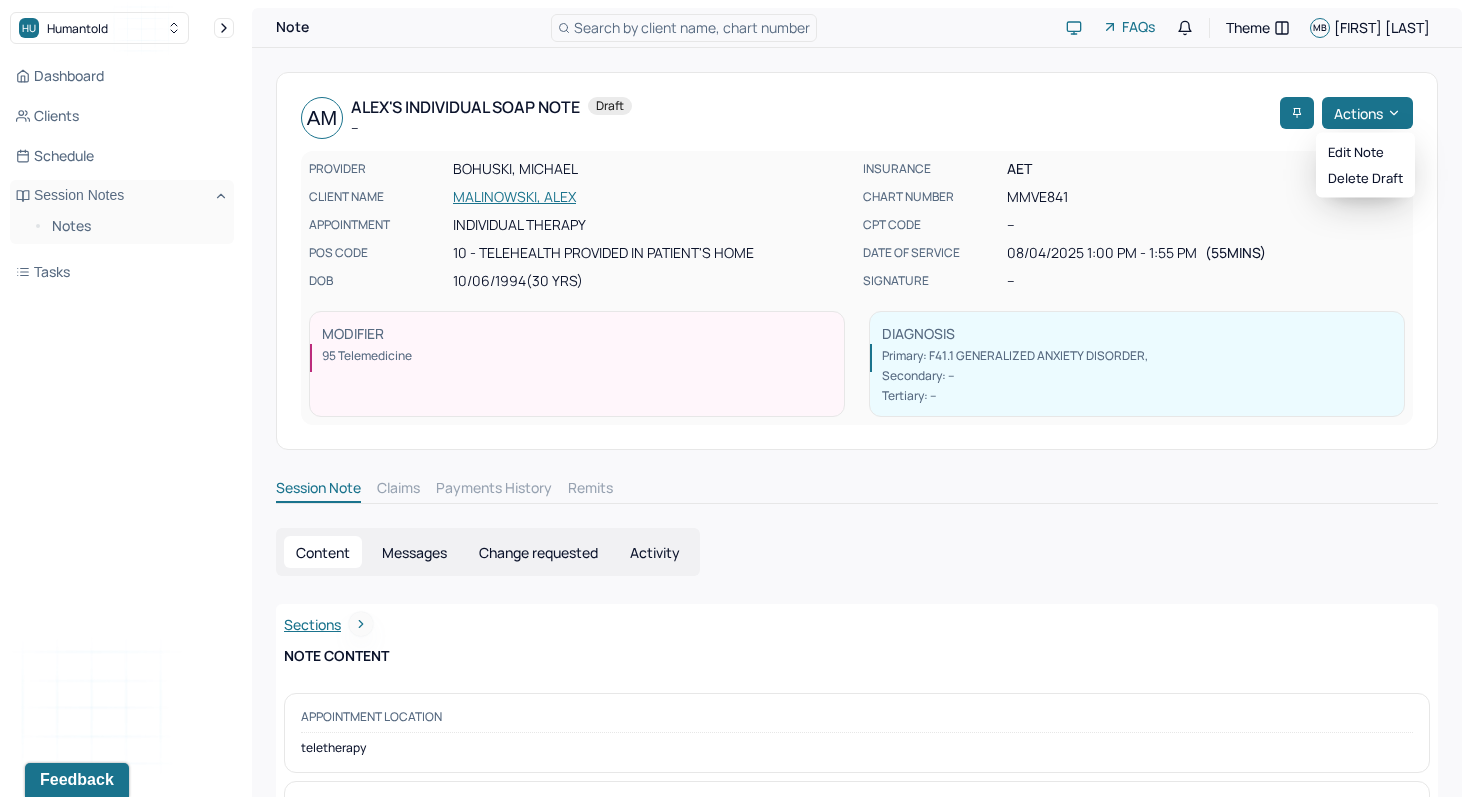 click on "Edit note Delete draft" at bounding box center [1365, 165] 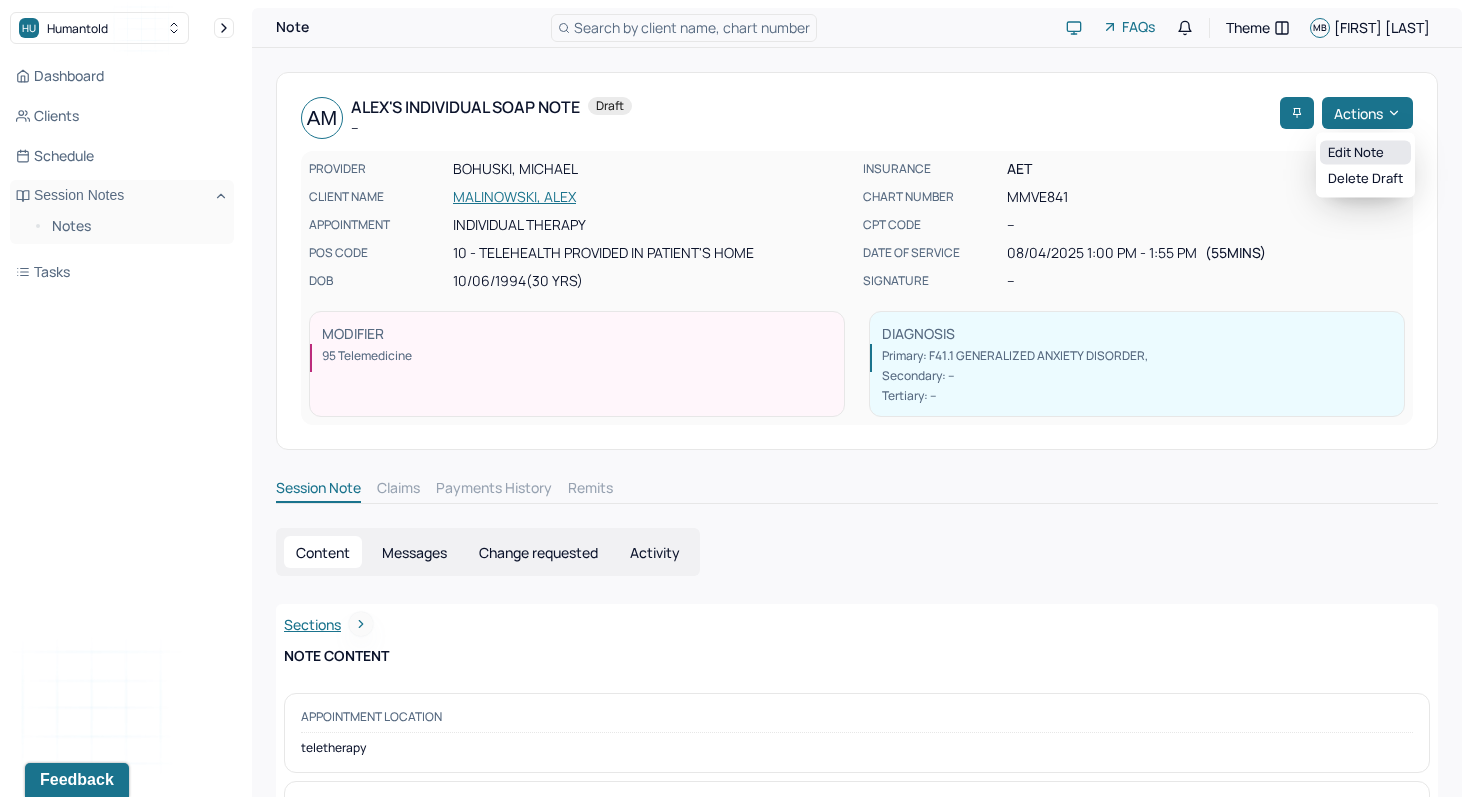click on "Edit note" at bounding box center [1365, 153] 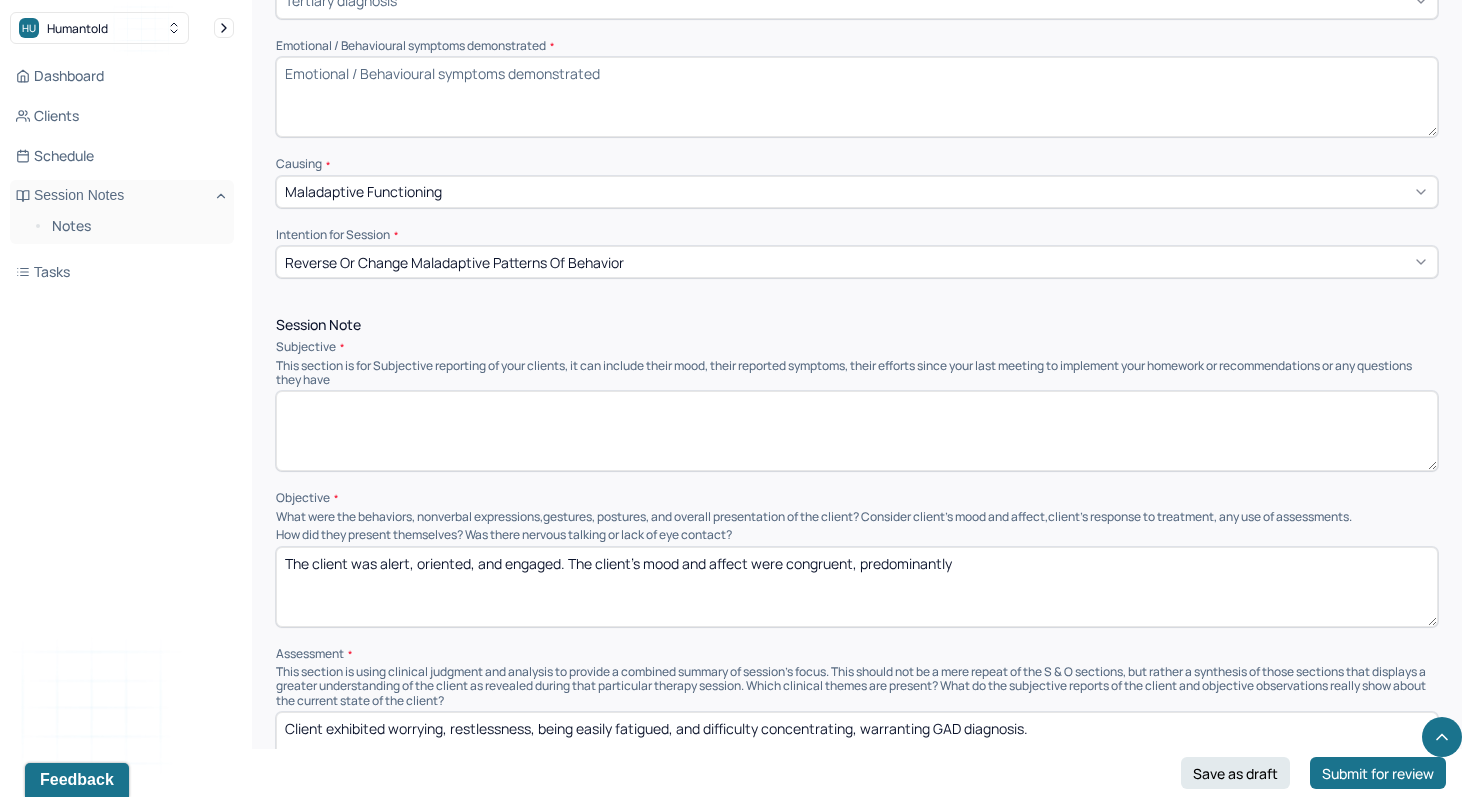 scroll, scrollTop: 924, scrollLeft: 0, axis: vertical 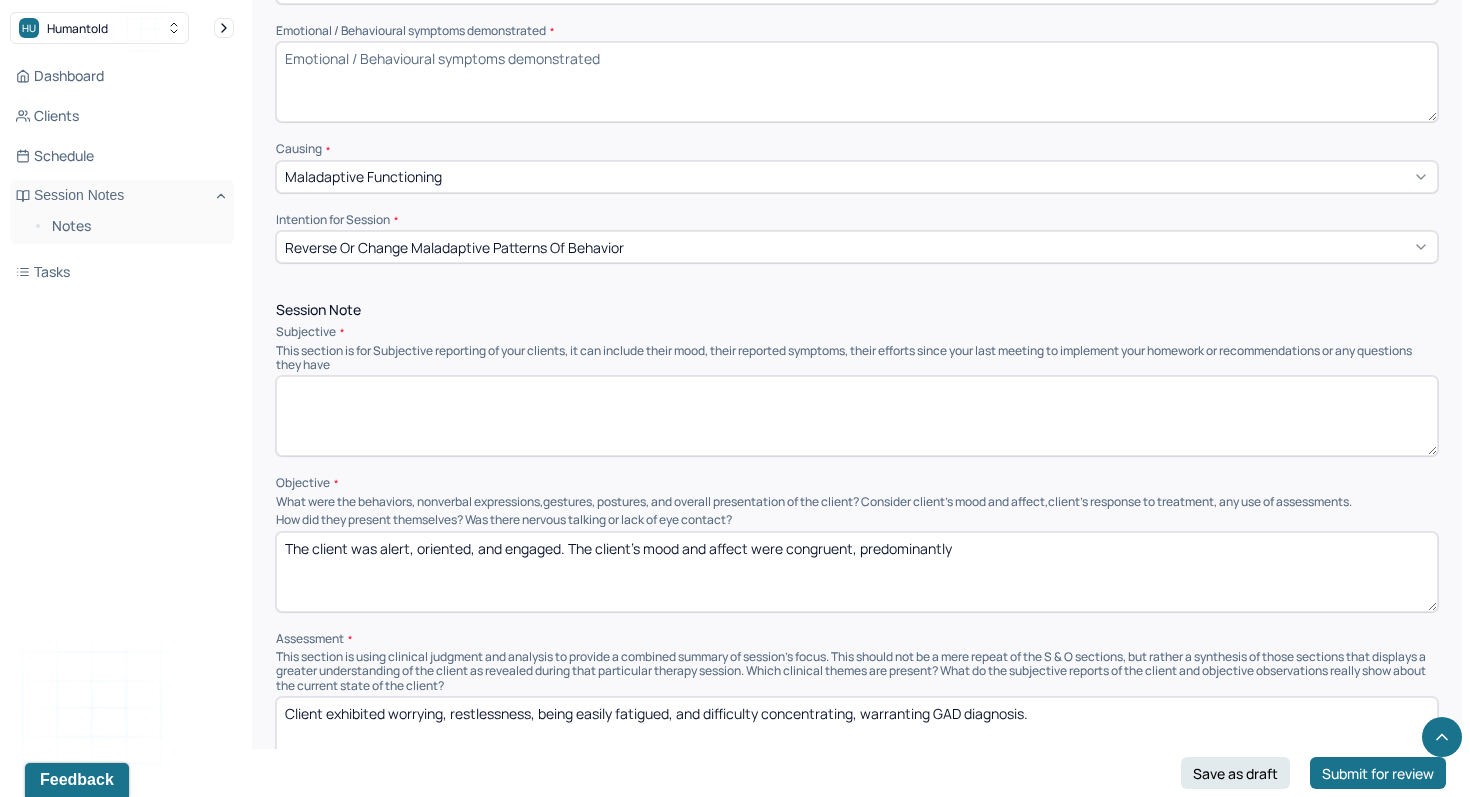 click at bounding box center (857, 416) 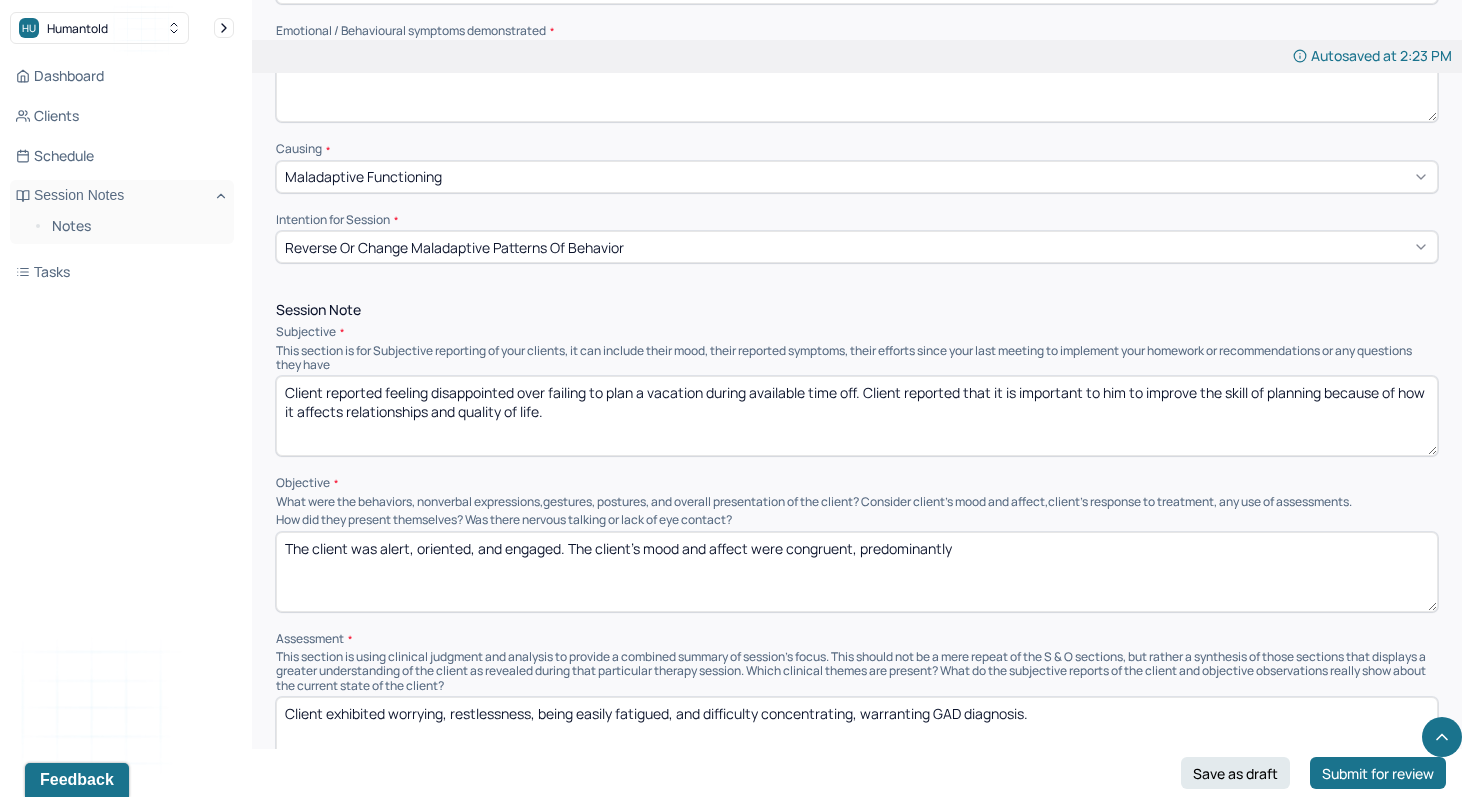 type on "Client reported feeling disappointed over failing to plan a vacation during available time off. Client reported that it is important to him to improve the skill of planning because of how it affects relationships and quality of life." 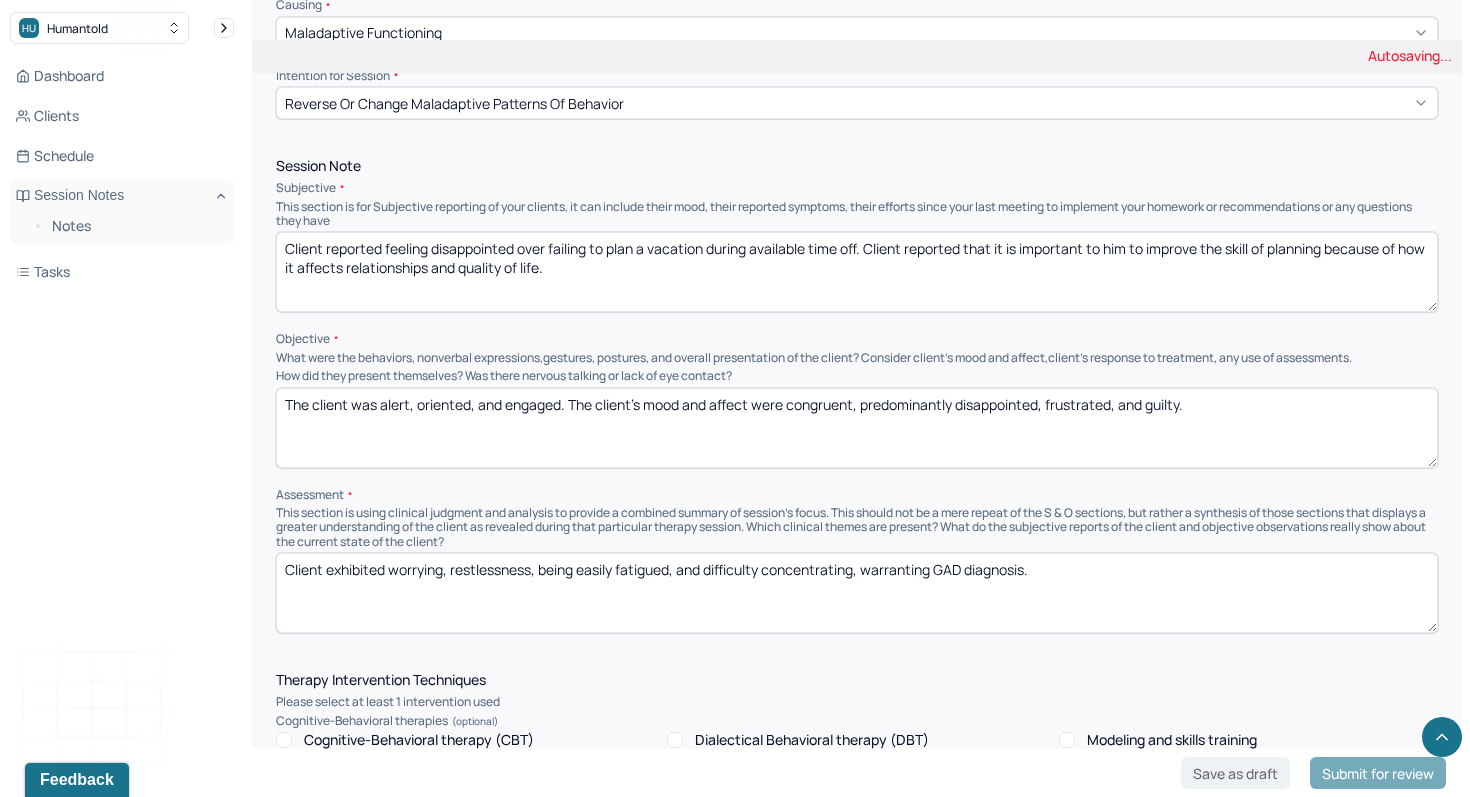 scroll, scrollTop: 1069, scrollLeft: 0, axis: vertical 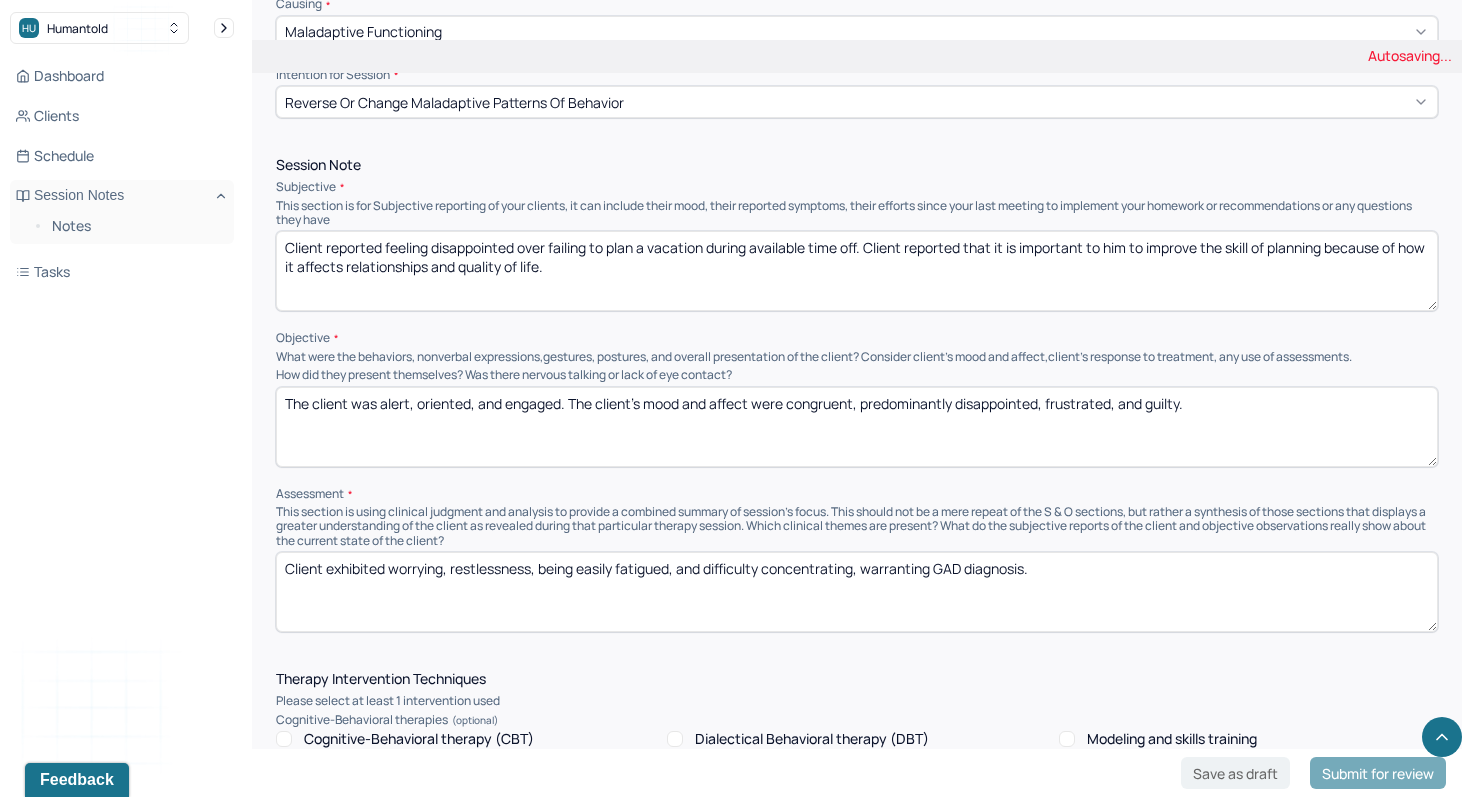 type on "The client was alert, oriented, and engaged. The client's mood and affect were congruent, predominantly disappointed, frustrated, and guilty." 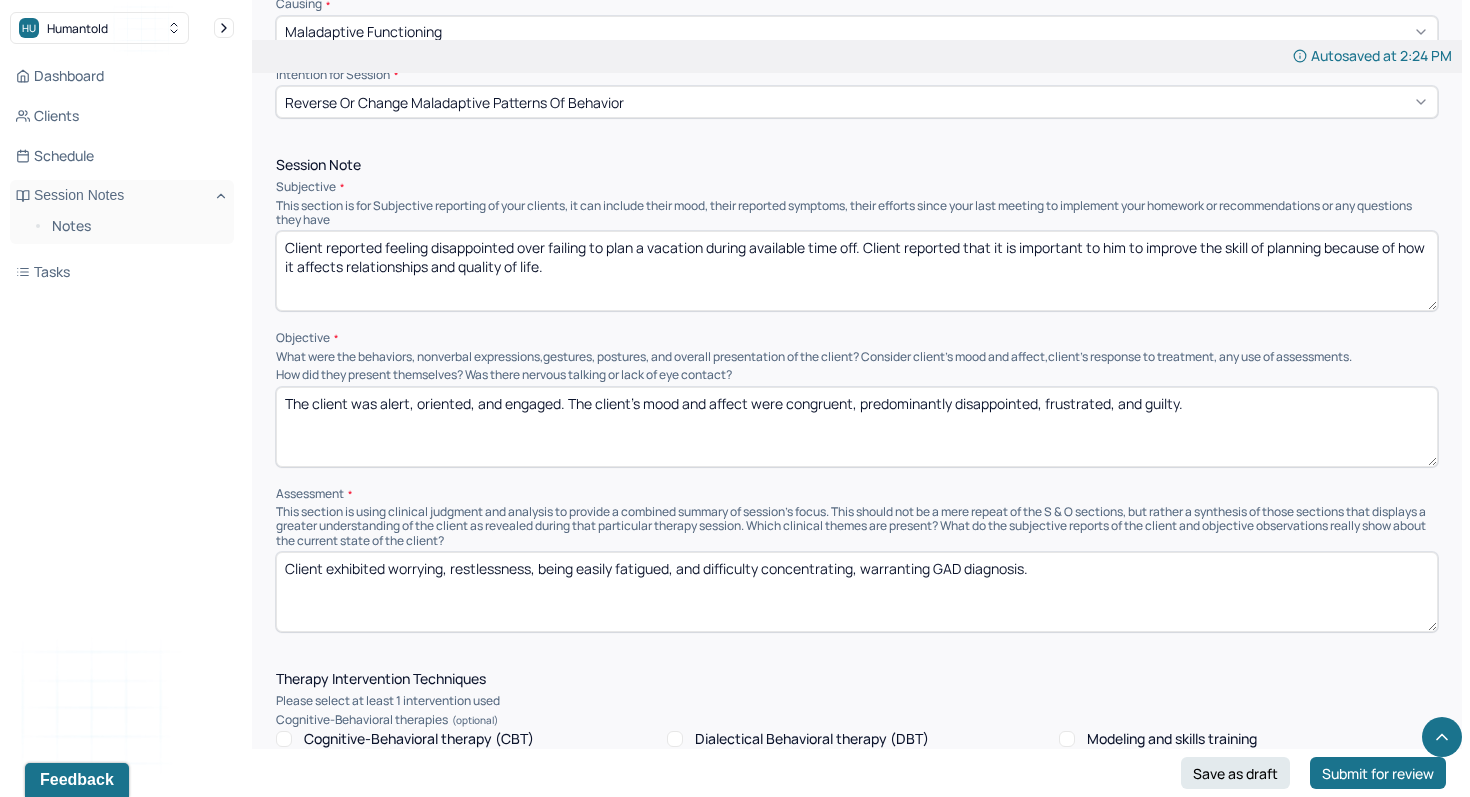 click on "Cognitive-Behavioral therapy (CBT)" at bounding box center (419, 739) 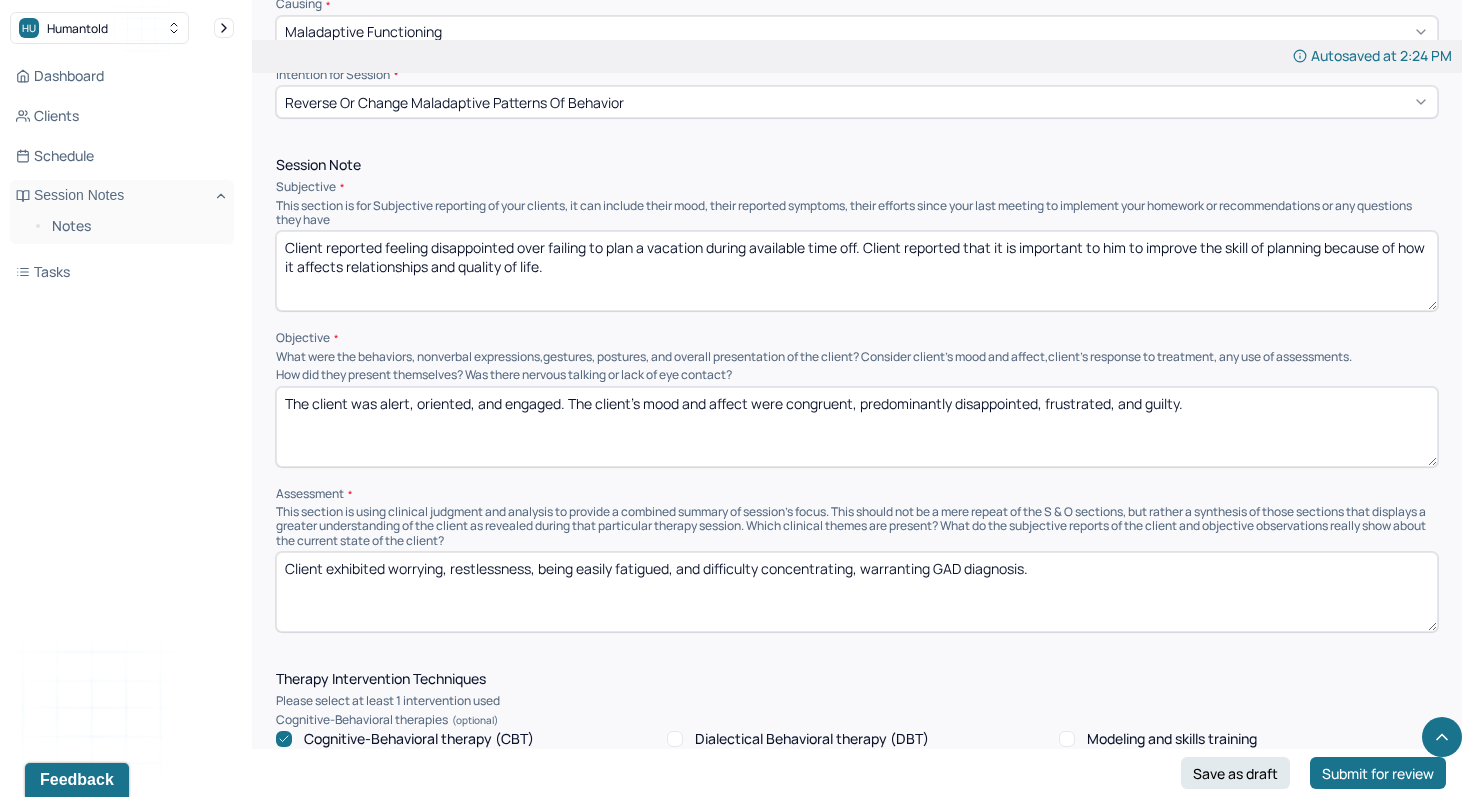 click on "Client exhibited worrying, restlessness, being easily fatigued, and difficulty concentrating, warranting GAD diagnosis." at bounding box center [857, 592] 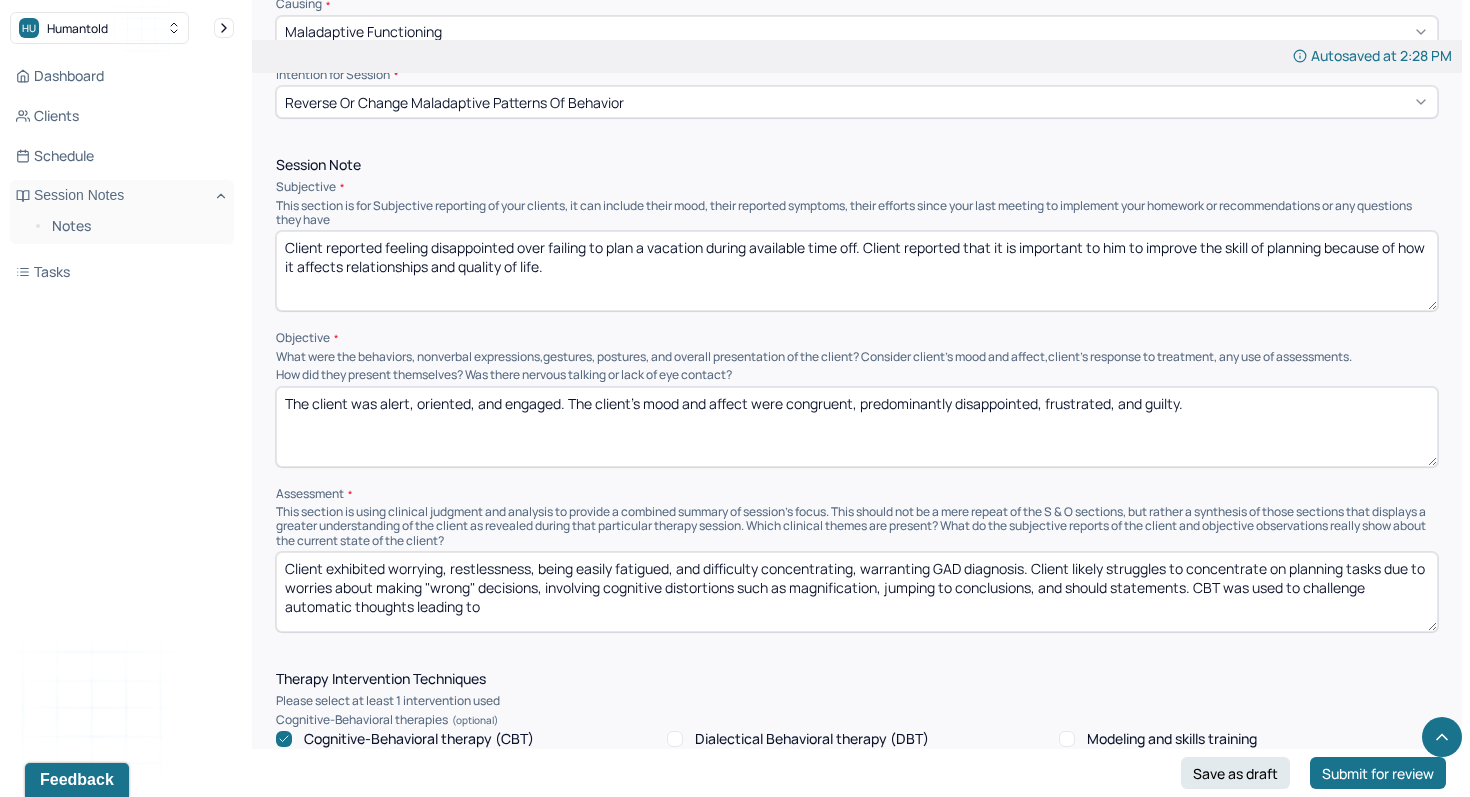 drag, startPoint x: 1219, startPoint y: 578, endPoint x: 1222, endPoint y: 607, distance: 29.15476 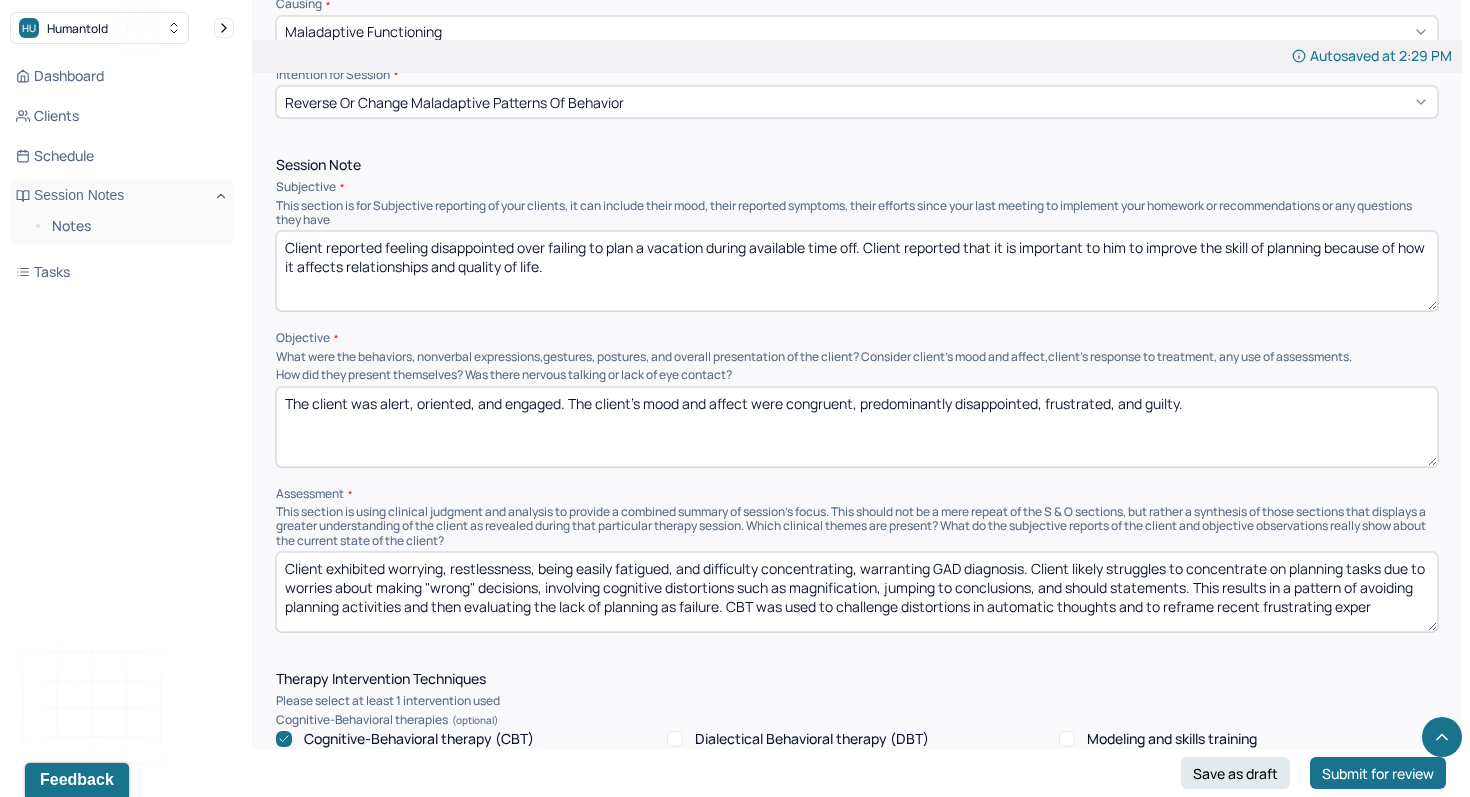 scroll, scrollTop: 3, scrollLeft: 0, axis: vertical 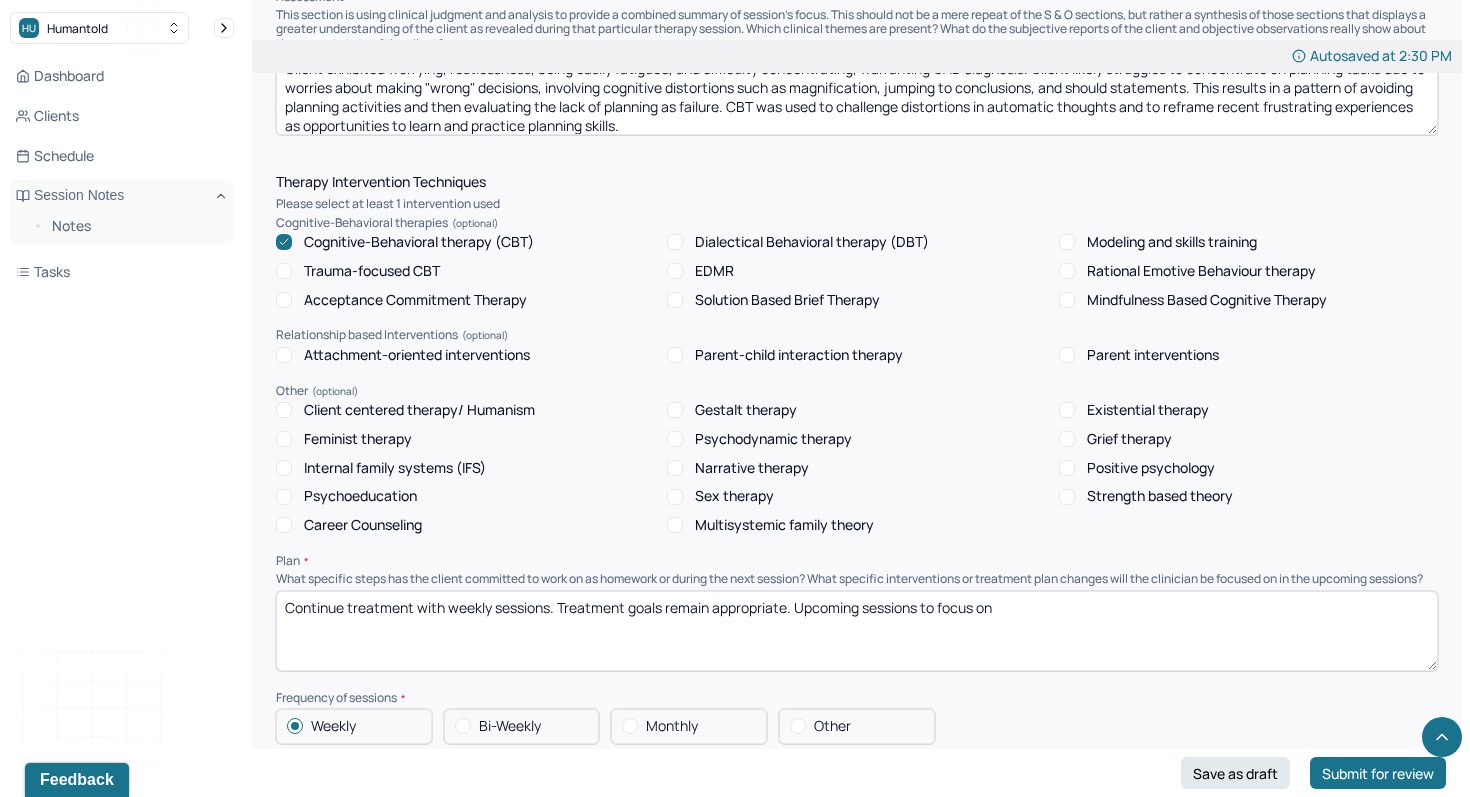 type on "Client exhibited worrying, restlessness, being easily fatigued, and difficulty concentrating, warranting GAD diagnosis. Client likely struggles to concentrate on planning tasks due to worries about making "wrong" decisions, involving cognitive distortions such as magnification, jumping to conclusions, and should statements. This results in a pattern of avoiding planning activities and then evaluating the lack of planning as failure. CBT was used to challenge distortions in automatic thoughts and to reframe recent frustrating experiences as opportunities to learn and practice planning skills." 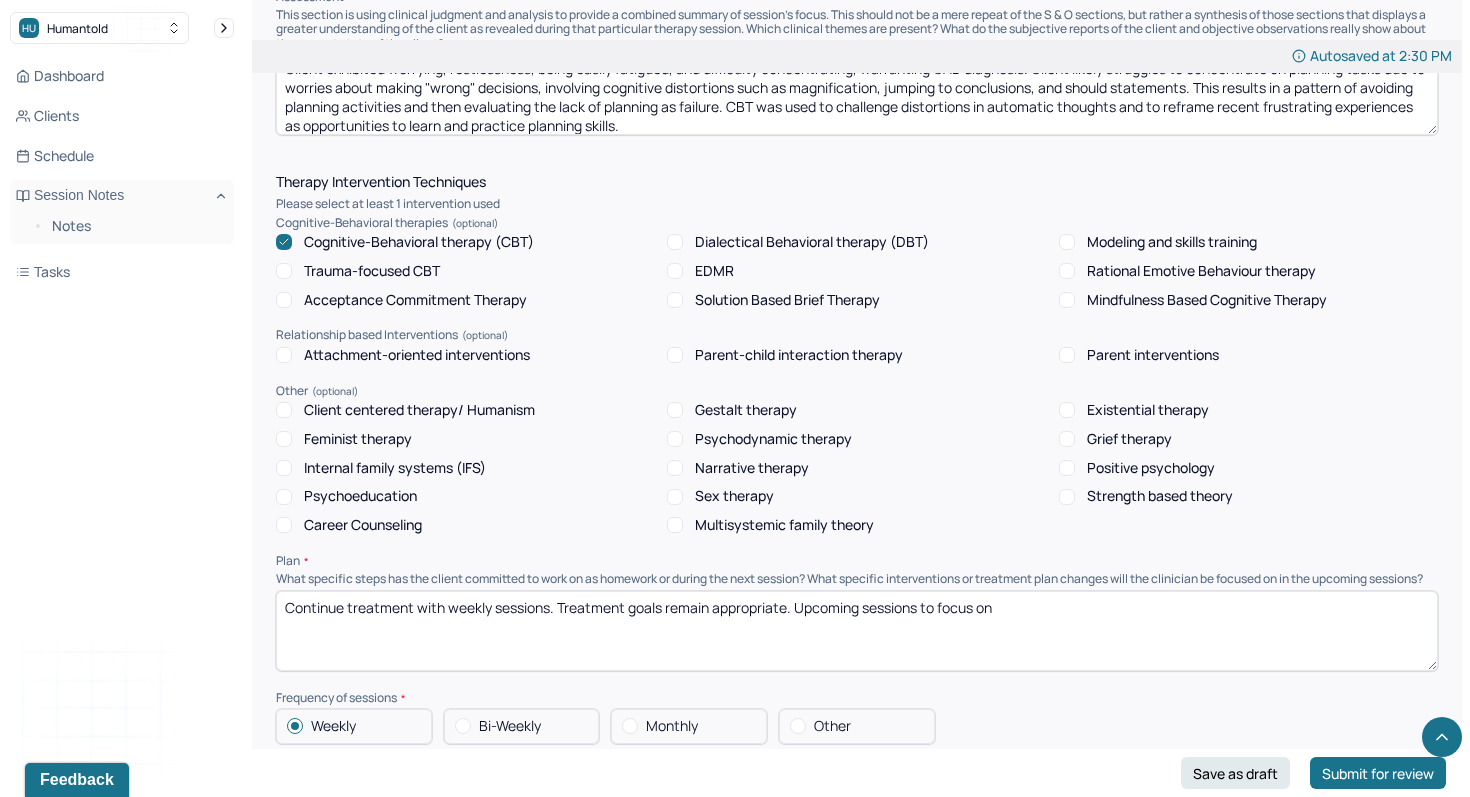click on "Continue treatment with weekly sessions. Treatment goals remain appropriate. Upcoming sessions to focus on" at bounding box center (857, 631) 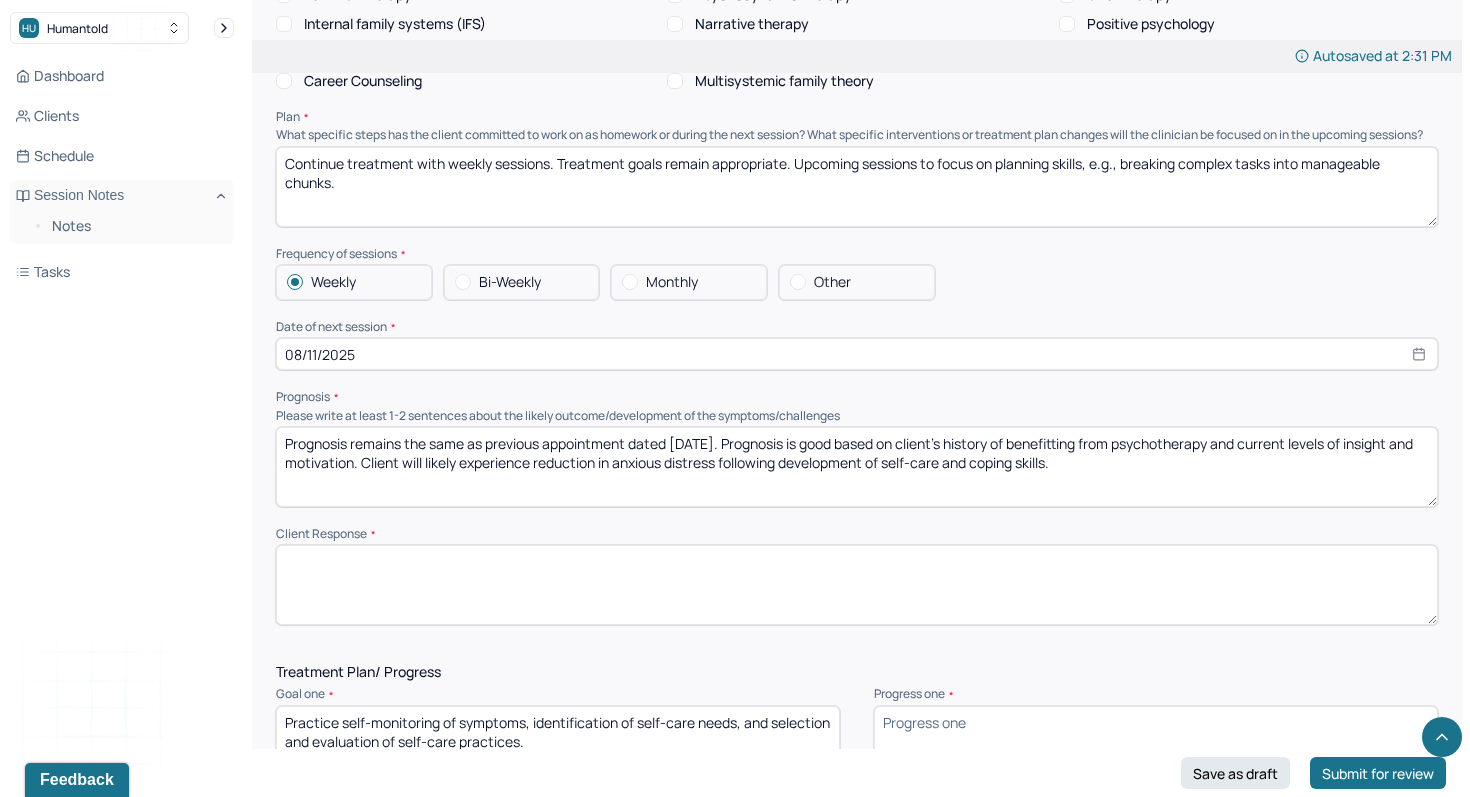 scroll, scrollTop: 2011, scrollLeft: 0, axis: vertical 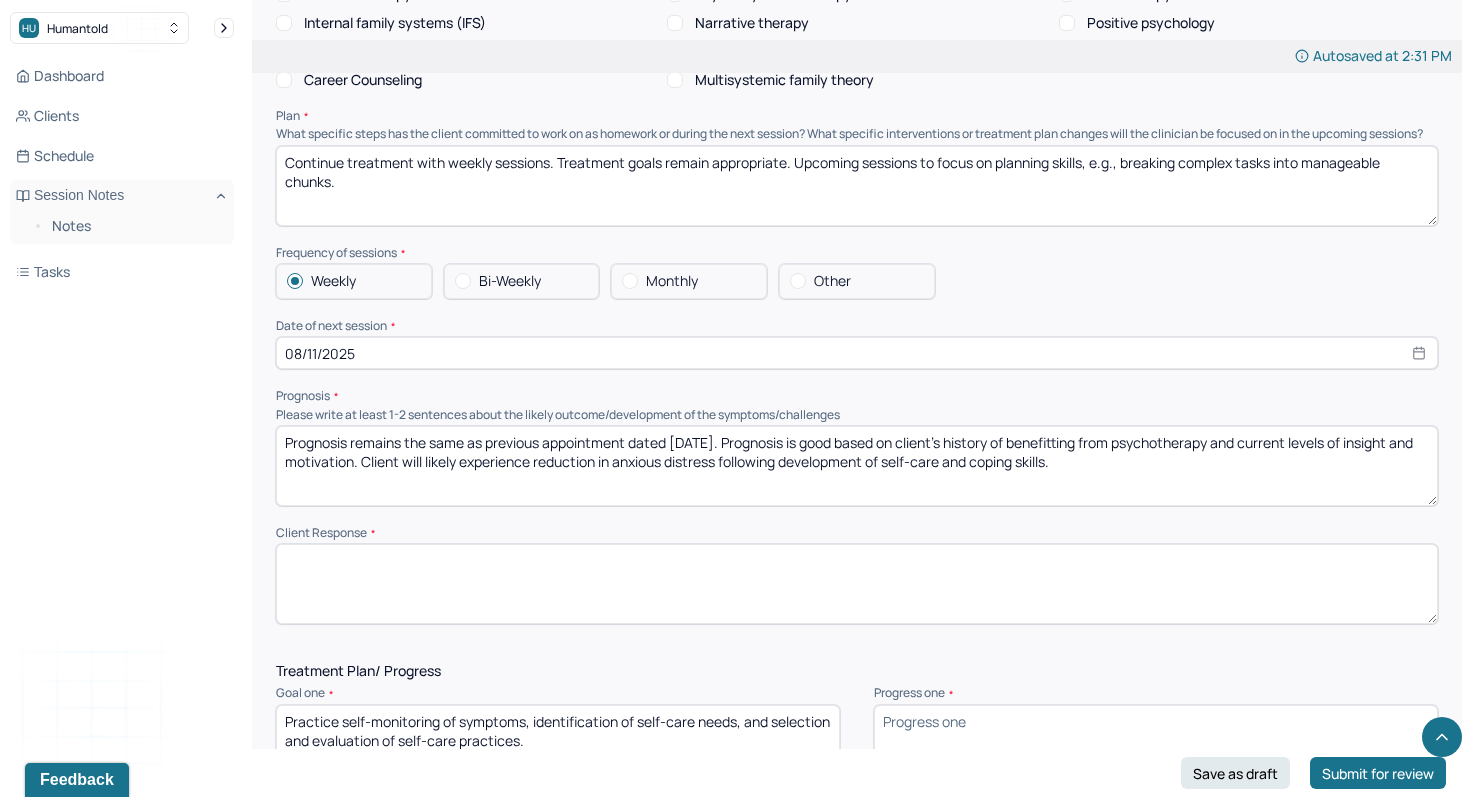 type on "Continue treatment with weekly sessions. Treatment goals remain appropriate. Upcoming sessions to focus on planning skills, e.g., breaking complex tasks into manageable chunks." 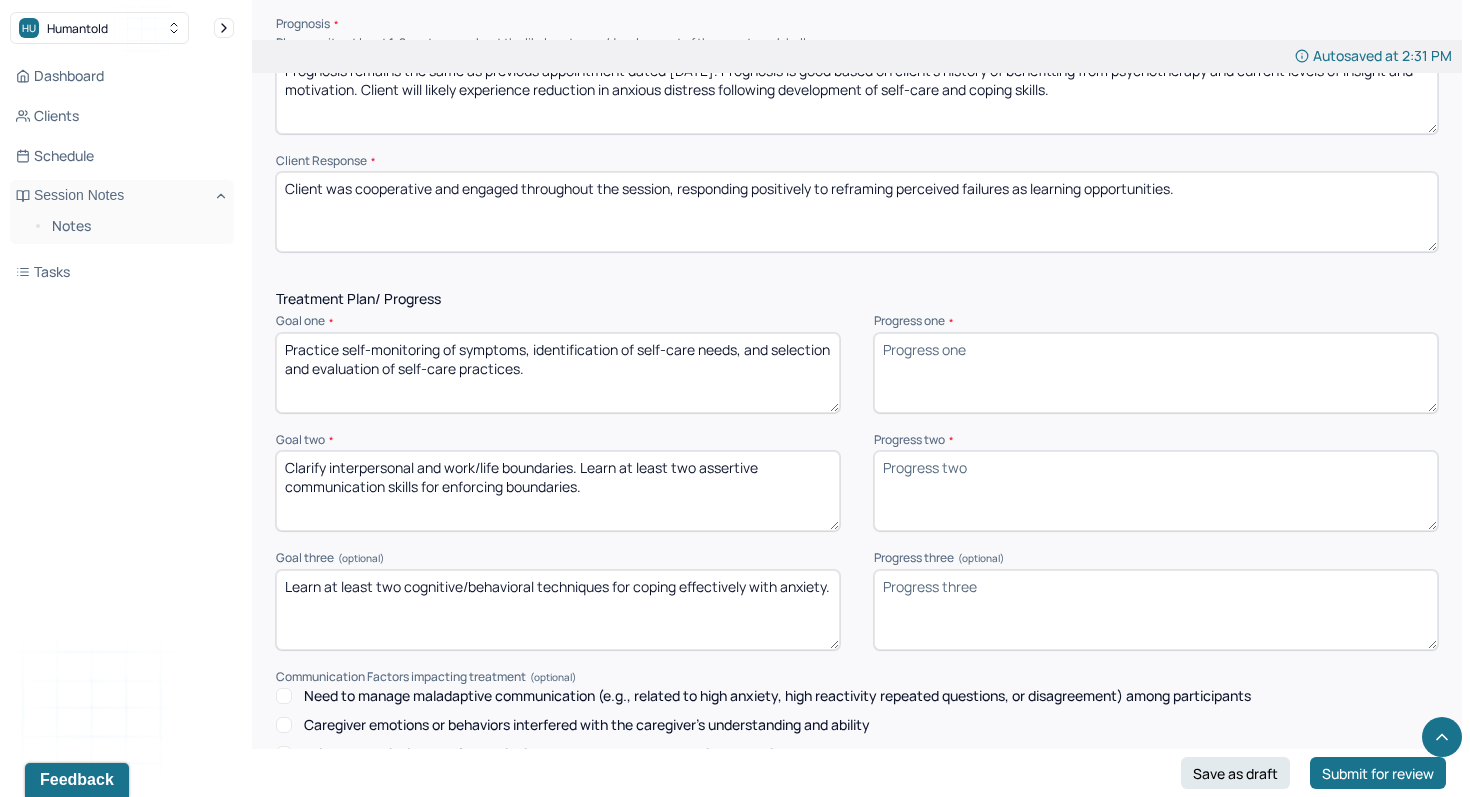 scroll, scrollTop: 2390, scrollLeft: 0, axis: vertical 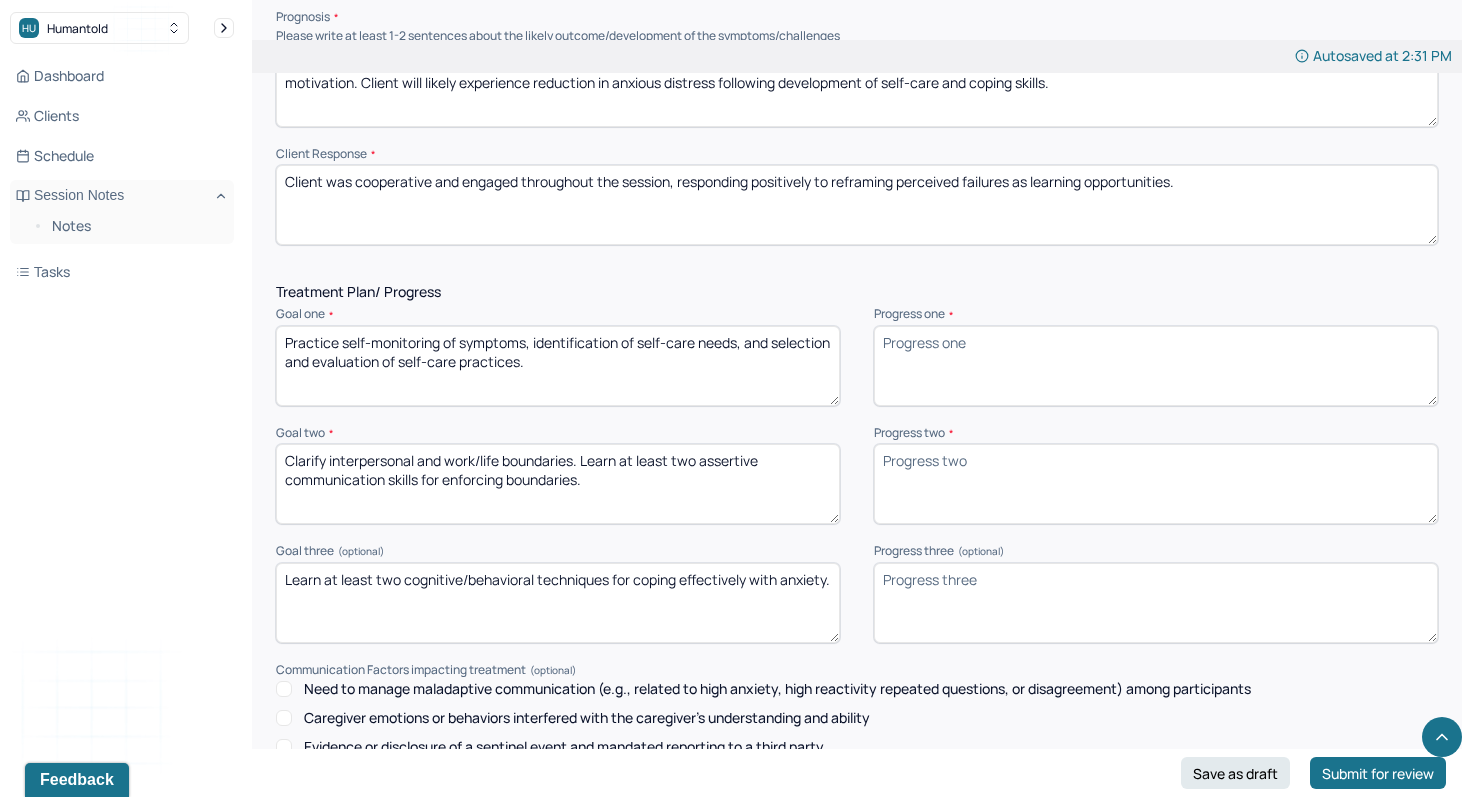 type on "Client was cooperative and engaged throughout the session, responding positively to reframing perceived failures as learning opportunities." 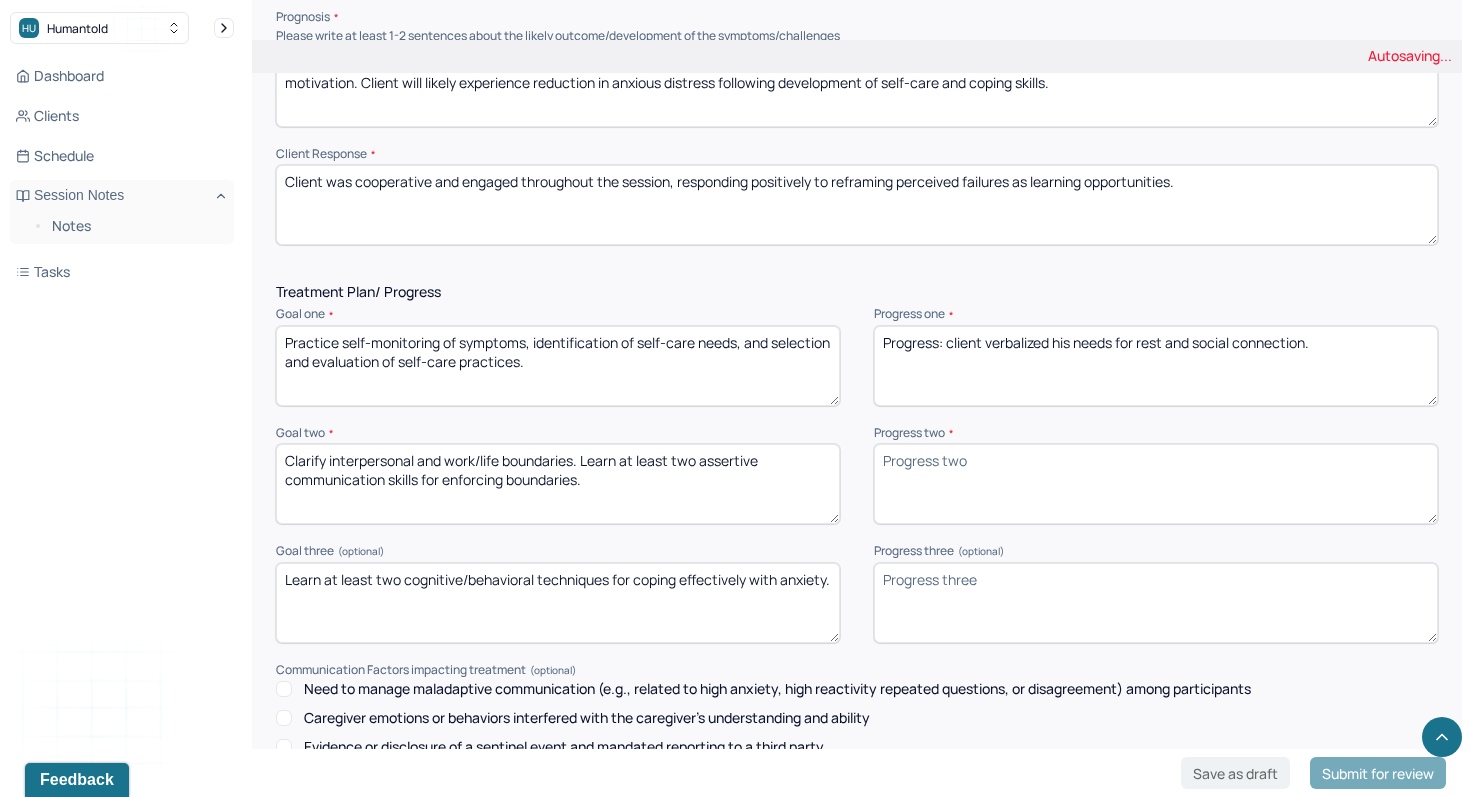 type on "Progress: client verbalized his needs for rest and social connection." 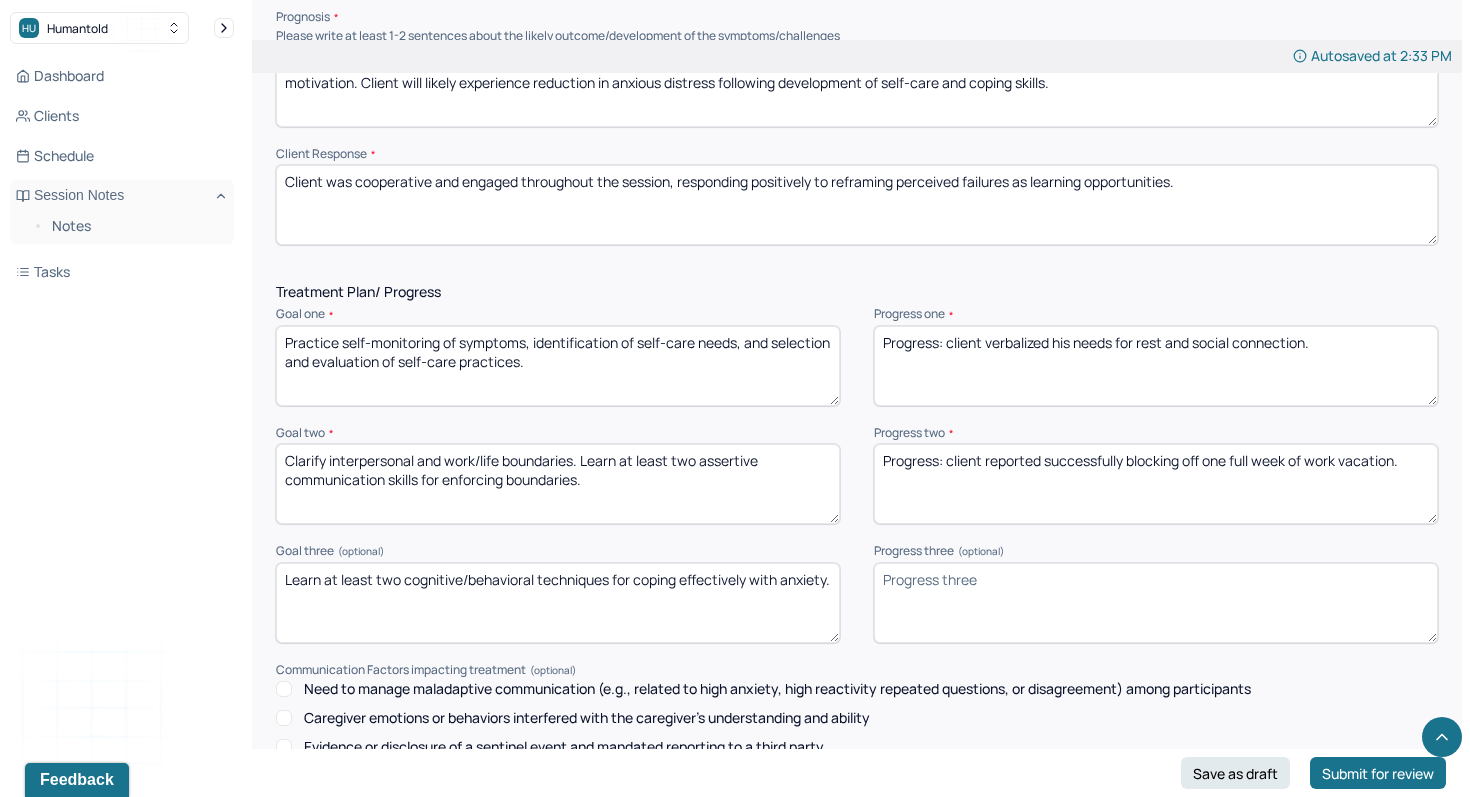 drag, startPoint x: 1128, startPoint y: 468, endPoint x: 1206, endPoint y: 470, distance: 78.025635 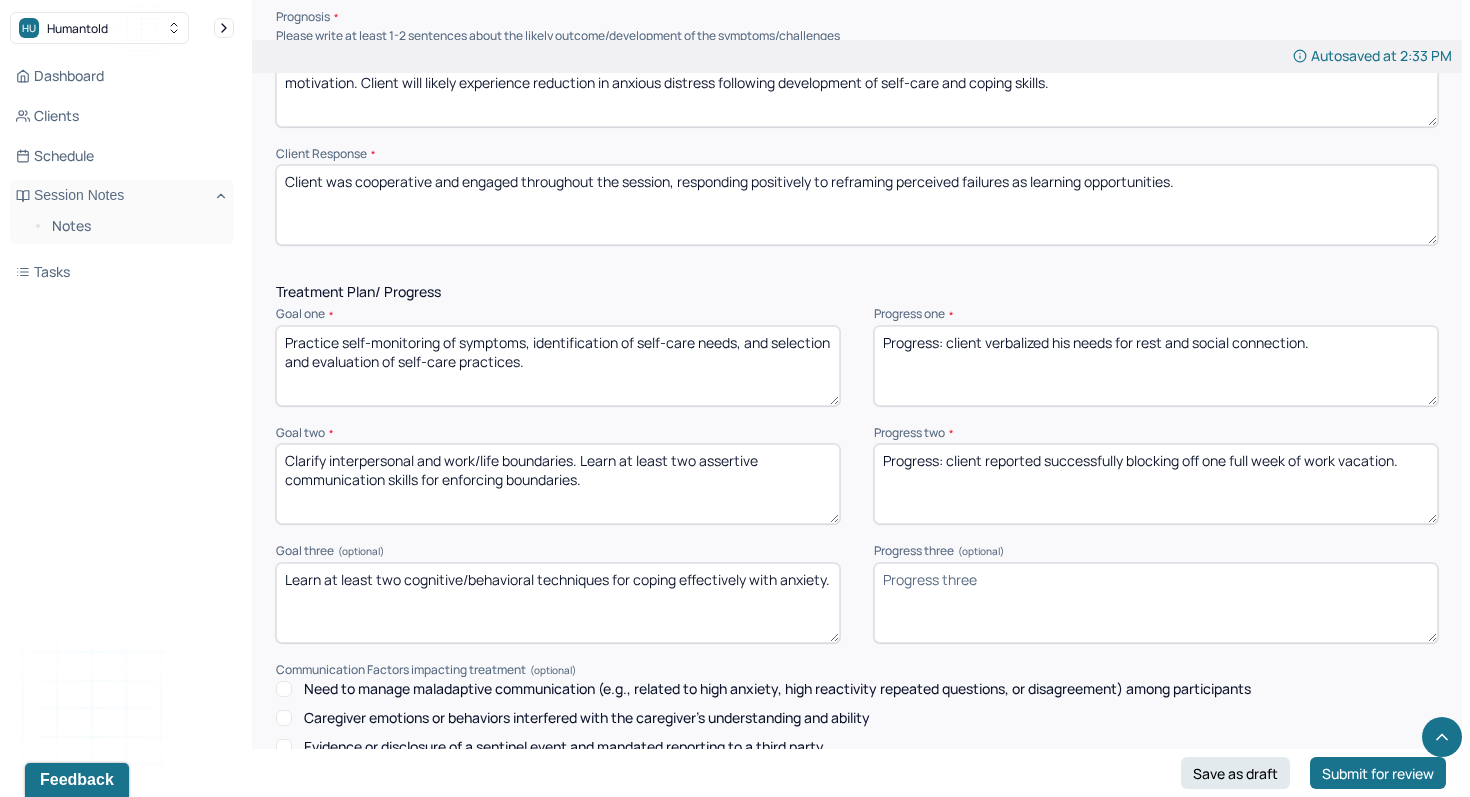 click on "Progress: client reported successfully blocking off one full week of work vacation." at bounding box center [1156, 484] 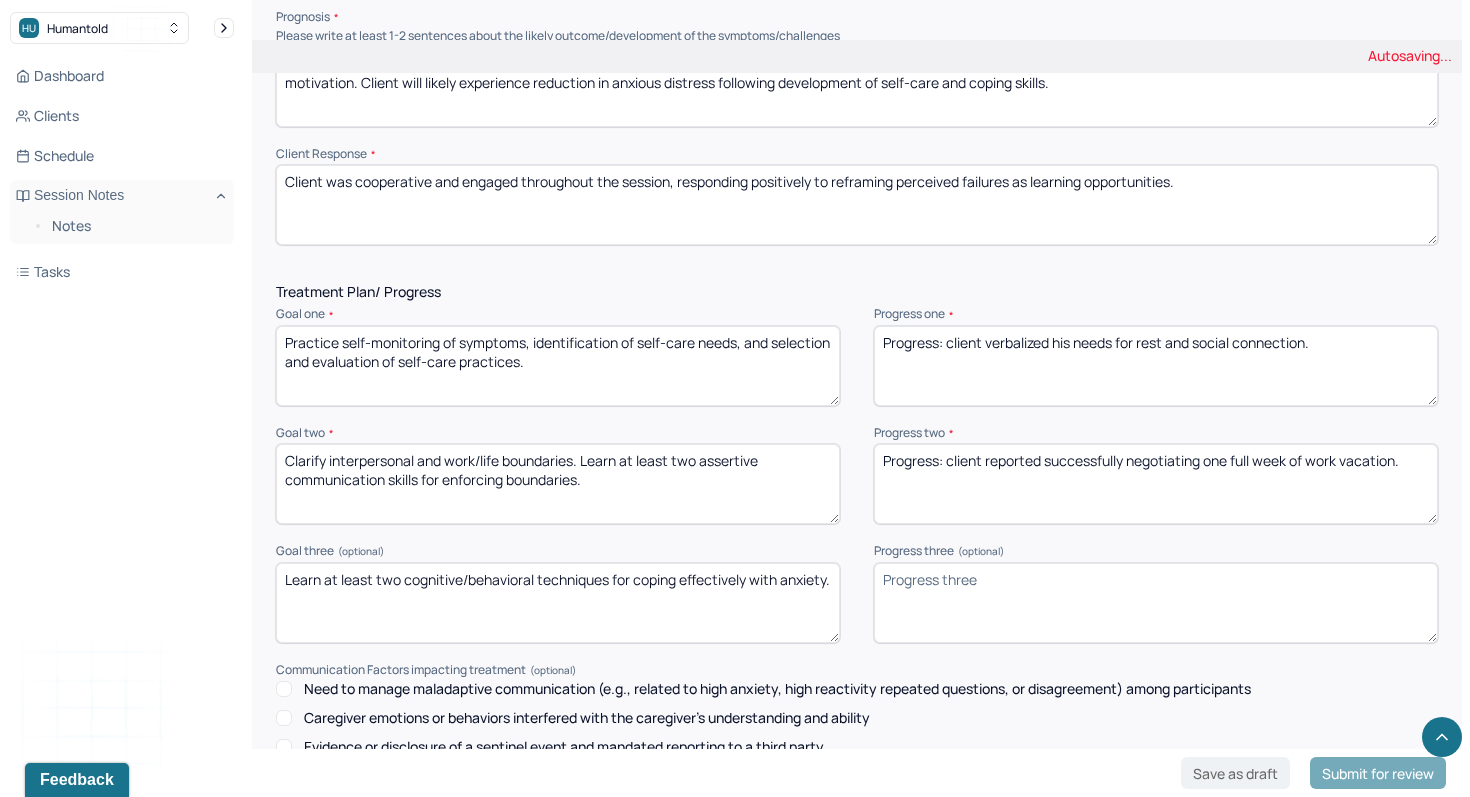 click on "Progress three (optional)" at bounding box center (1156, 603) 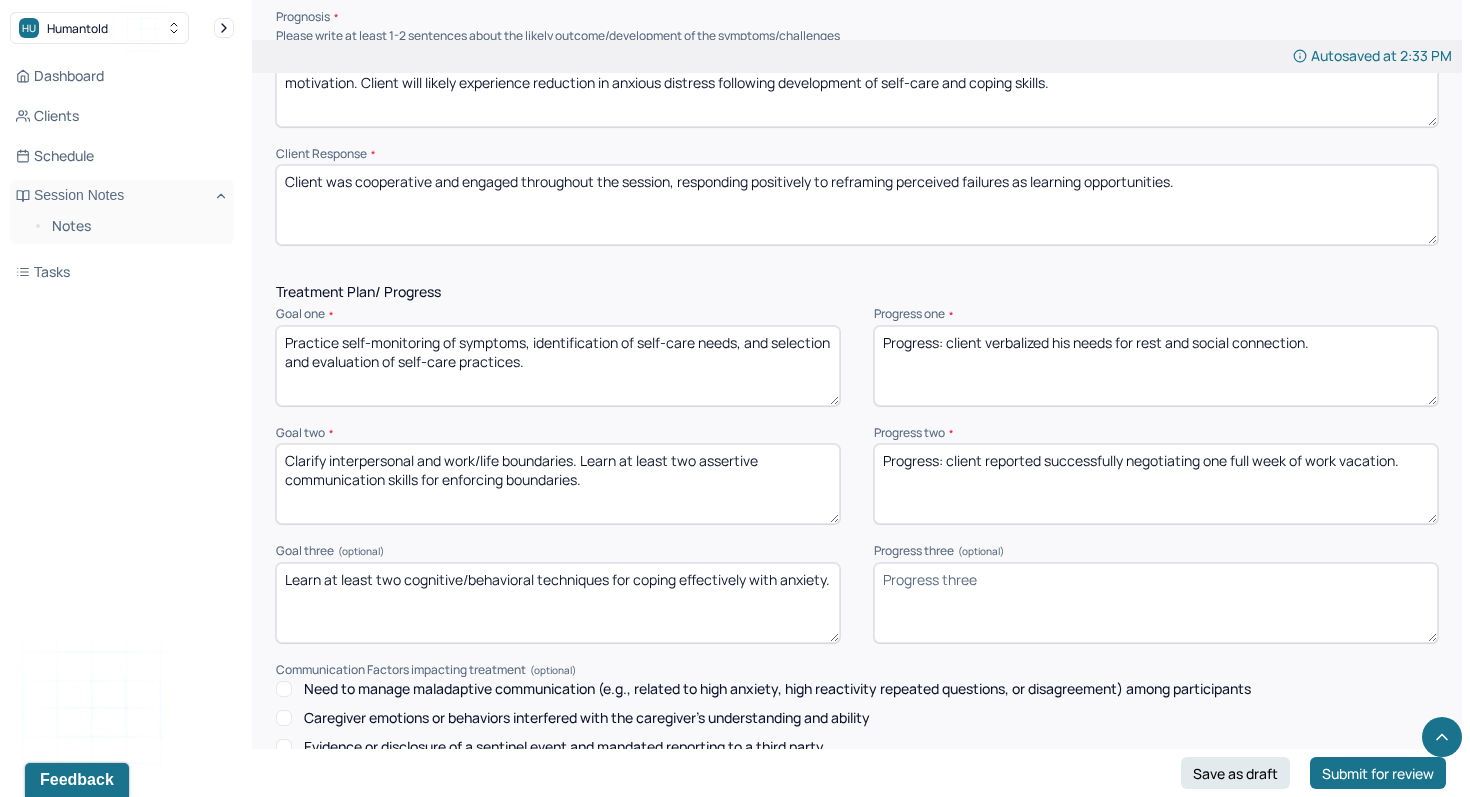 click on "Progress: client reported successfully negotiating one full week of work vacation." at bounding box center (1156, 484) 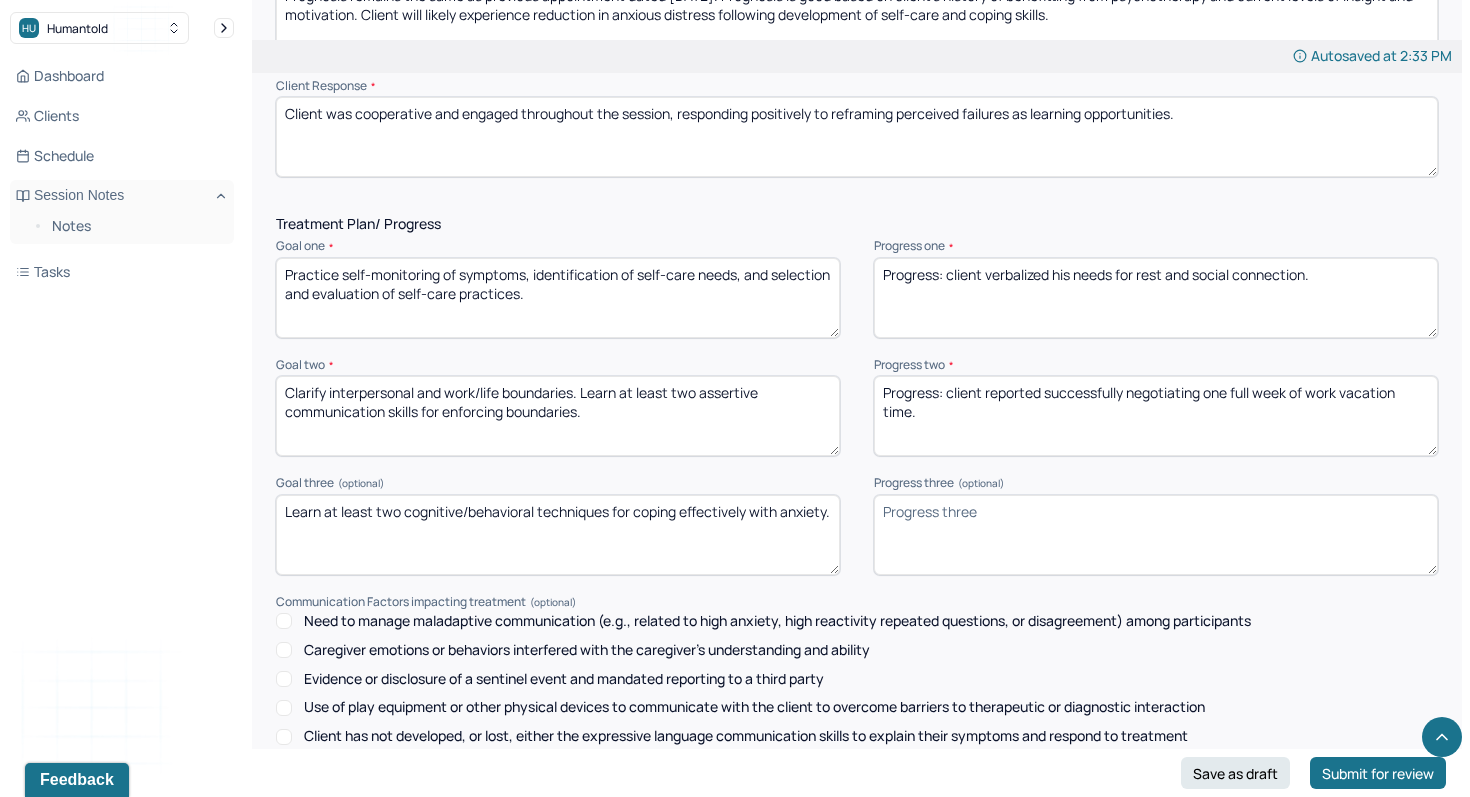 scroll, scrollTop: 2461, scrollLeft: 0, axis: vertical 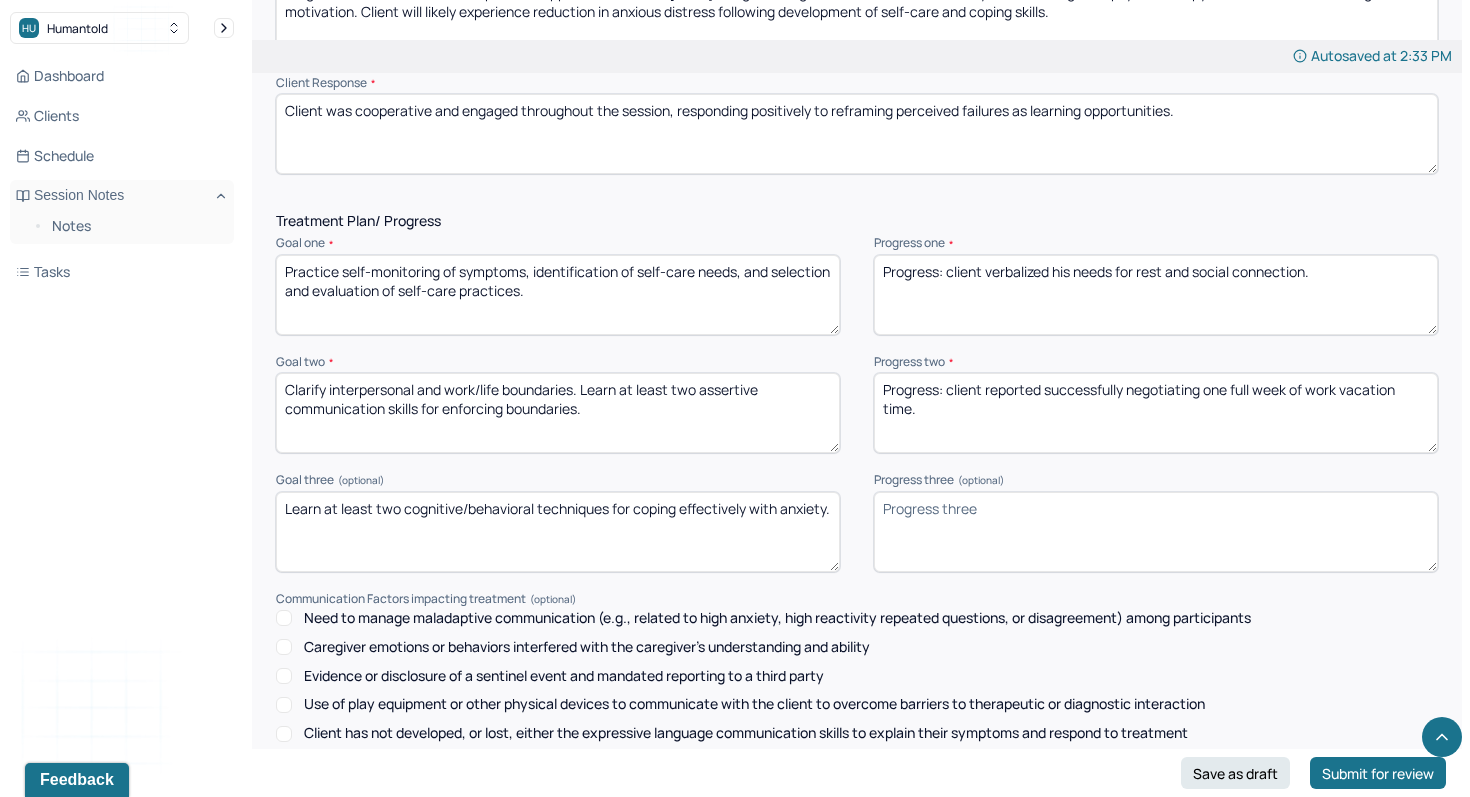 click on "Progress three (optional)" at bounding box center (1156, 532) 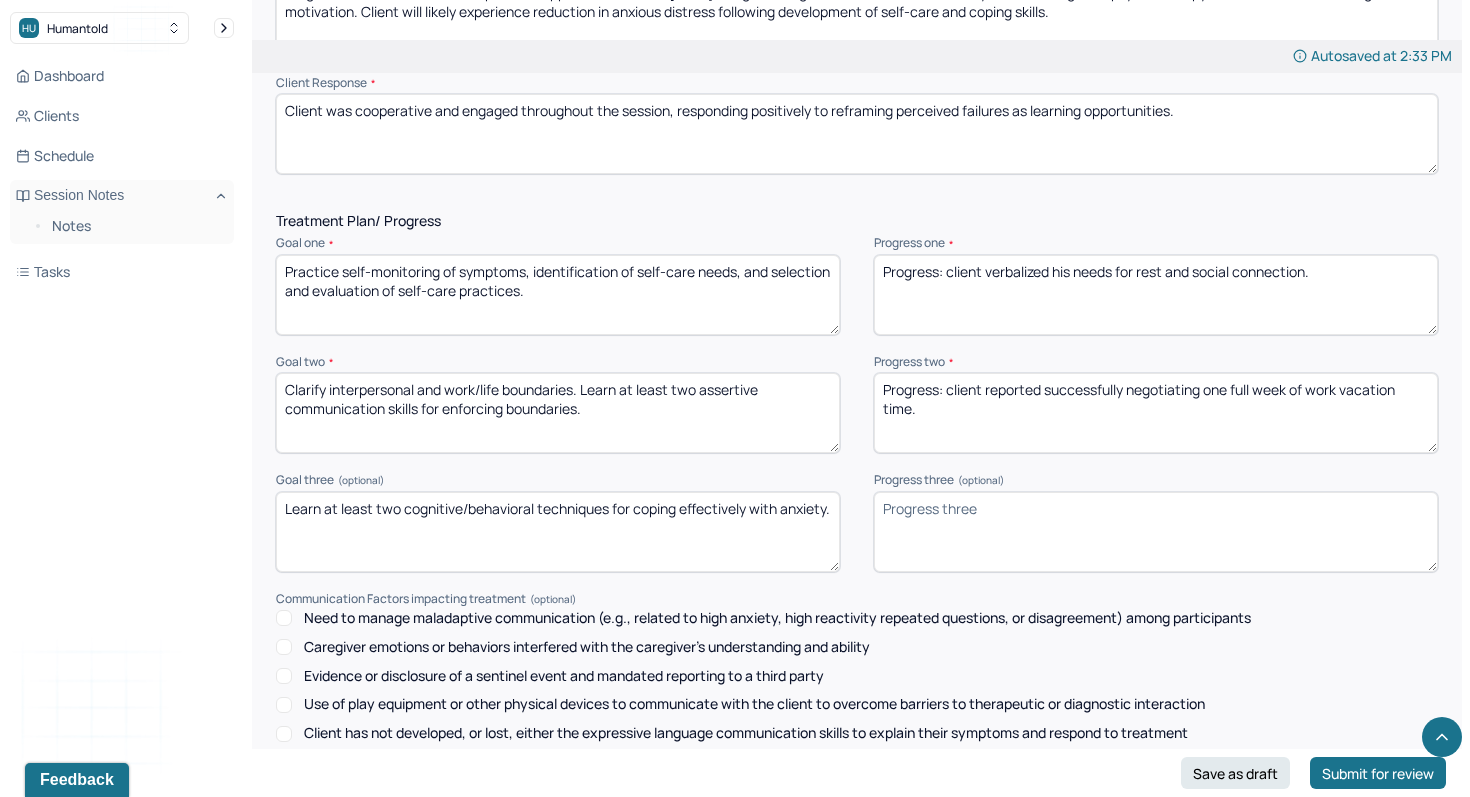 drag, startPoint x: 1208, startPoint y: 397, endPoint x: 1305, endPoint y: 404, distance: 97.25225 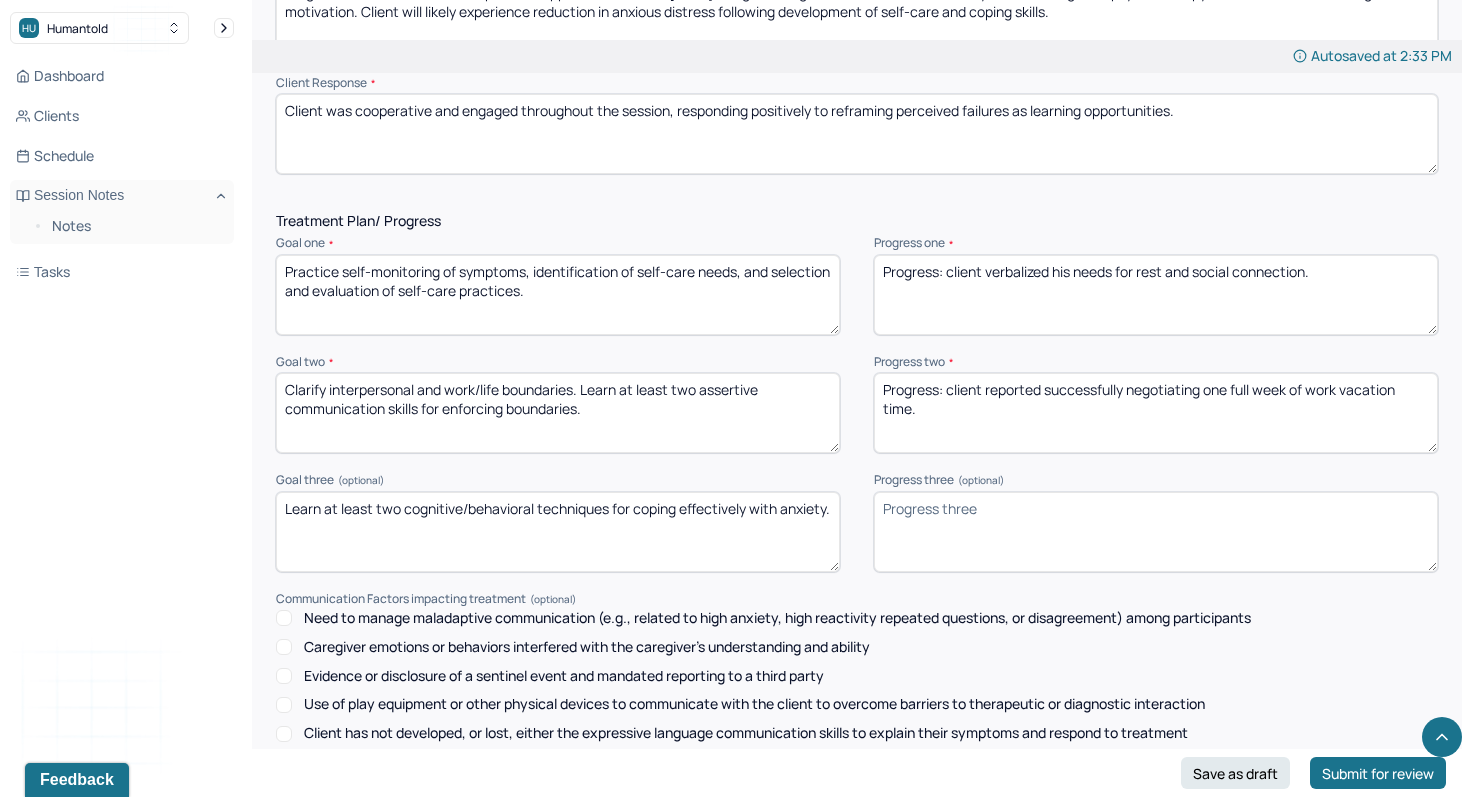 click on "Progress: client reported successfully negotiating one full week of work vacation timer." at bounding box center [1156, 413] 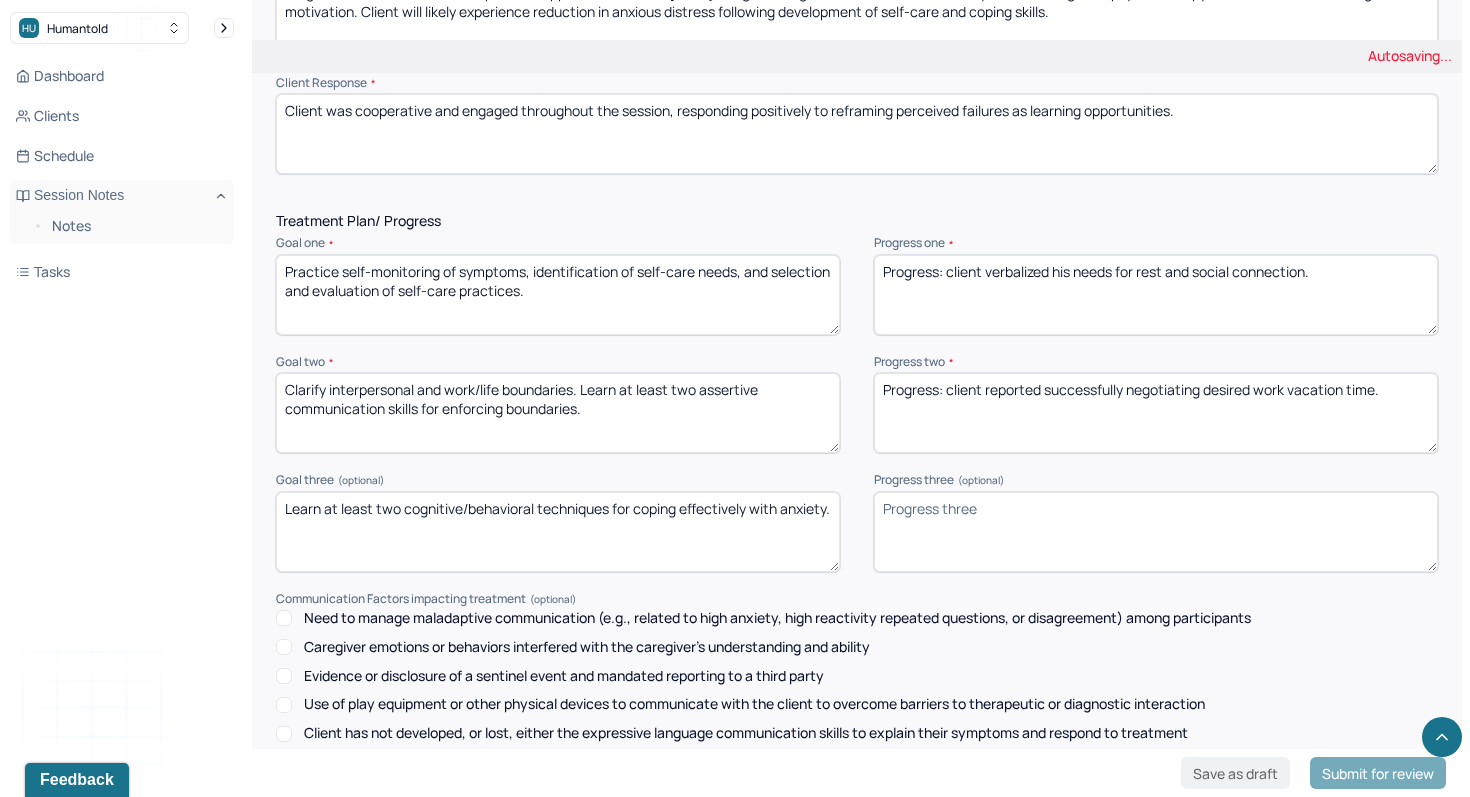 type on "Progress: client reported successfully negotiating desired work vacation time." 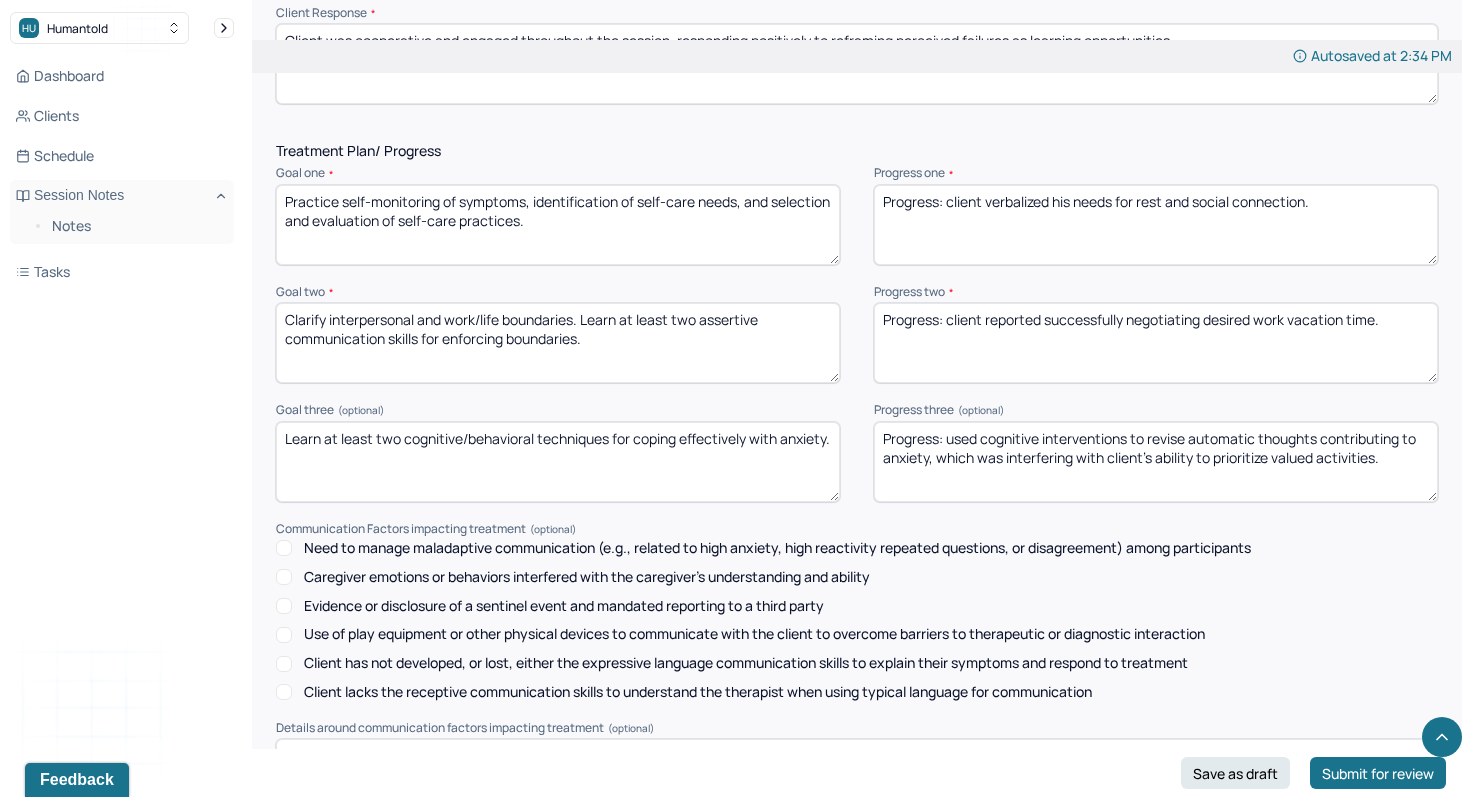 scroll, scrollTop: 2535, scrollLeft: 0, axis: vertical 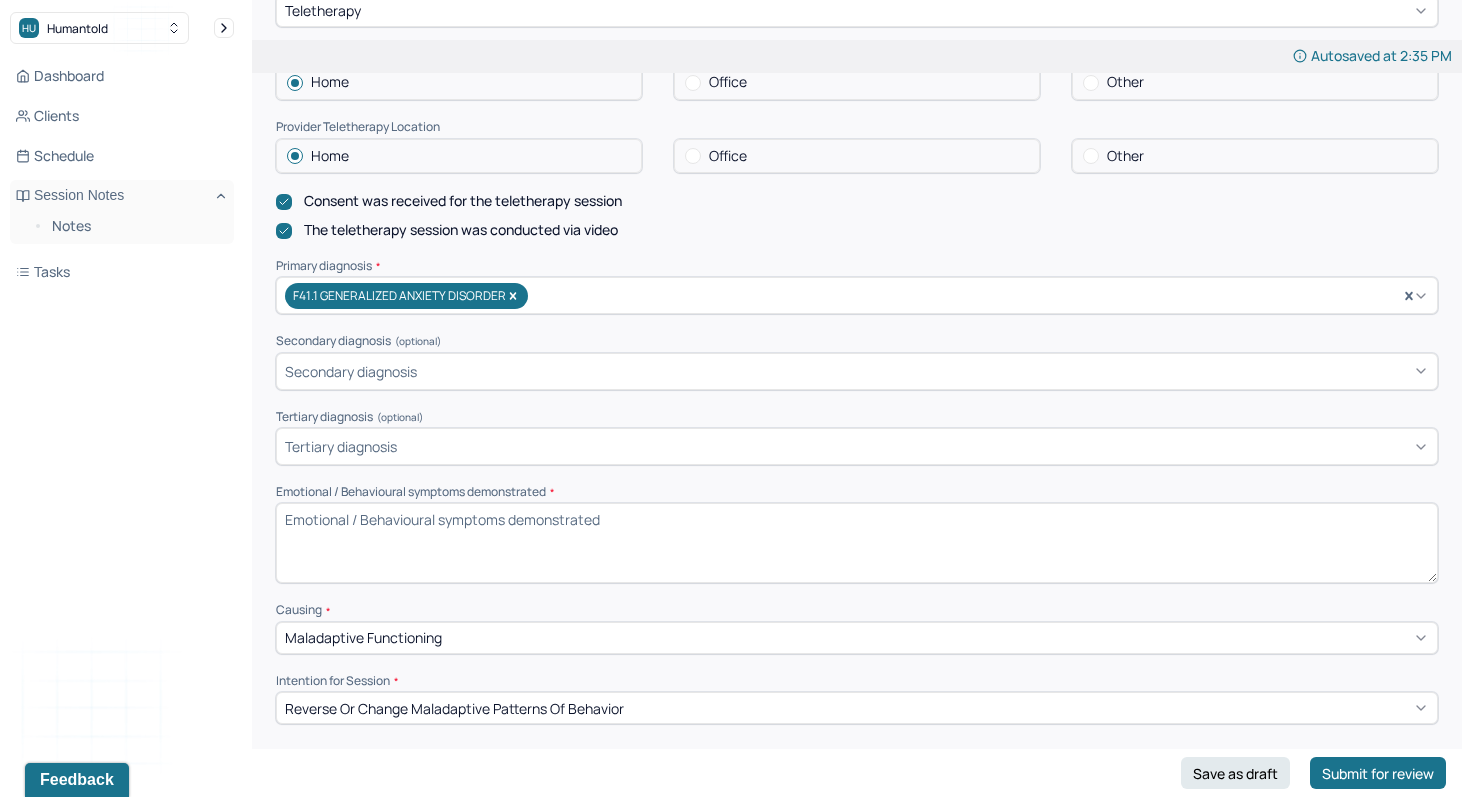 type on "Progress: used cognitive interventions to revise automatic thoughts contributing to anxiety, which was interfering with client's ability to prioritize valued activities. Discussed behavioral intervention of breaking complex tasks into manageable chunks." 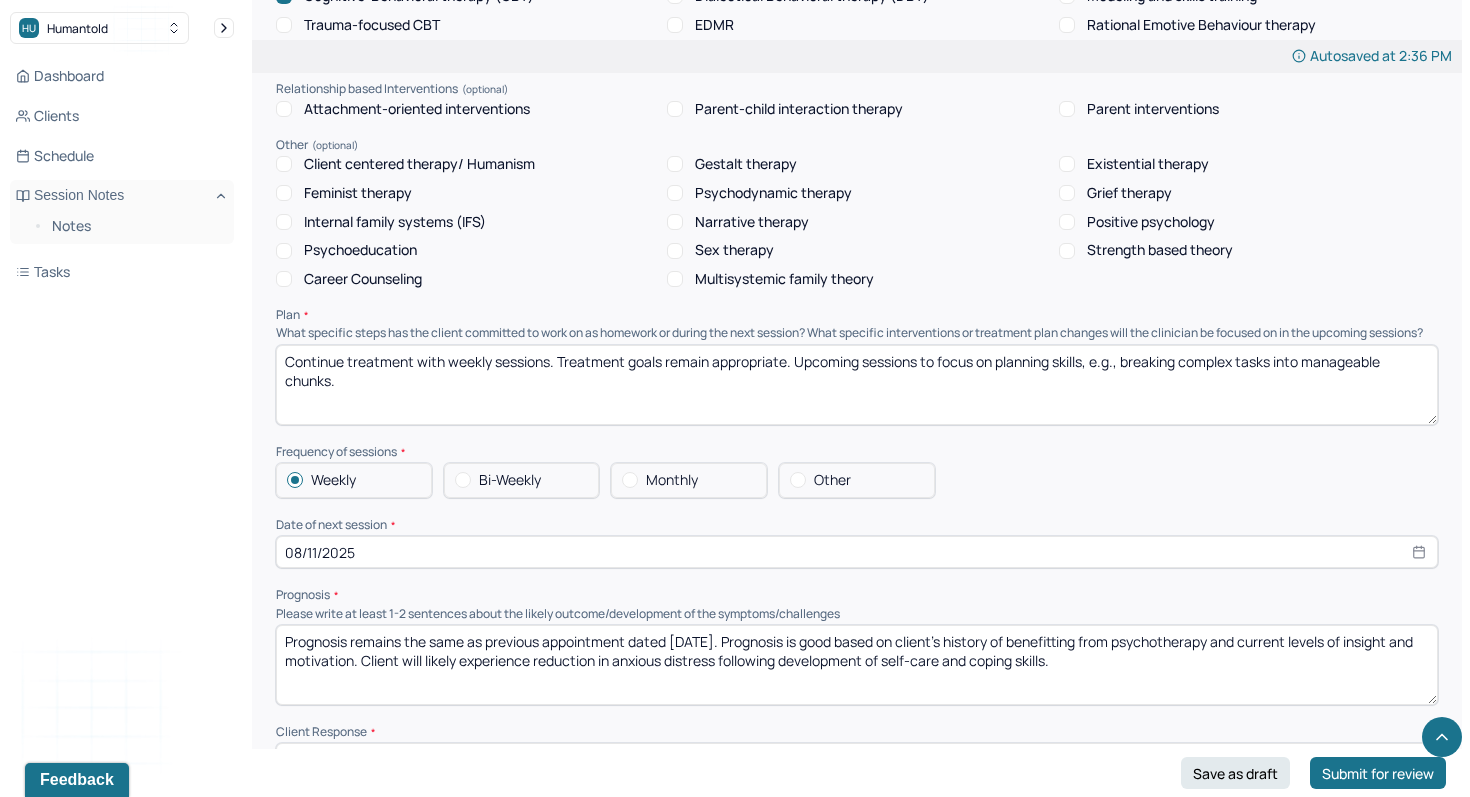 scroll, scrollTop: 1819, scrollLeft: 0, axis: vertical 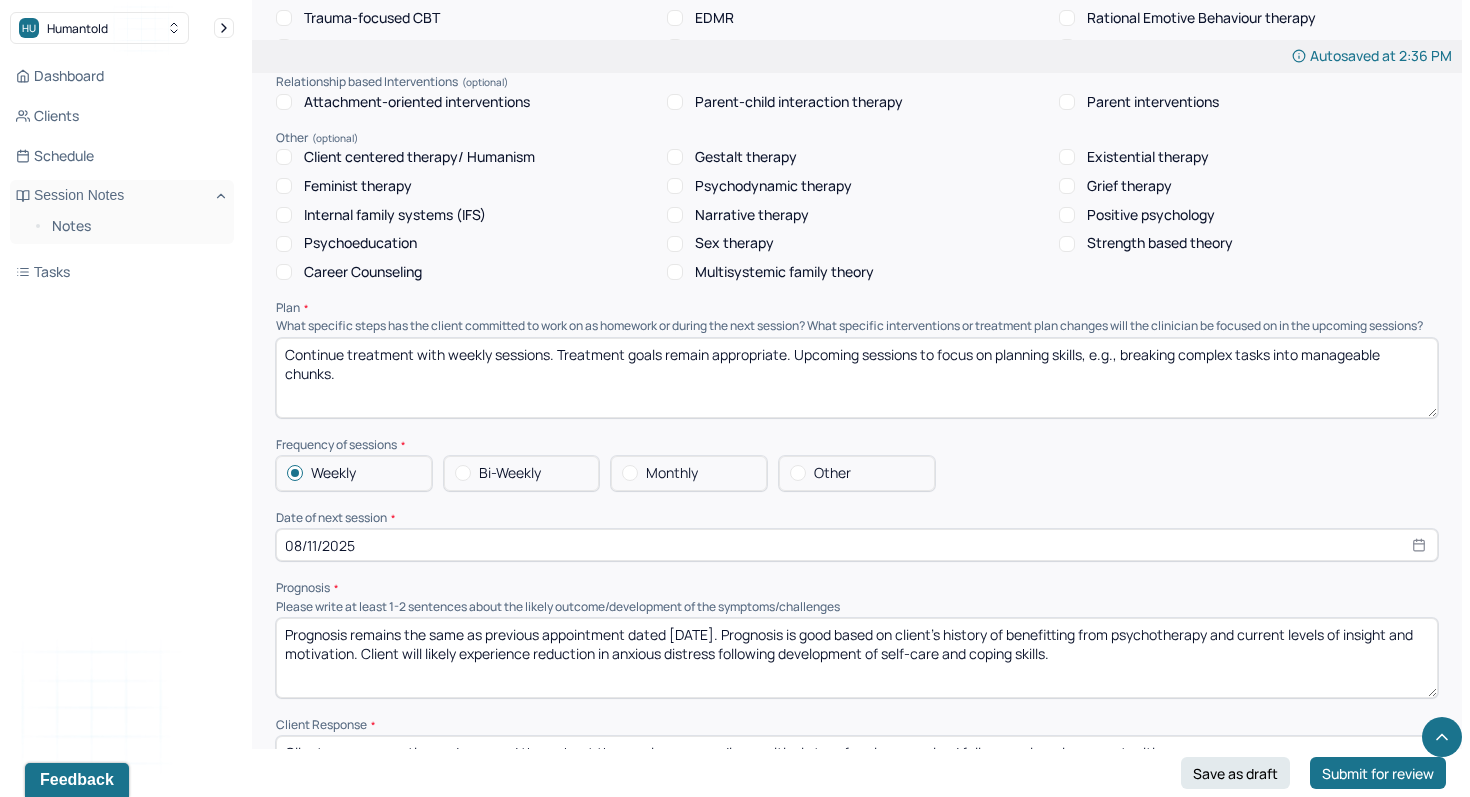 type on "Disappointment, frustration, guilt, difficulty implementing planning skills" 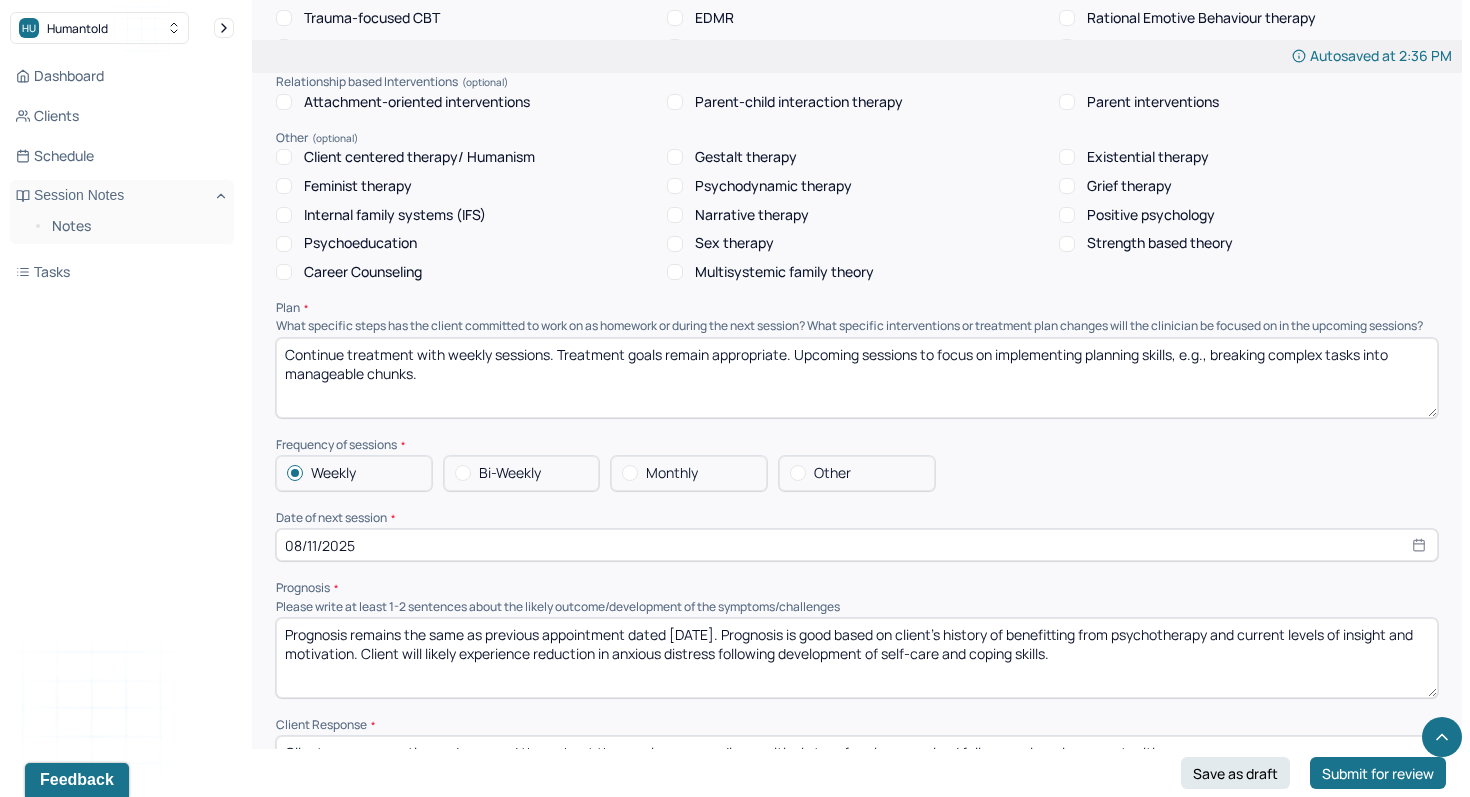 type on "Continue treatment with weekly sessions. Treatment goals remain appropriate. Upcoming sessions to focus on implementing planning skills, e.g., breaking complex tasks into manageable chunks." 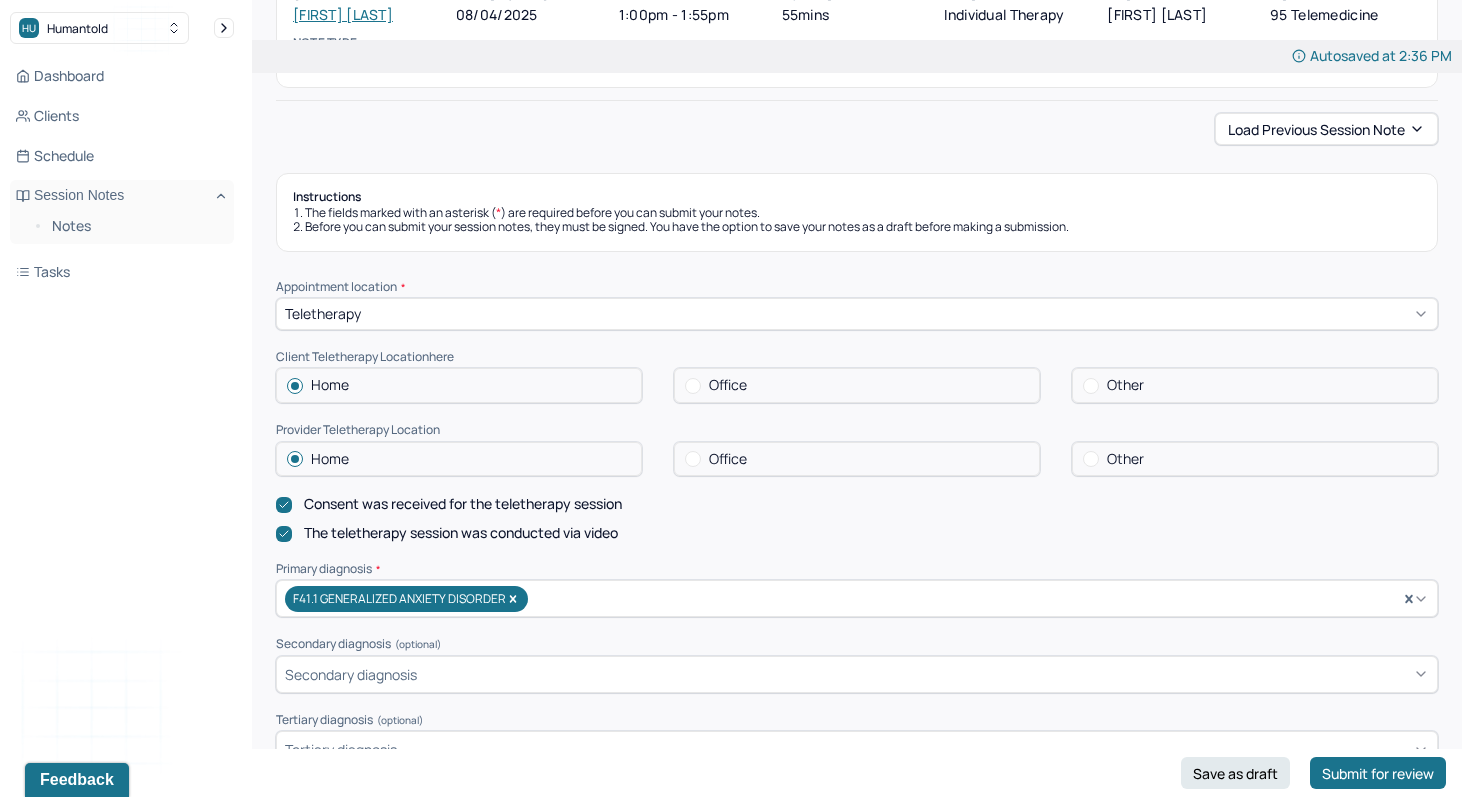 scroll, scrollTop: 168, scrollLeft: 0, axis: vertical 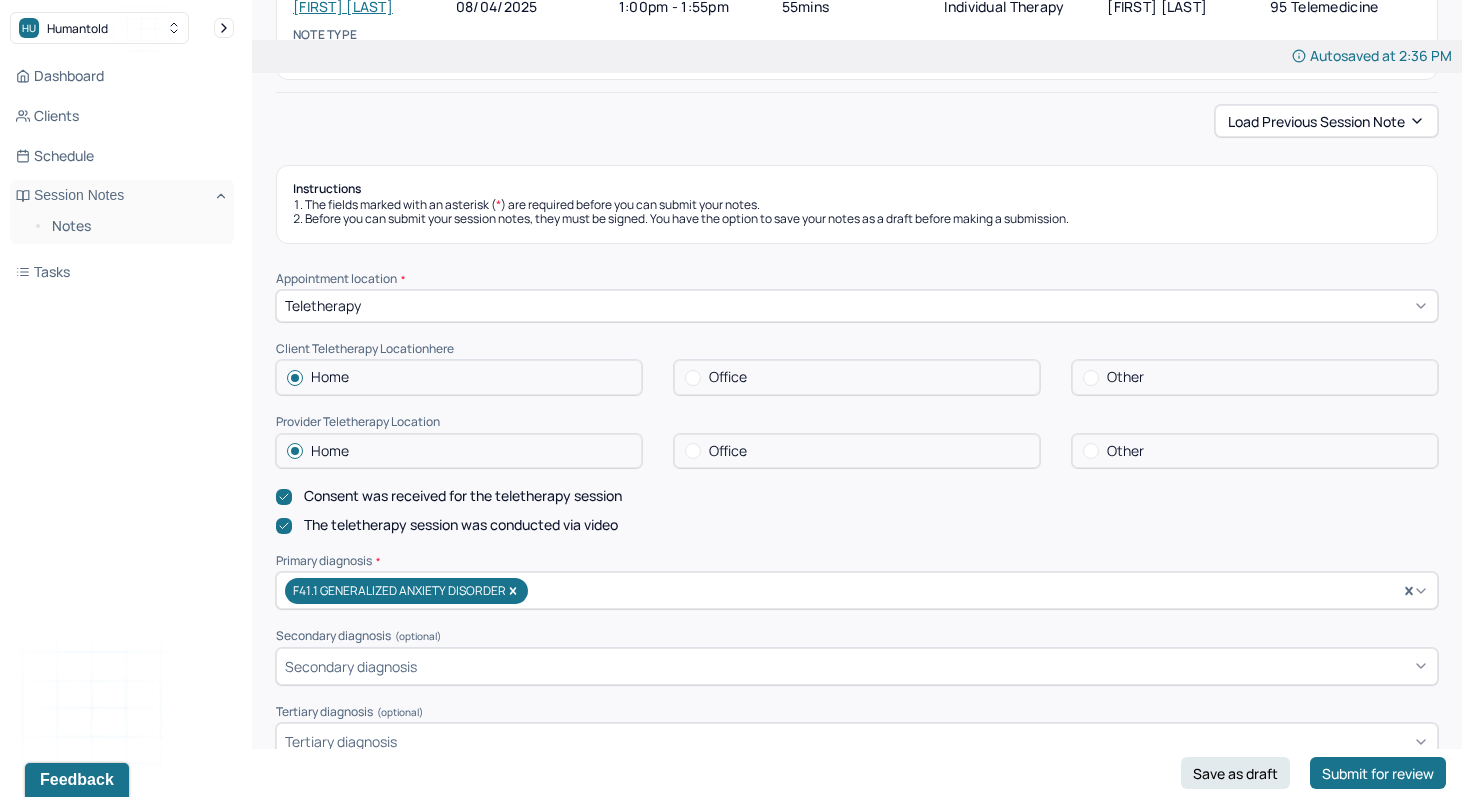 click on "Office" at bounding box center [728, 451] 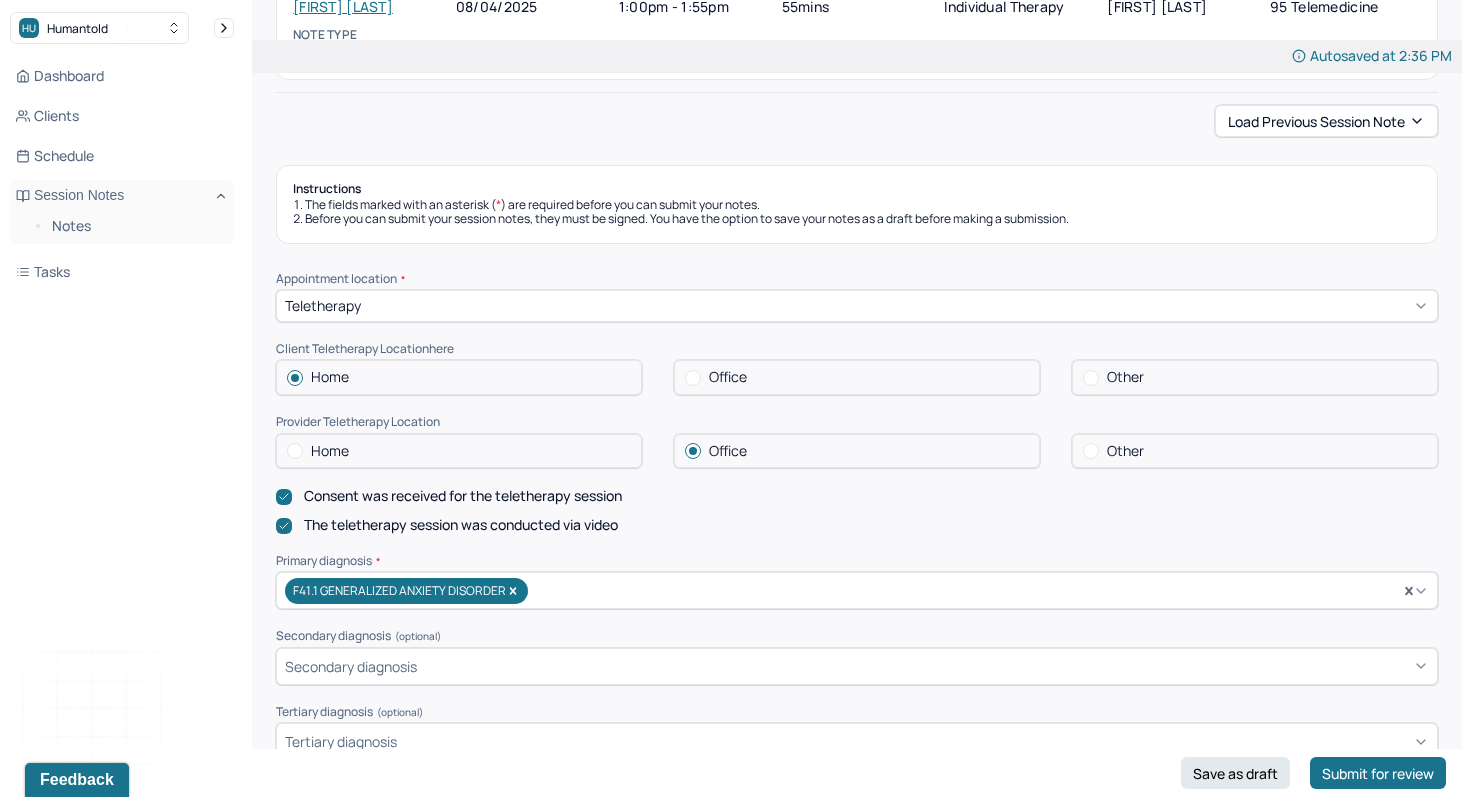 click at bounding box center (1091, 378) 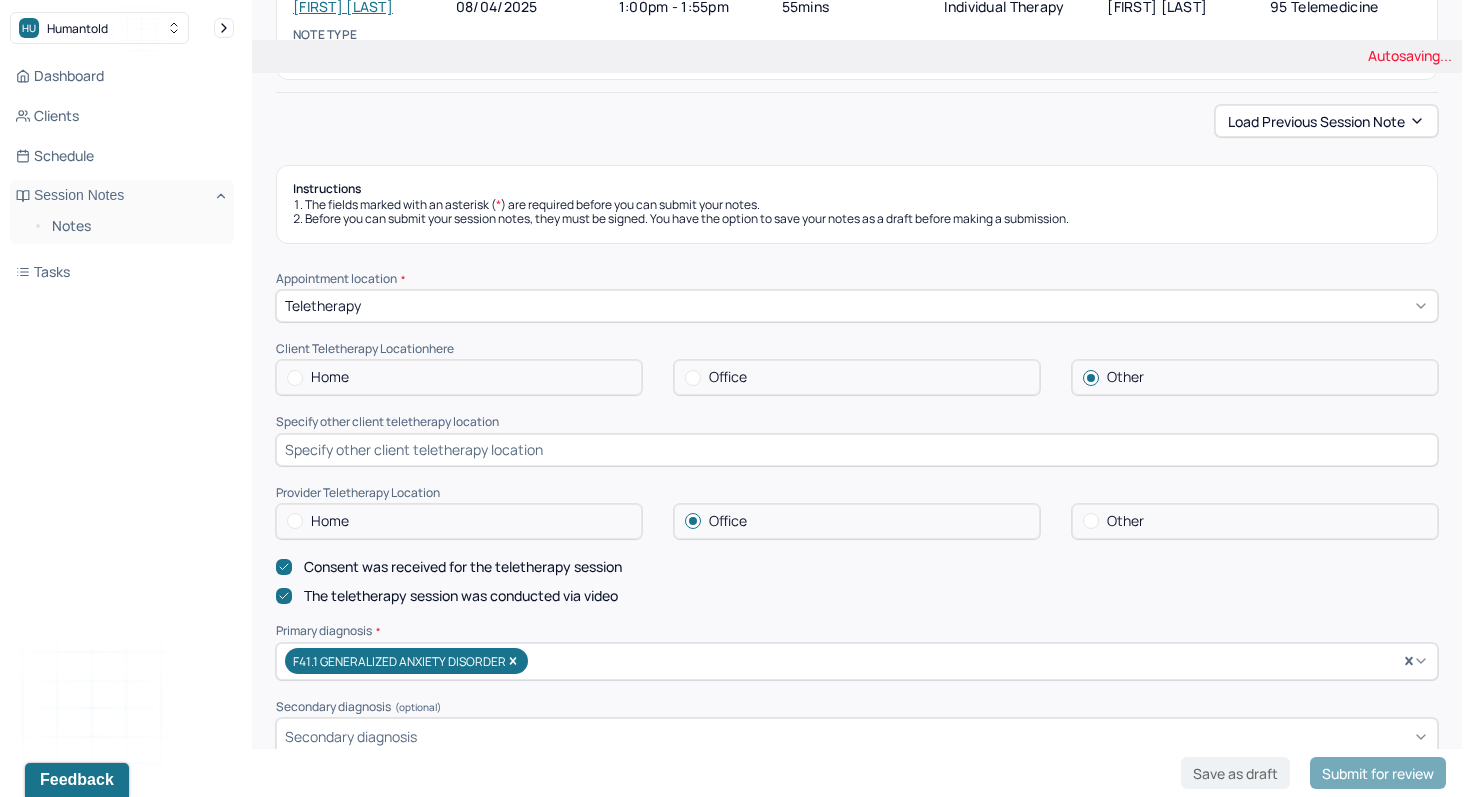 click at bounding box center (857, 450) 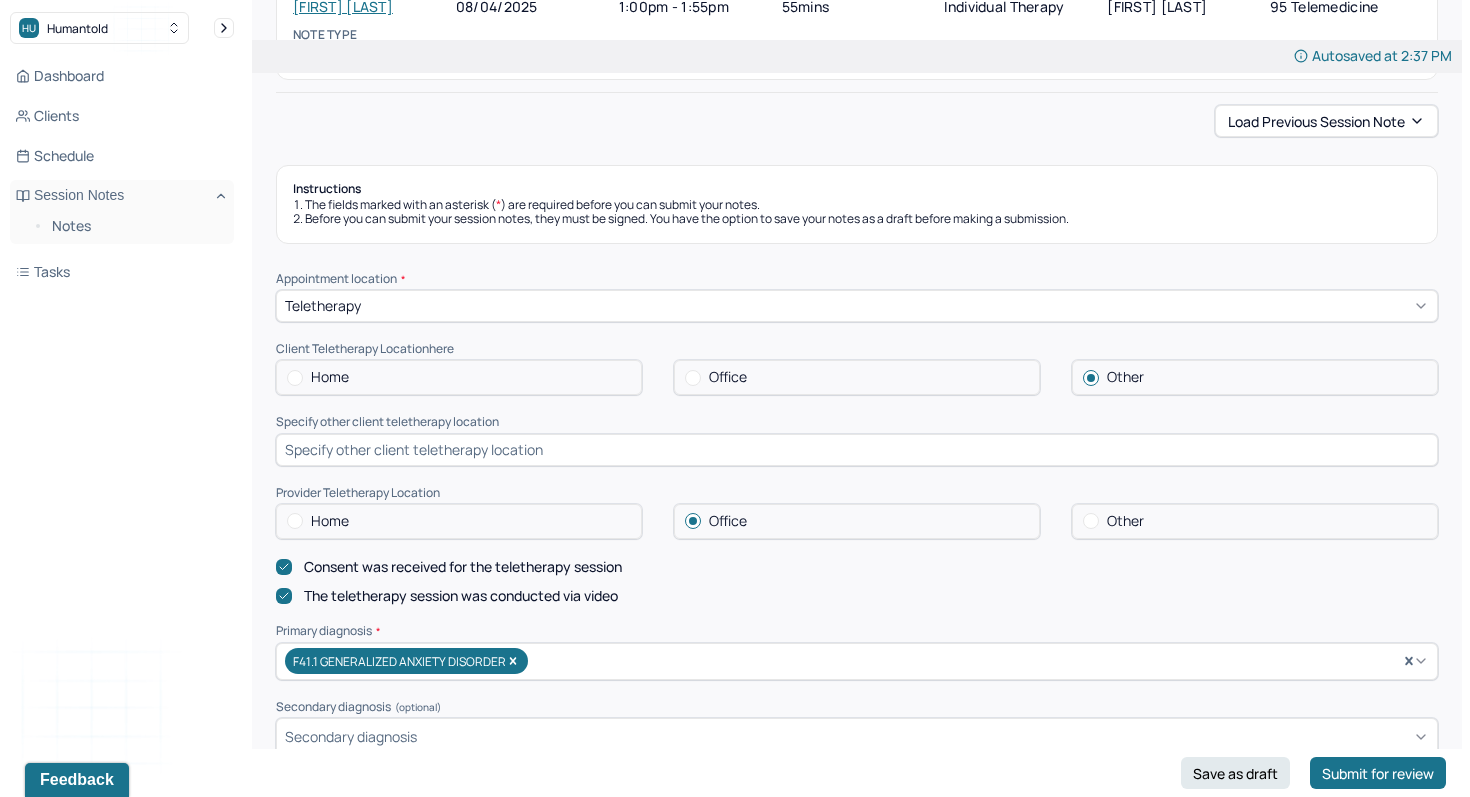click at bounding box center [857, 450] 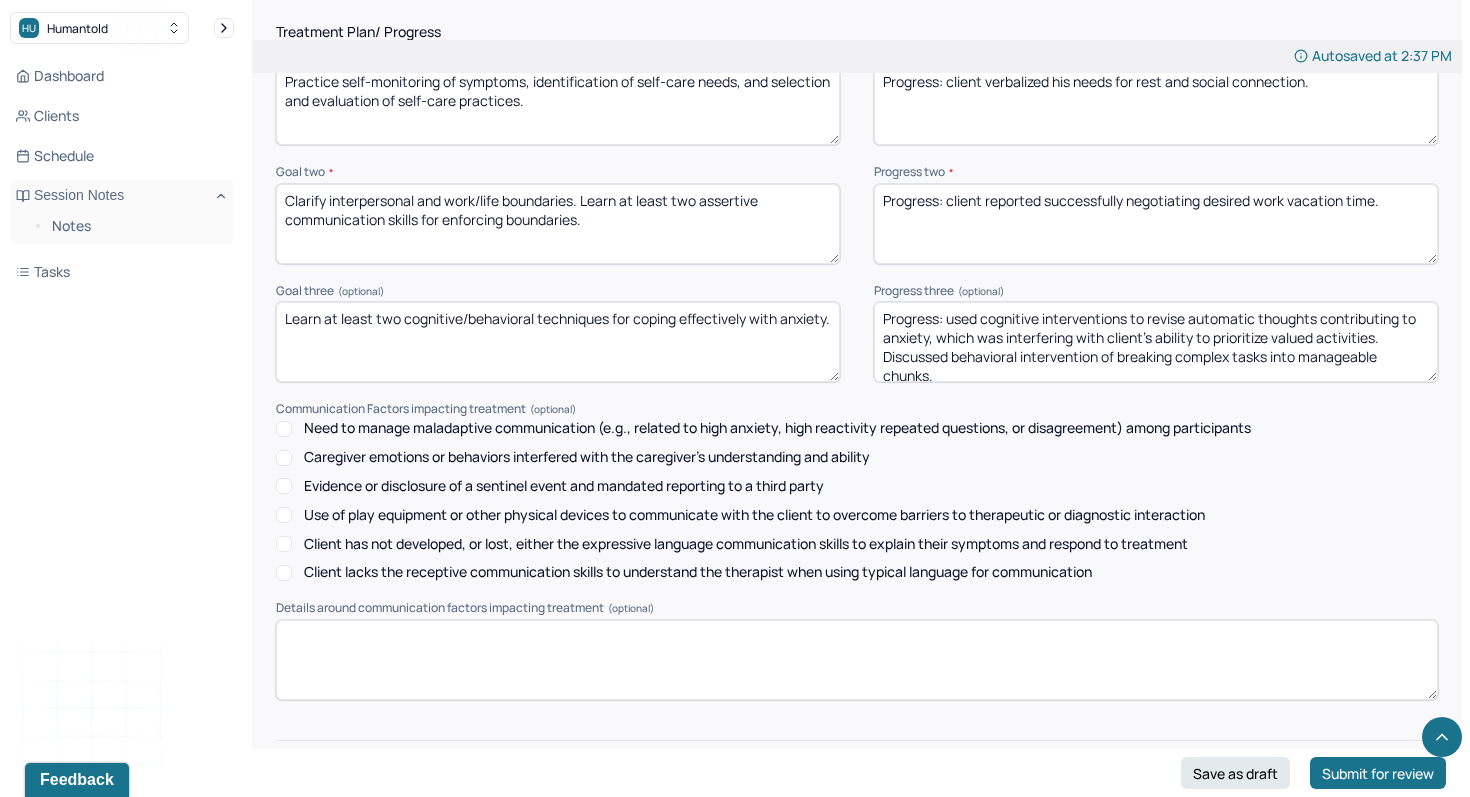 scroll, scrollTop: 2846, scrollLeft: 0, axis: vertical 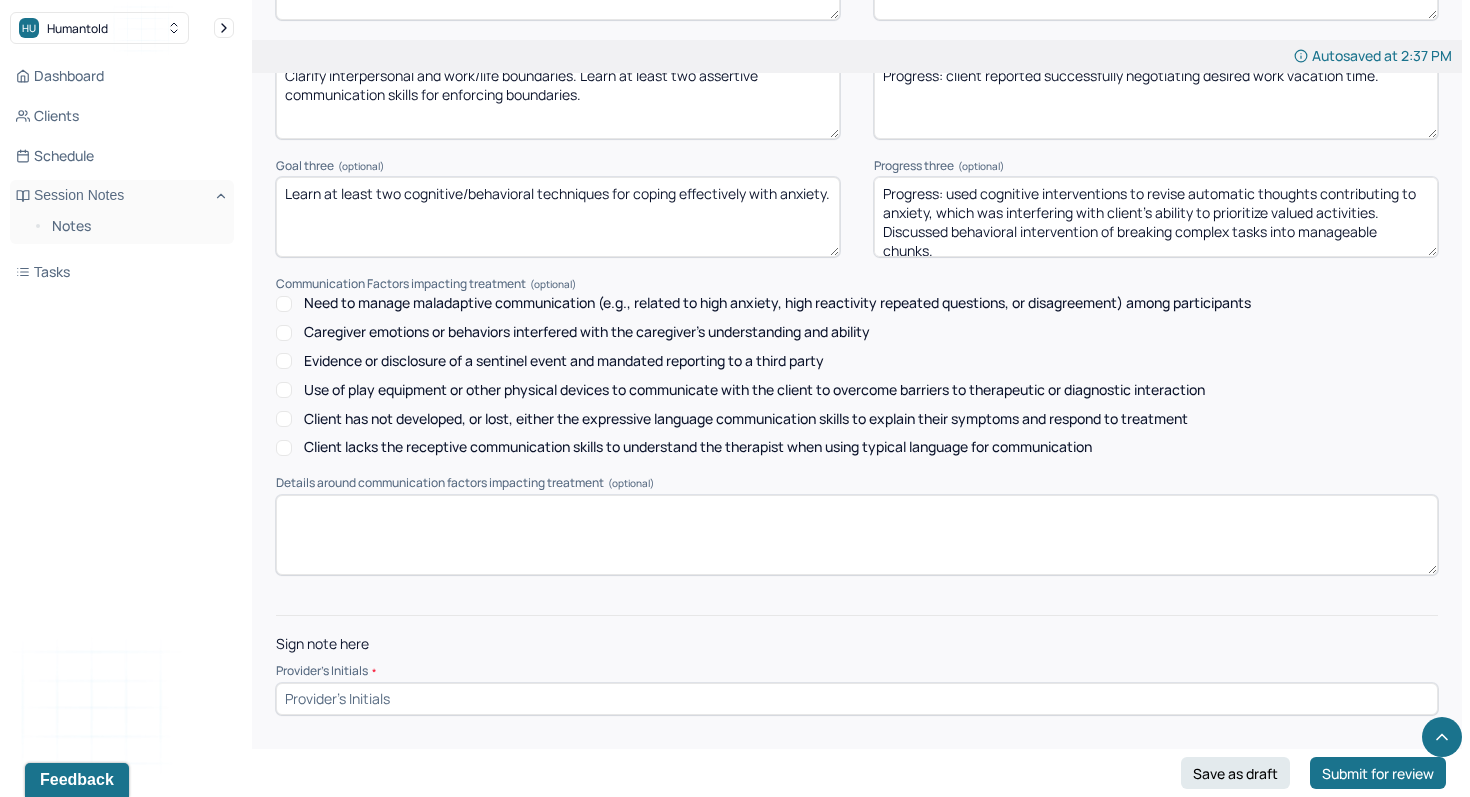 click at bounding box center (857, 699) 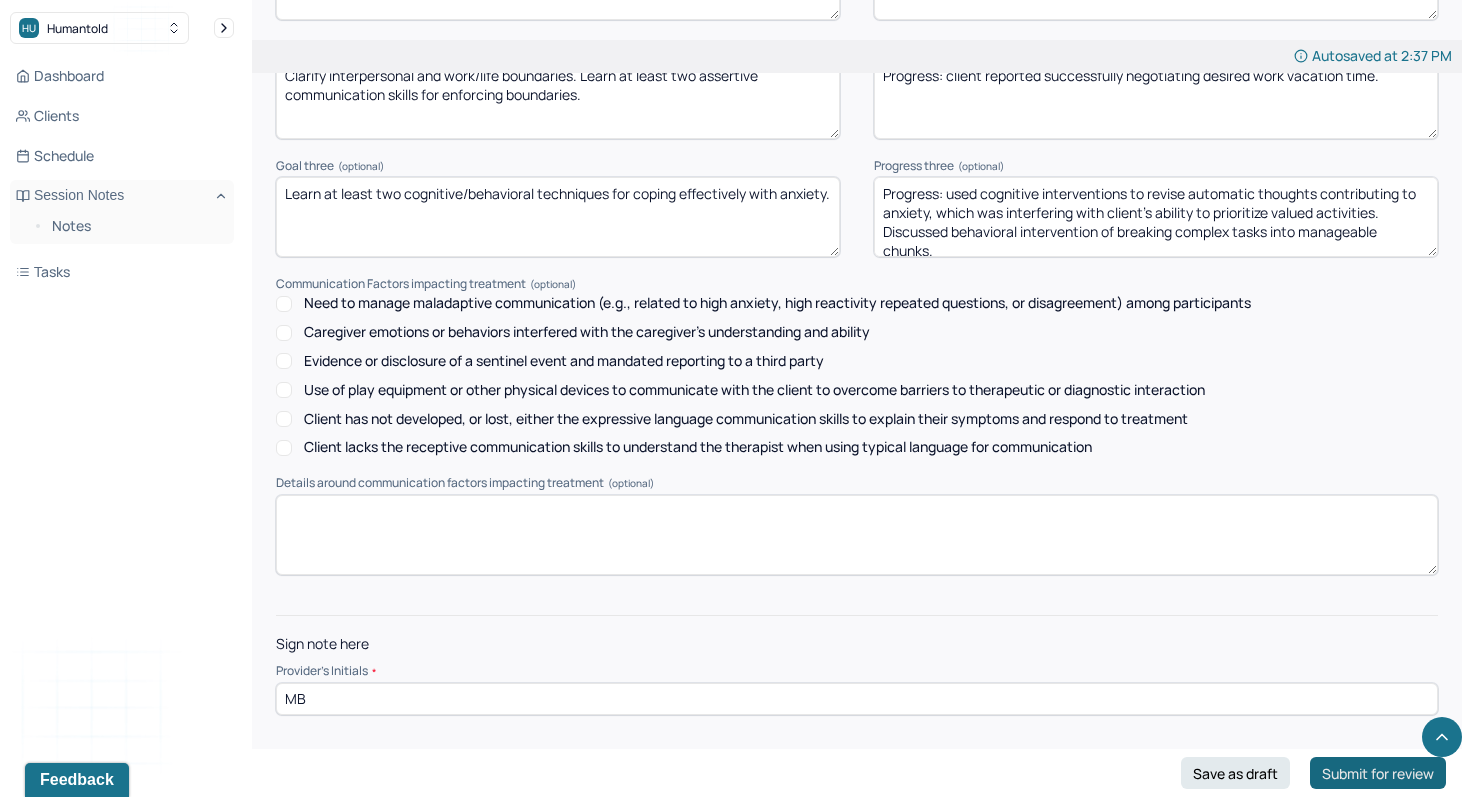 type on "MB" 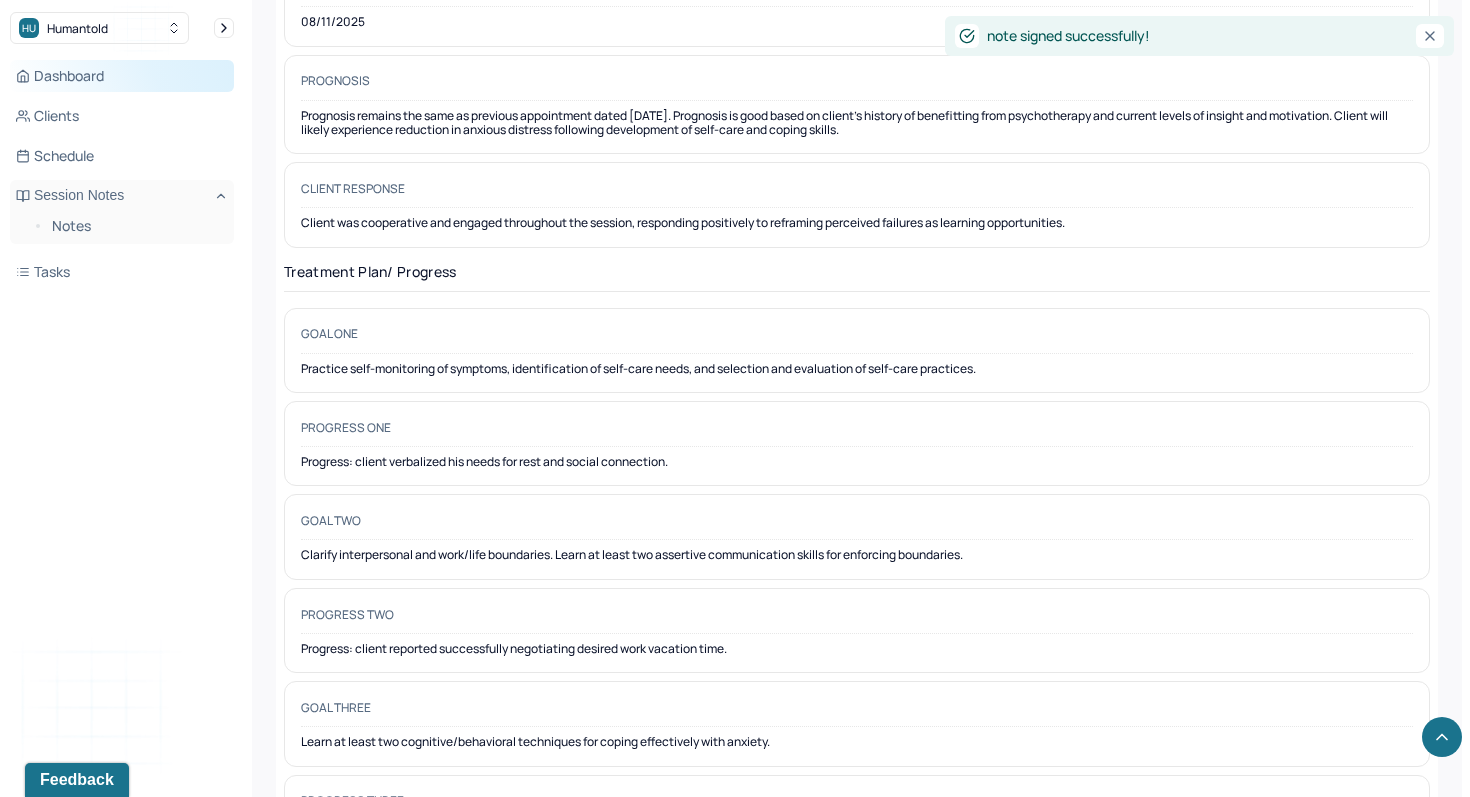 click on "Dashboard" at bounding box center [122, 76] 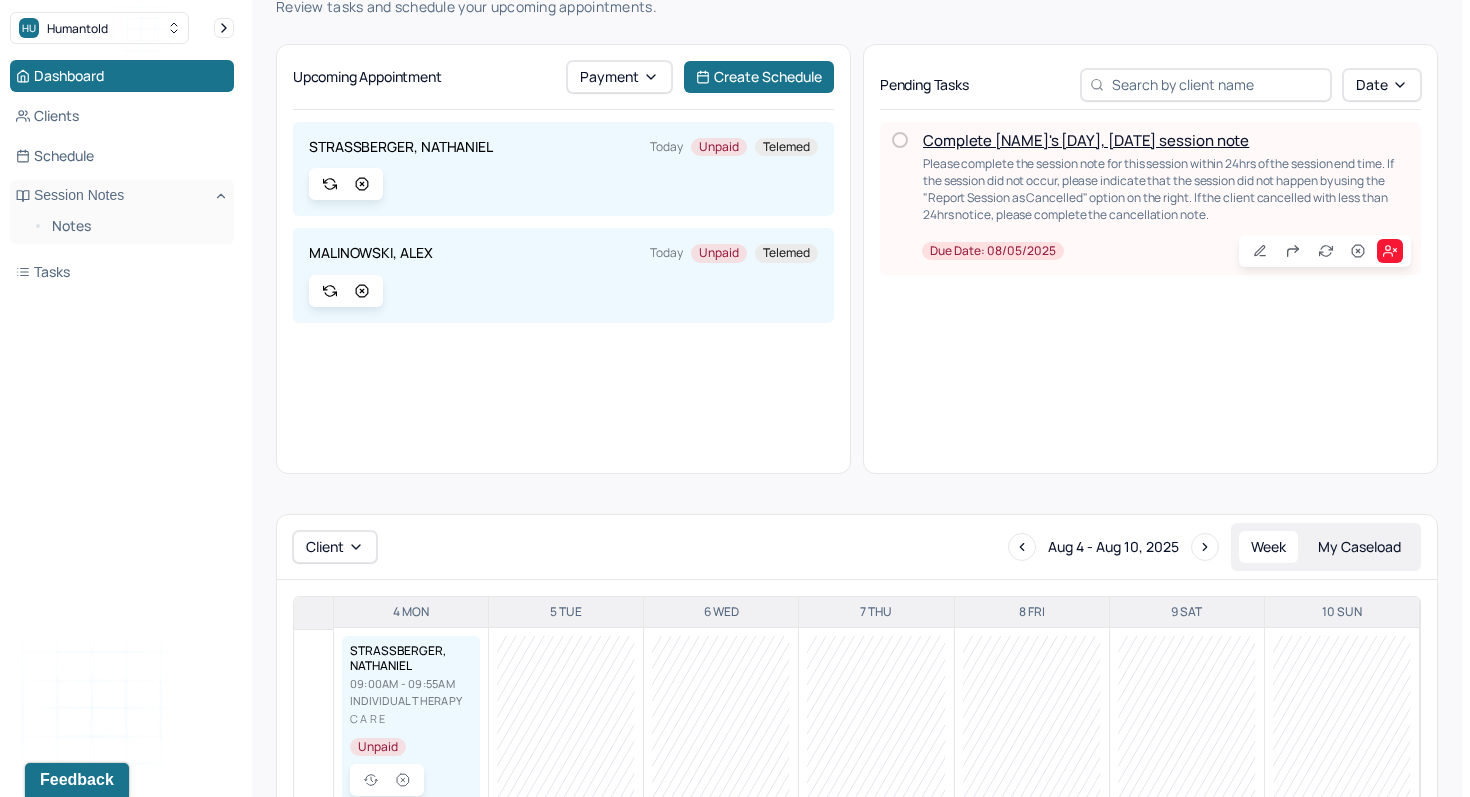 scroll, scrollTop: 74, scrollLeft: 0, axis: vertical 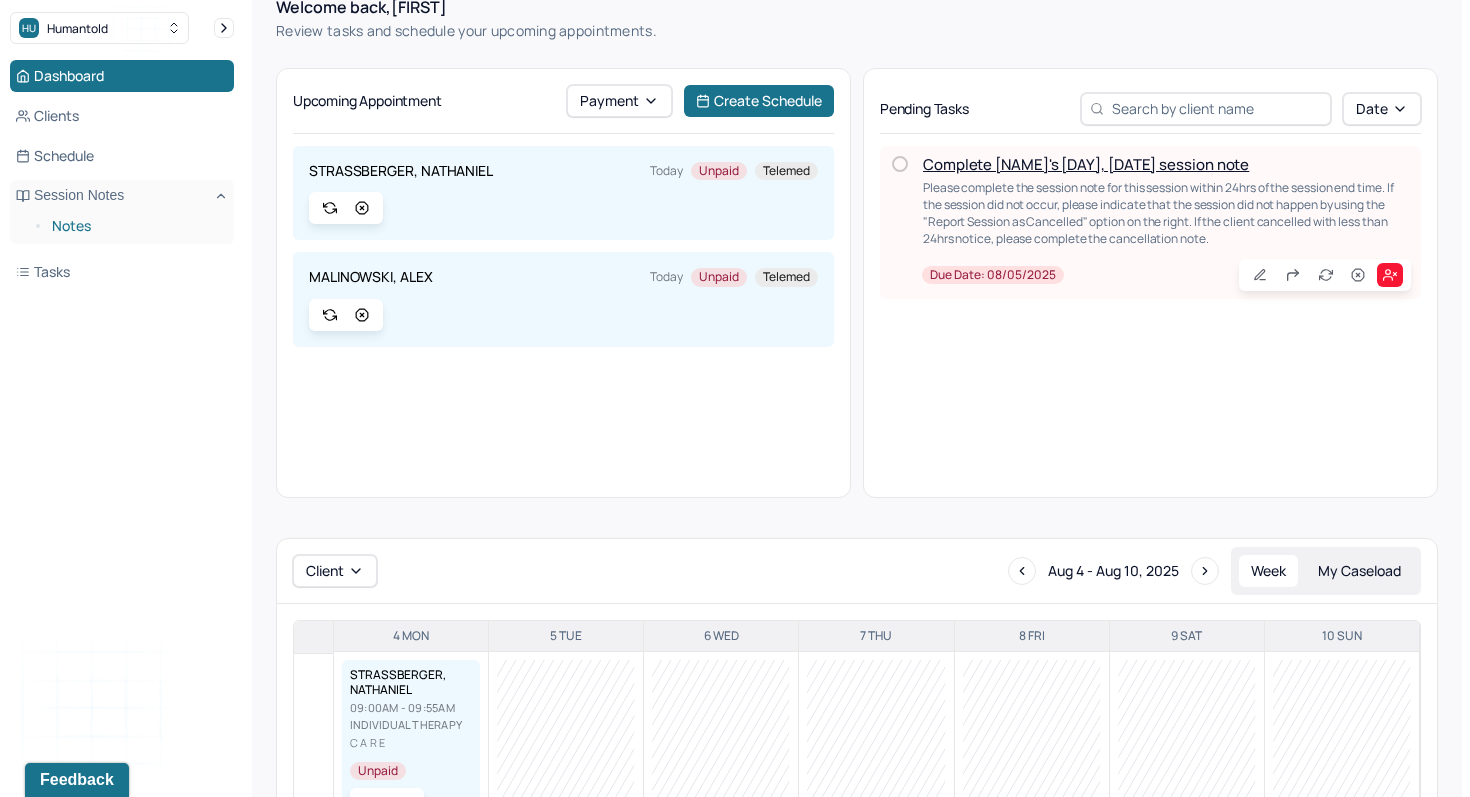 click on "Notes" at bounding box center [135, 226] 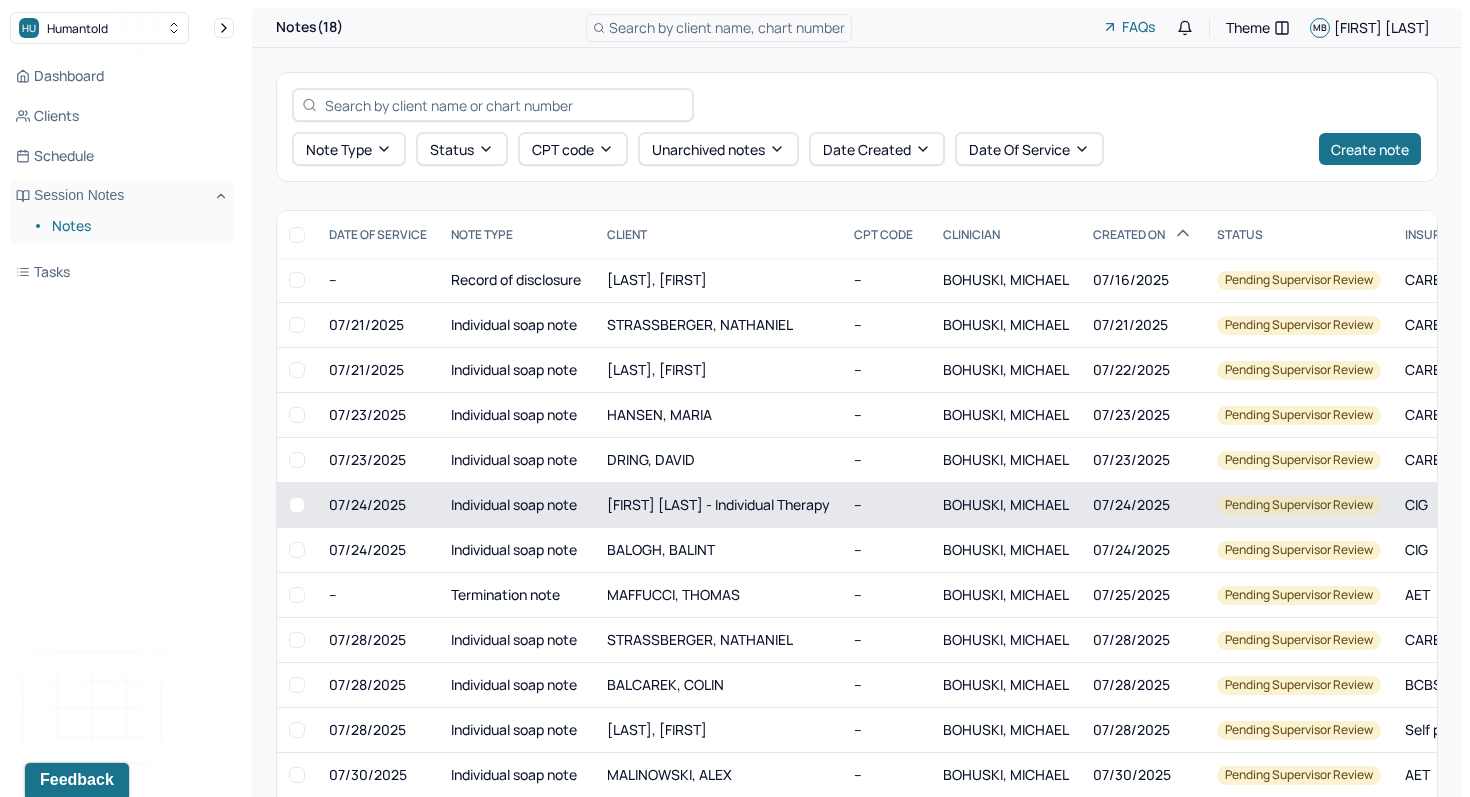 scroll, scrollTop: 220, scrollLeft: 0, axis: vertical 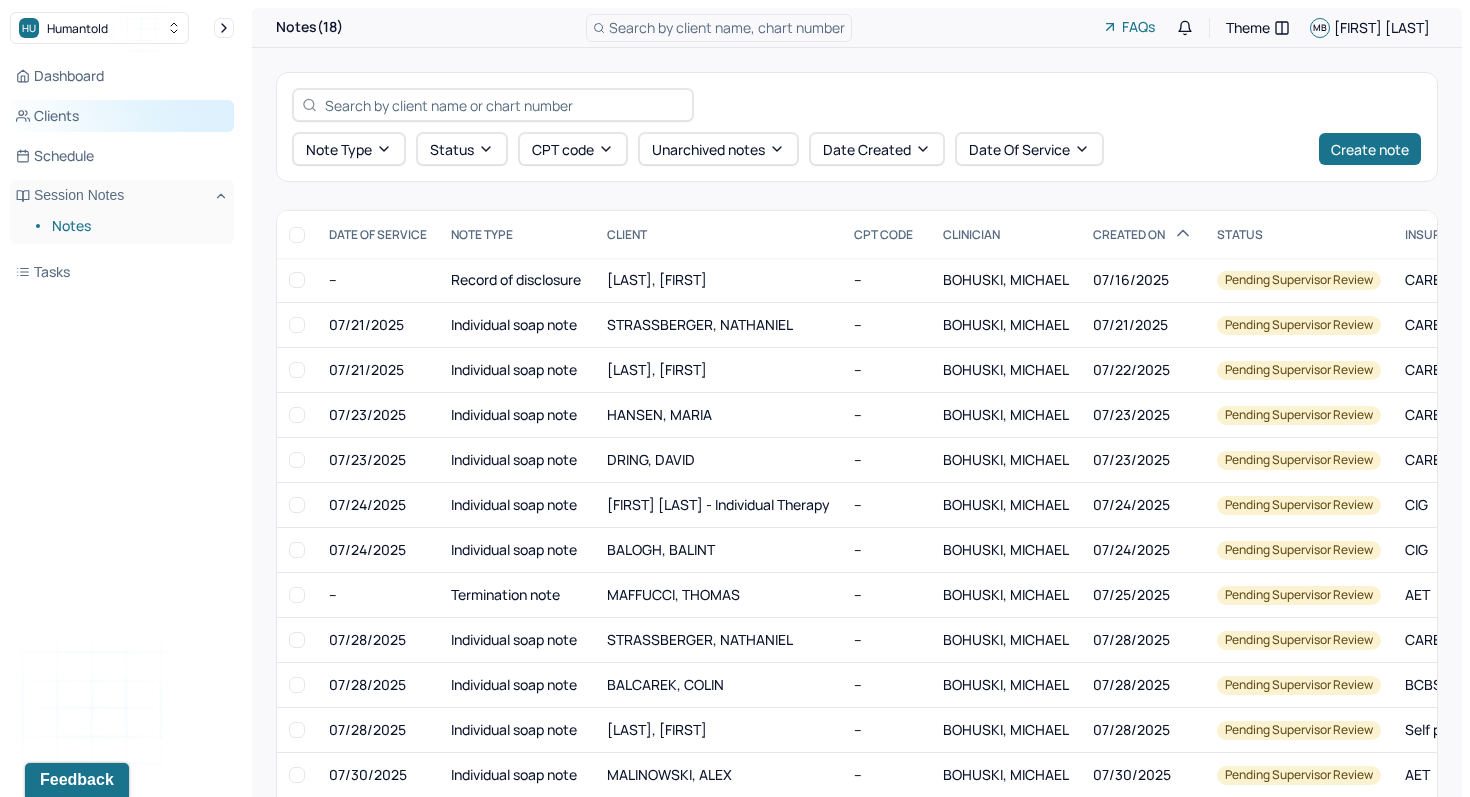click on "Clients" at bounding box center (122, 116) 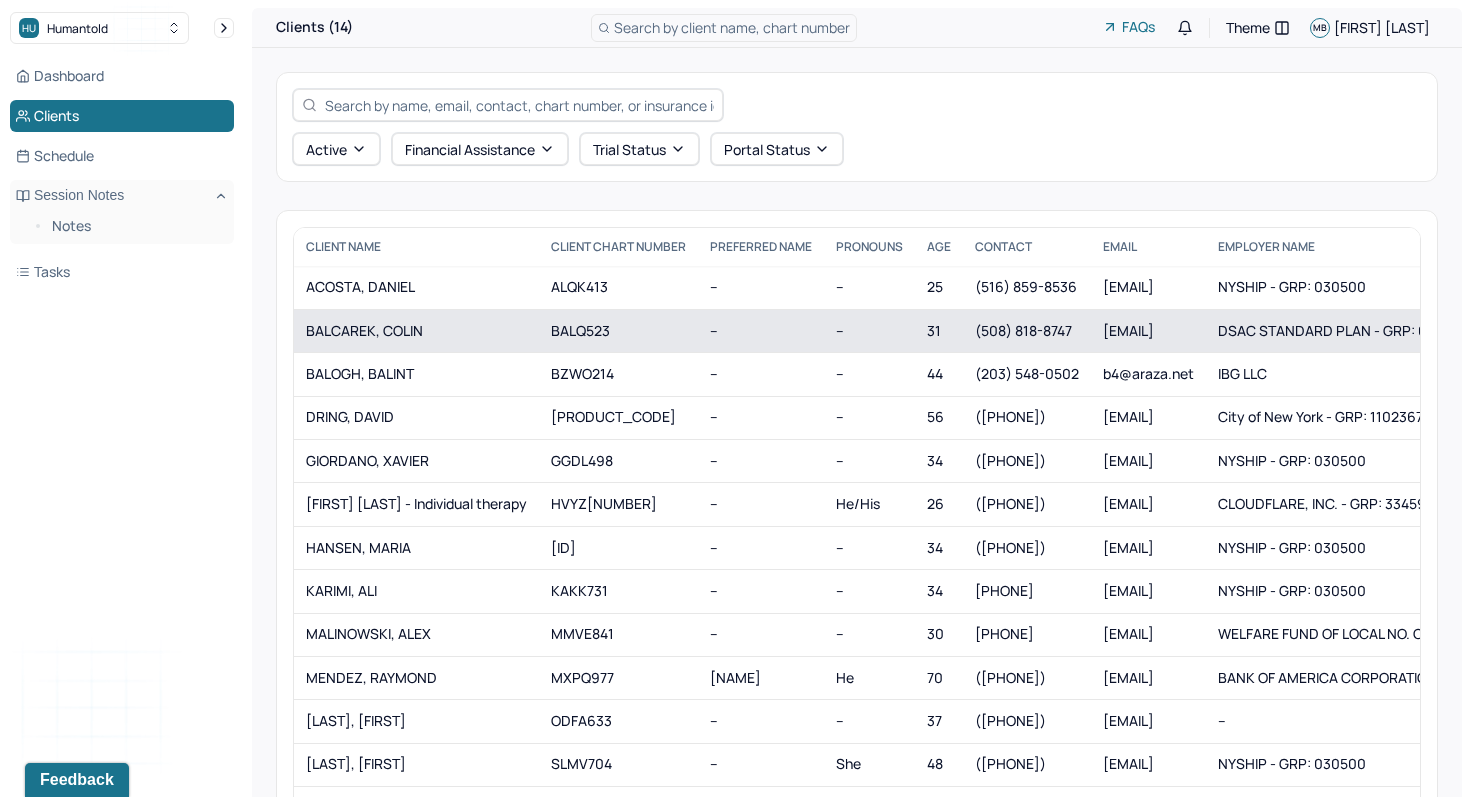 click on "BALCAREK, COLIN" at bounding box center (416, 331) 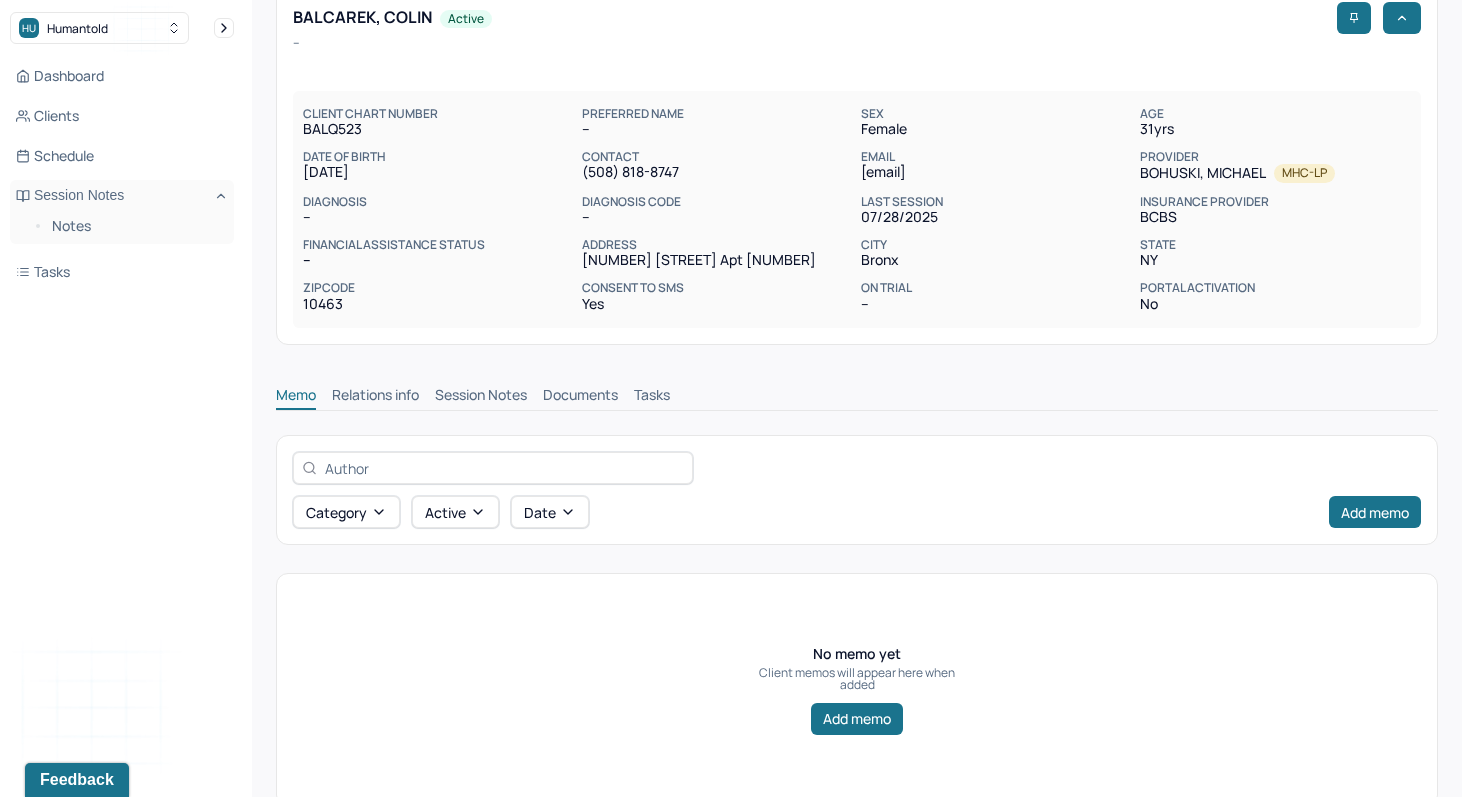 scroll, scrollTop: 126, scrollLeft: 0, axis: vertical 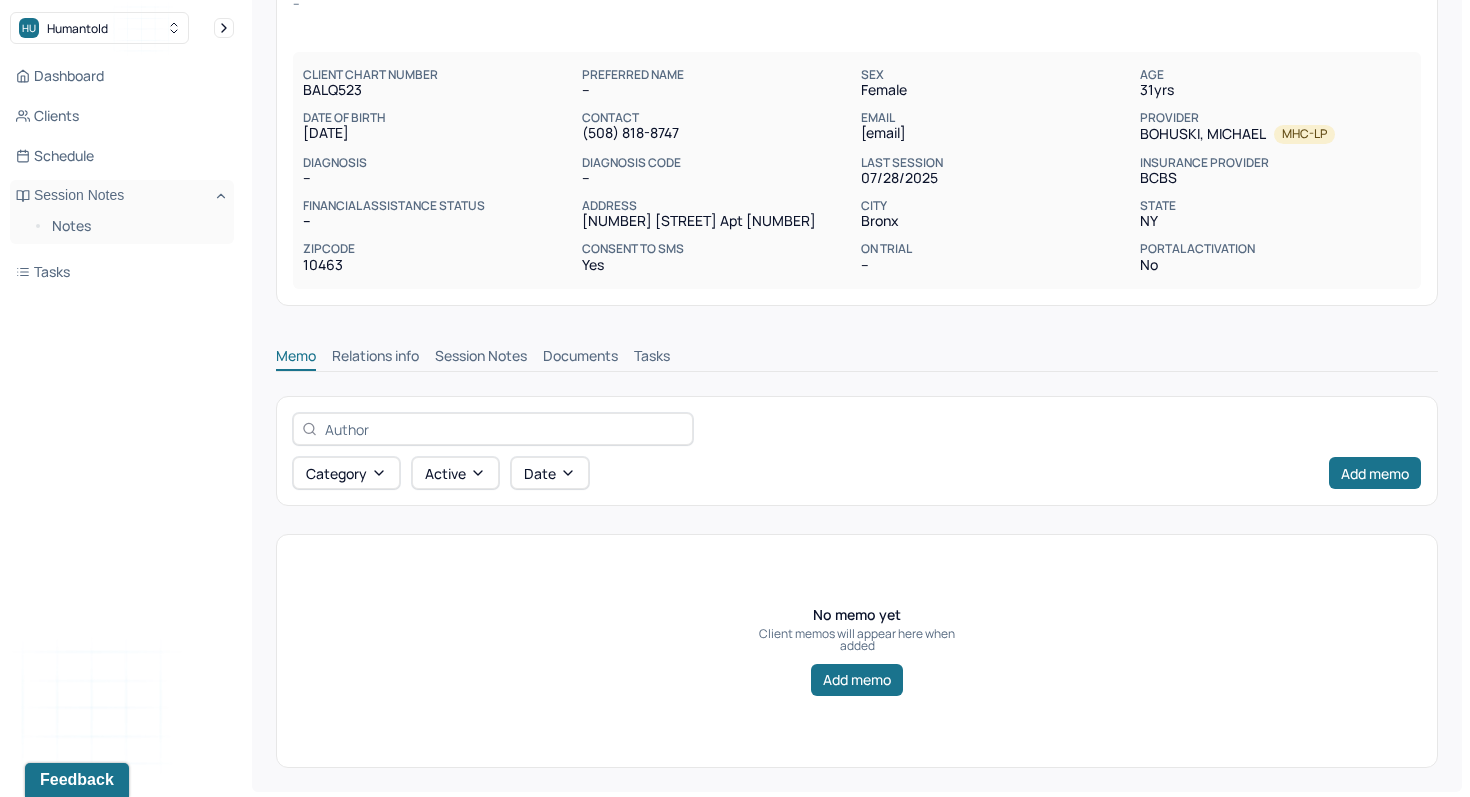 click on "Session Notes" at bounding box center (481, 358) 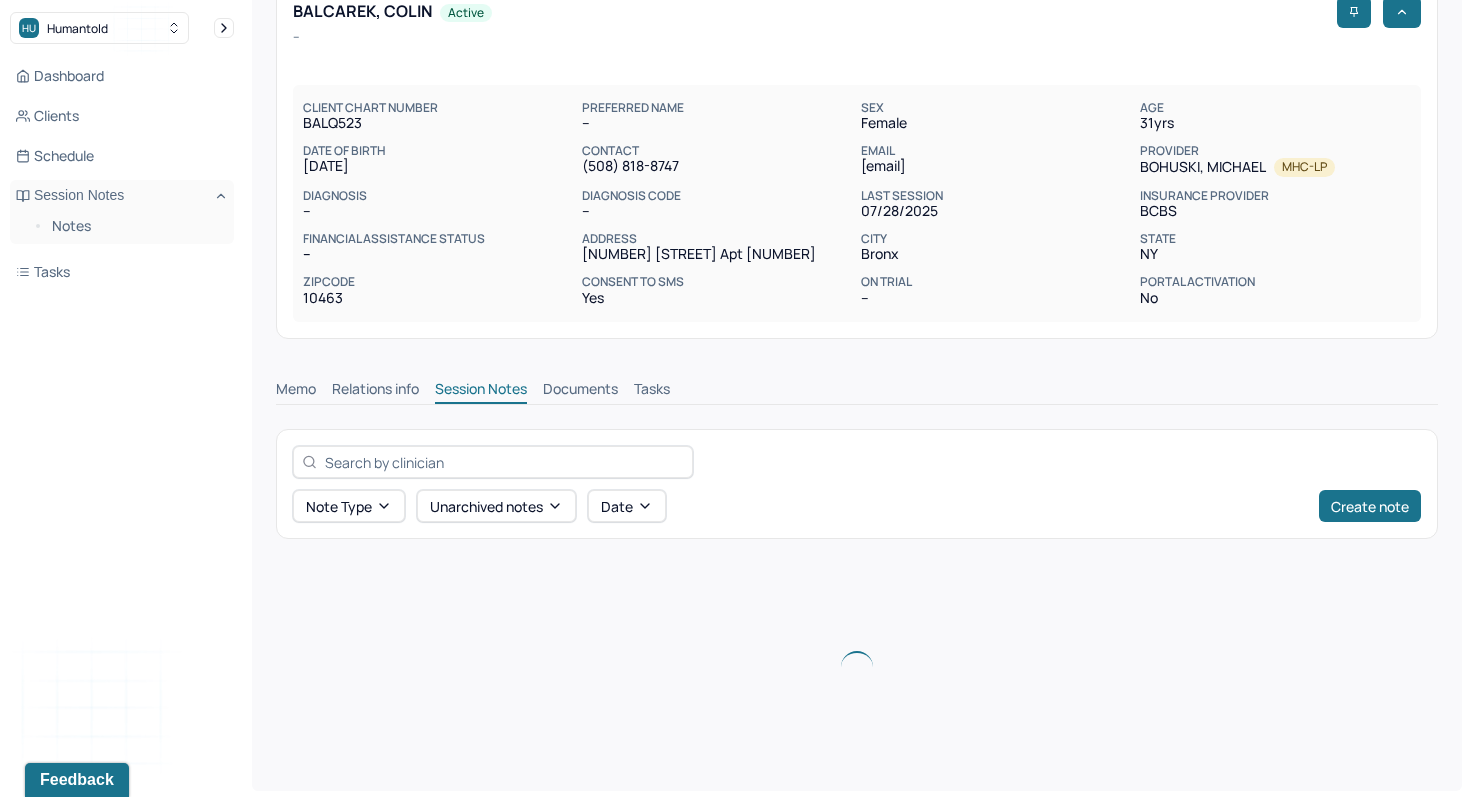 scroll, scrollTop: 126, scrollLeft: 0, axis: vertical 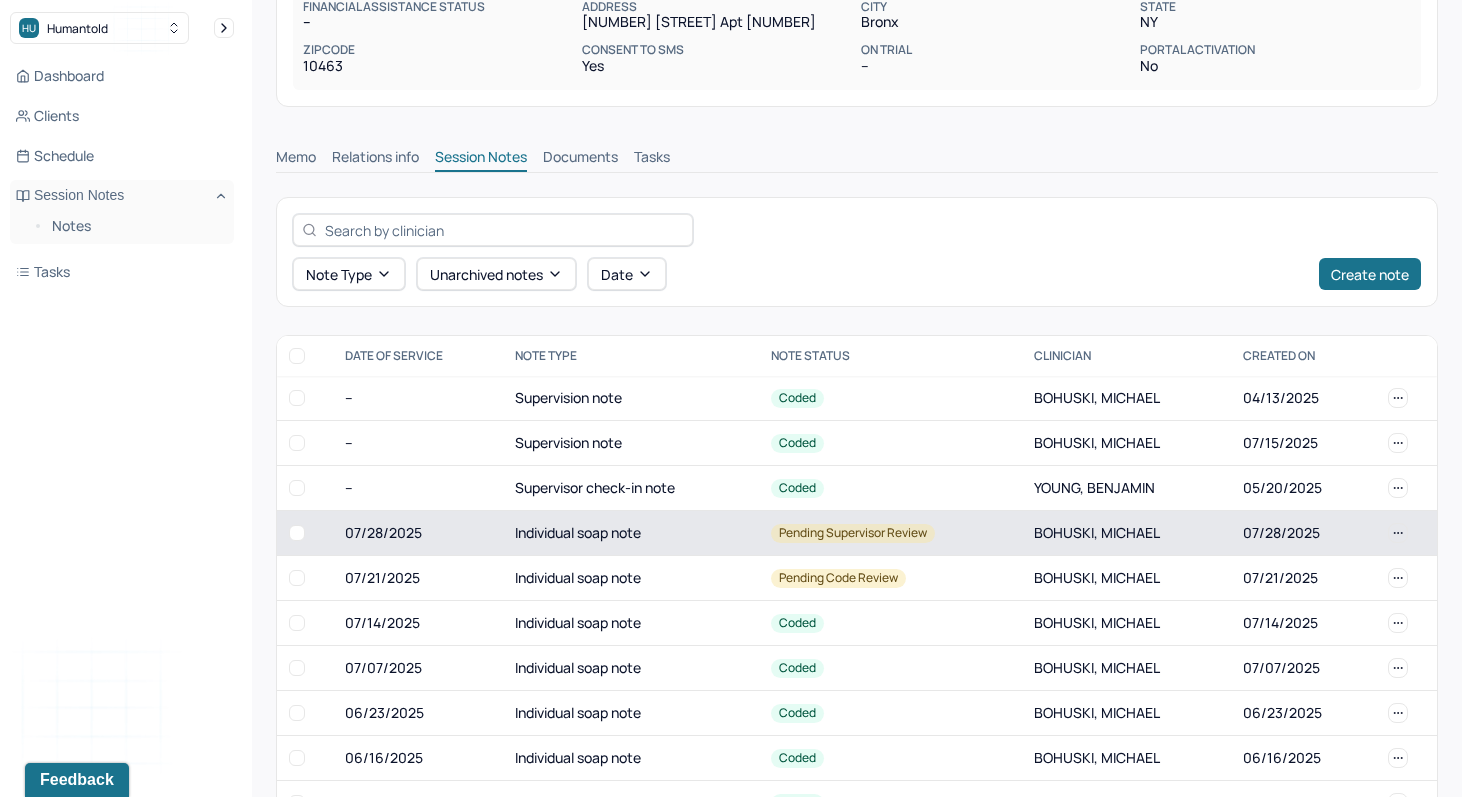 click on "Individual soap note" at bounding box center (631, 533) 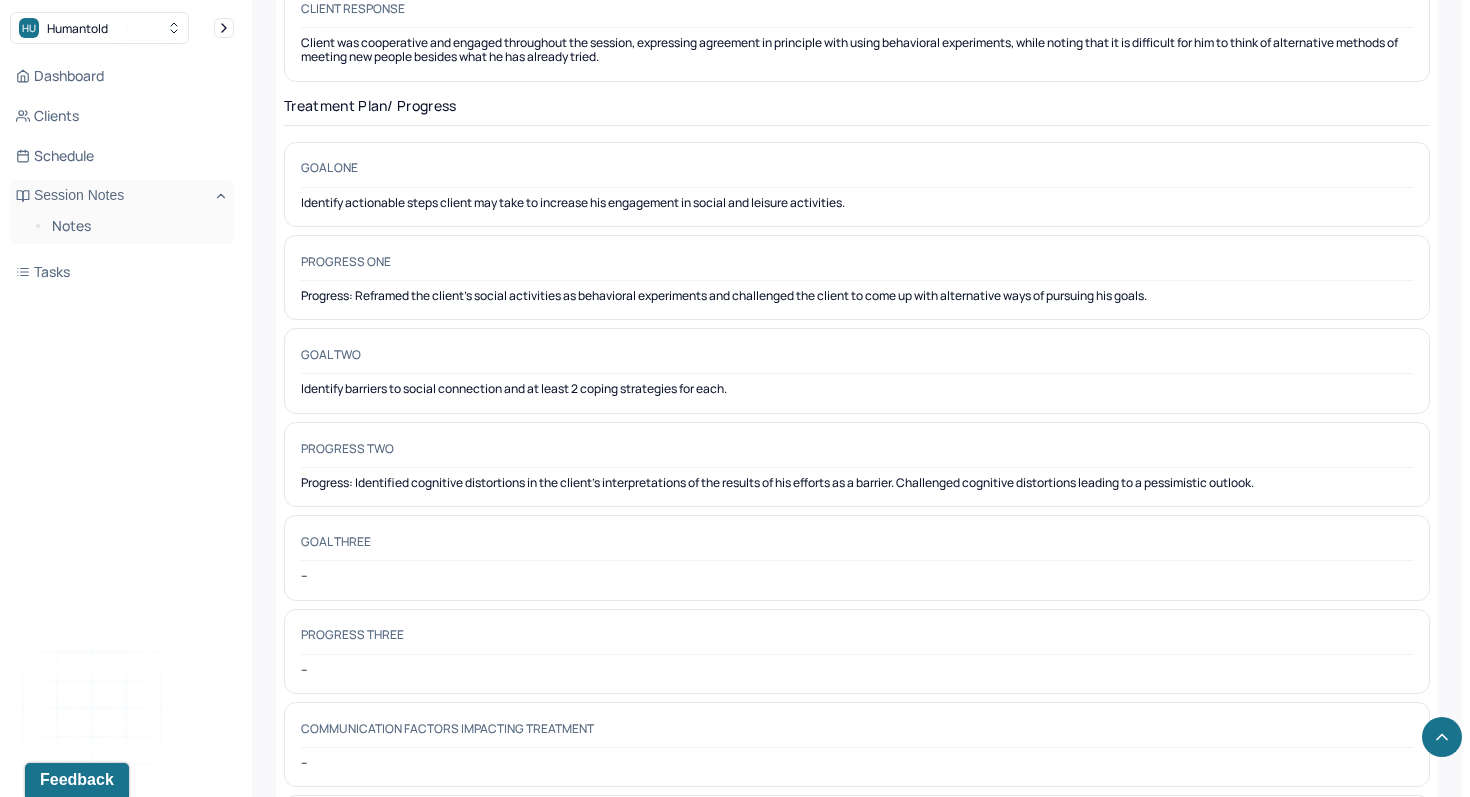 scroll, scrollTop: 3006, scrollLeft: 0, axis: vertical 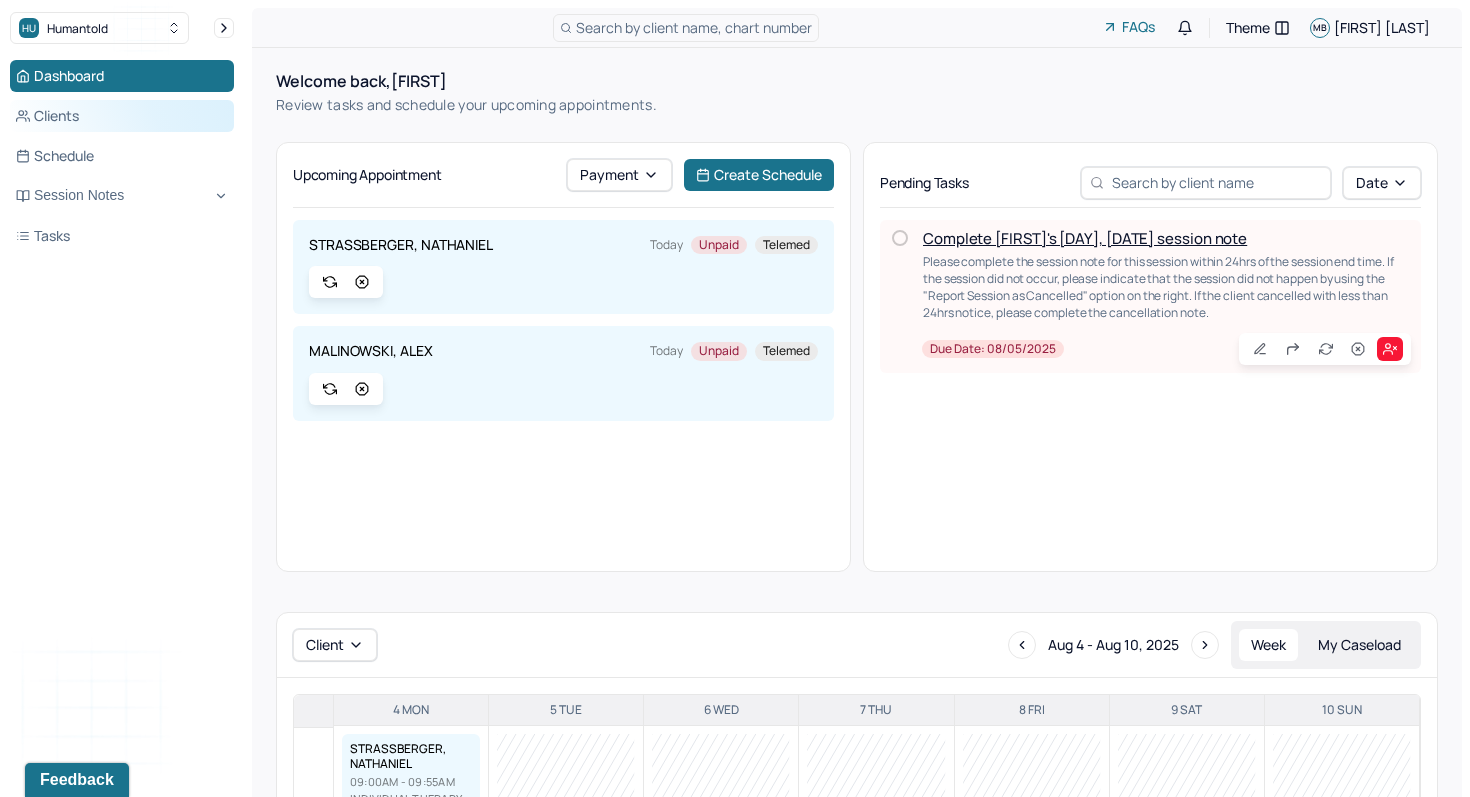 click on "Clients" at bounding box center [122, 116] 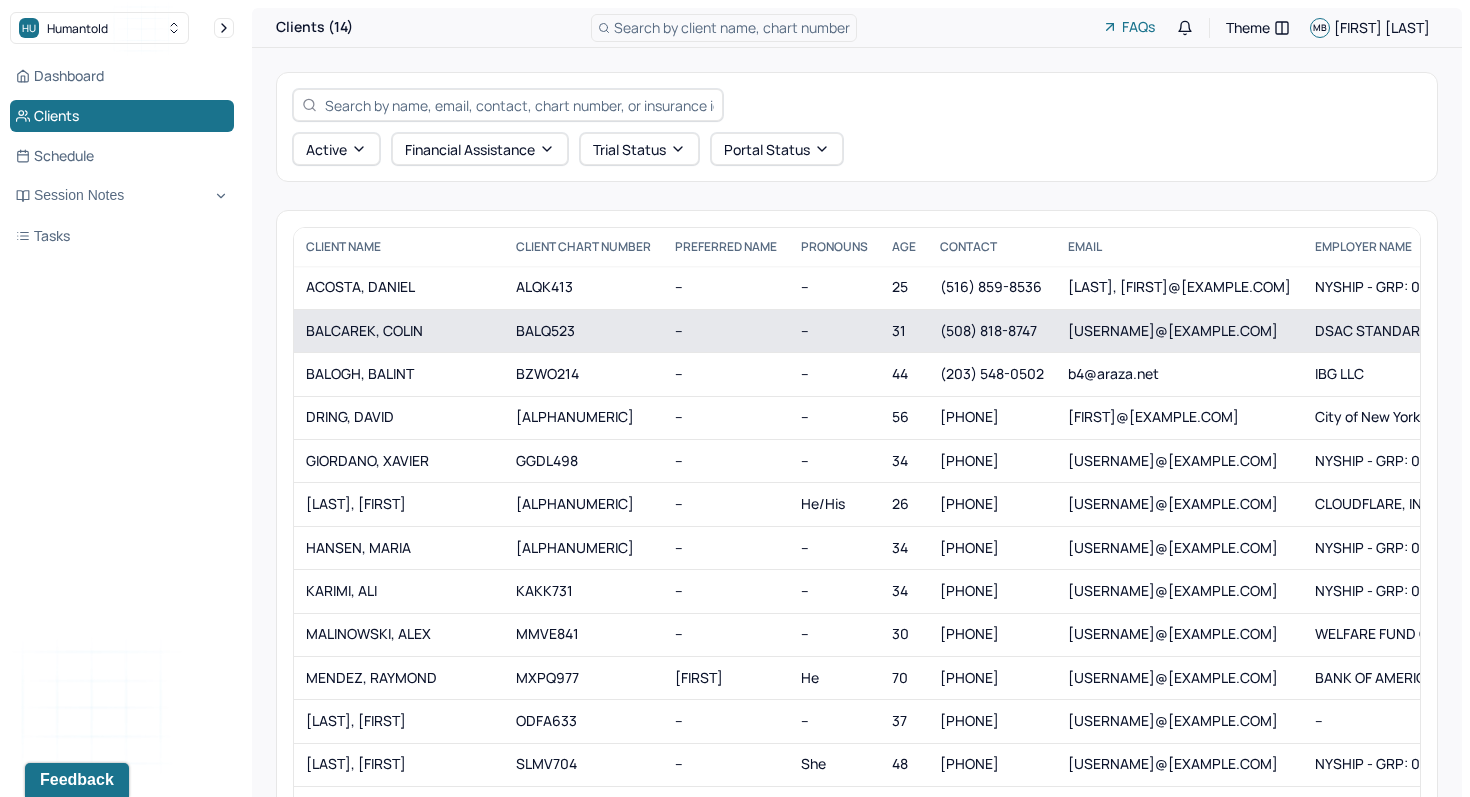 scroll, scrollTop: 9, scrollLeft: 0, axis: vertical 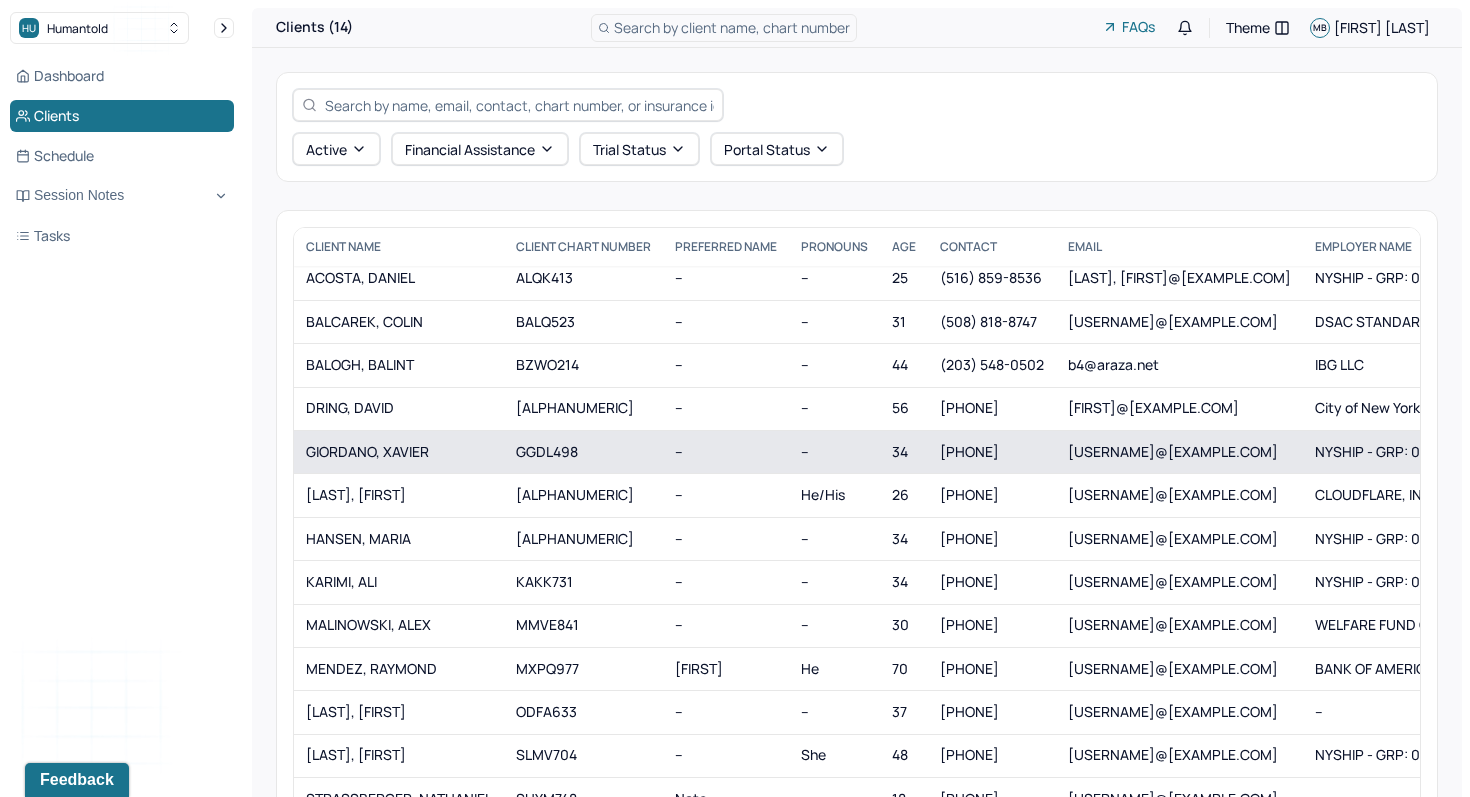 click on "GIORDANO, XAVIER" at bounding box center (399, 452) 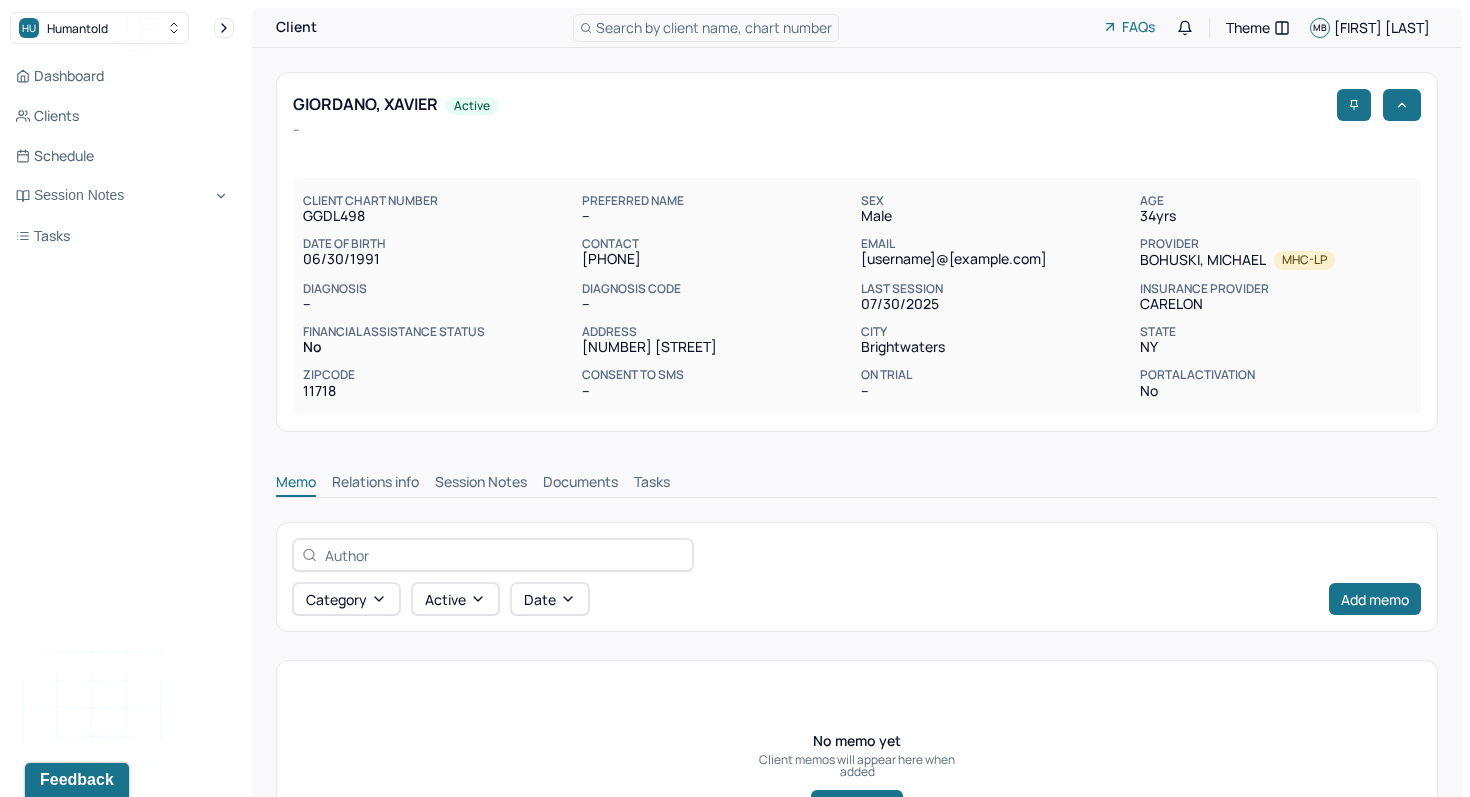 click on "Memo Relations info Session Notes Documents Tasks" at bounding box center (857, 485) 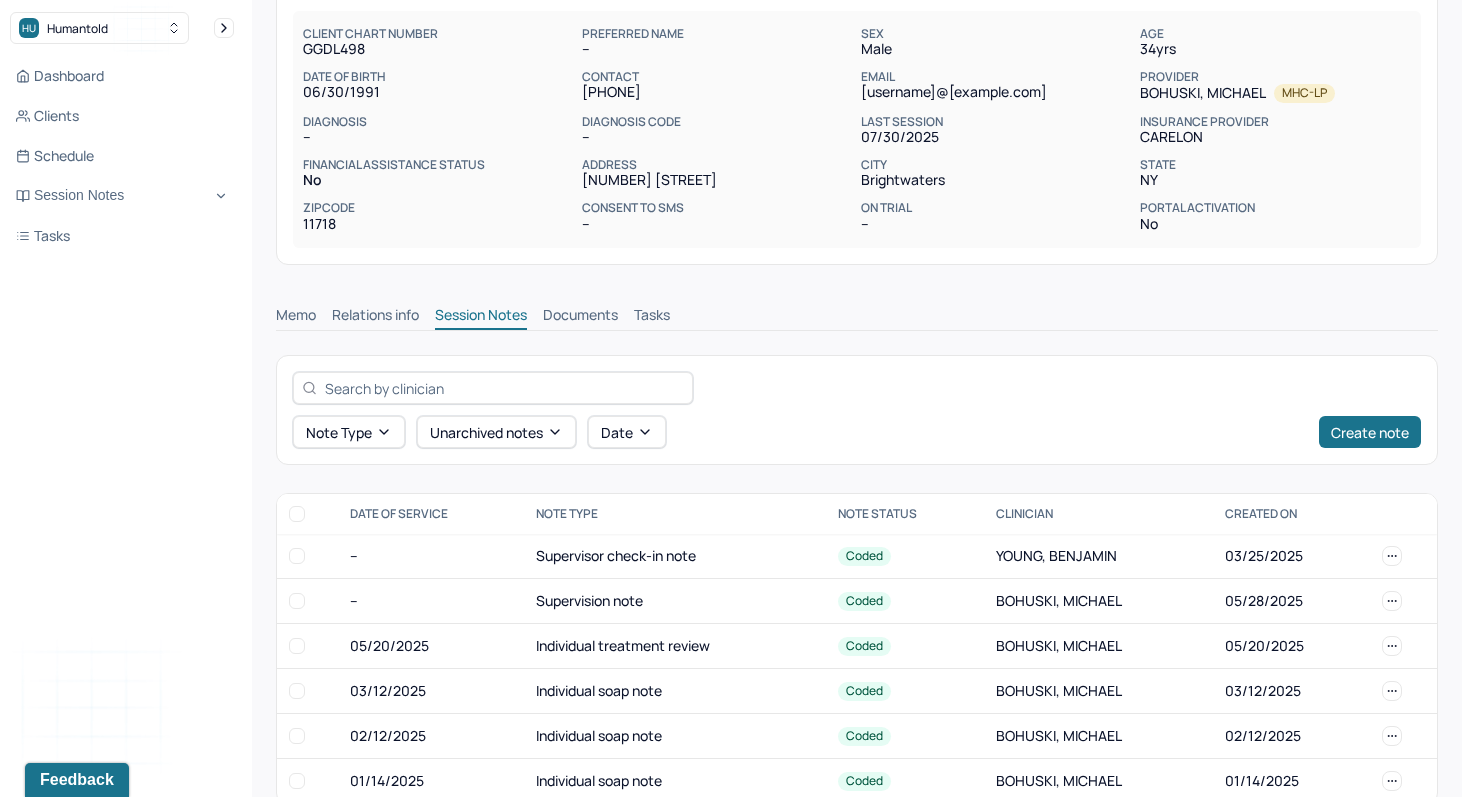 scroll, scrollTop: 204, scrollLeft: 0, axis: vertical 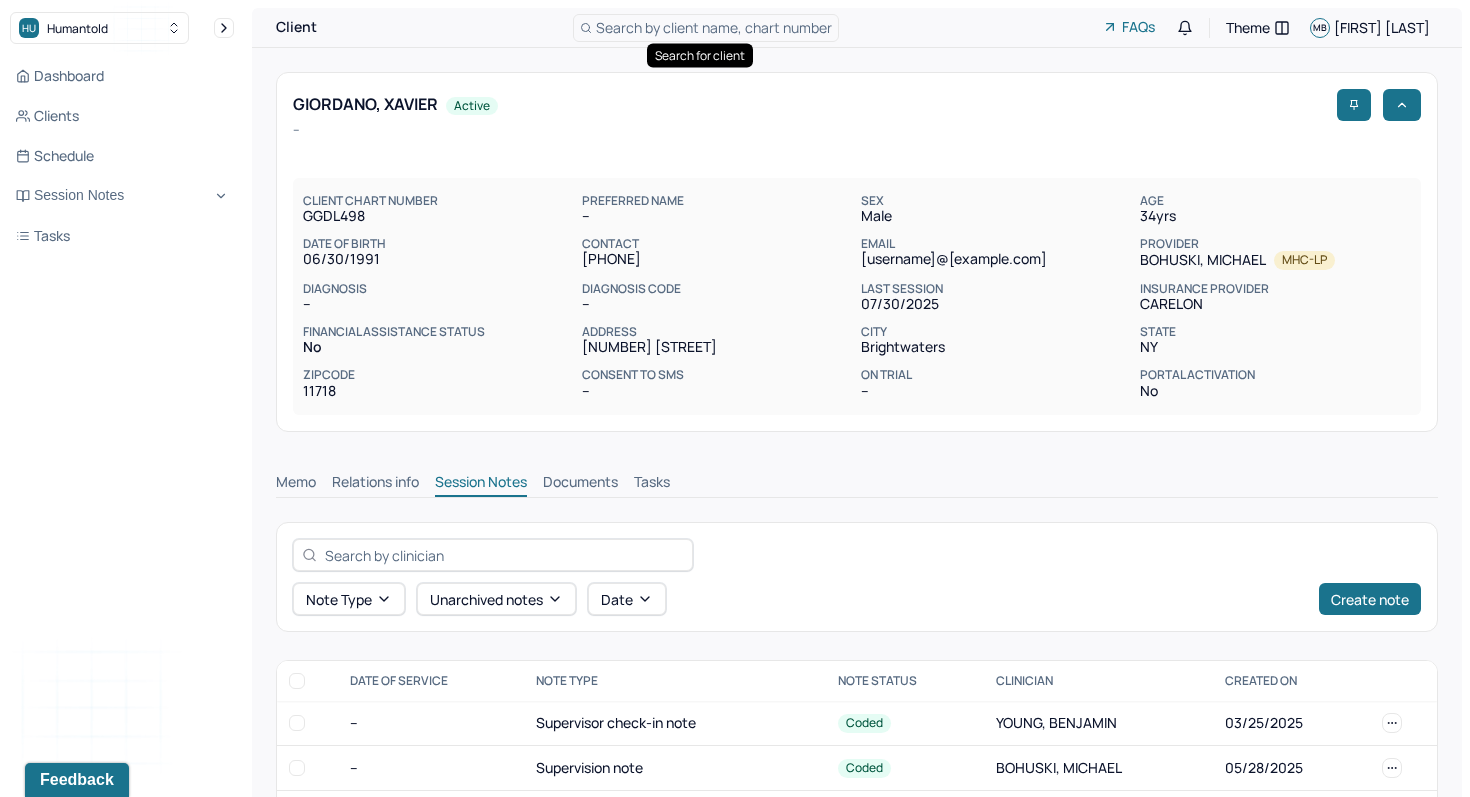 click on "Search by client name, chart number" at bounding box center [714, 27] 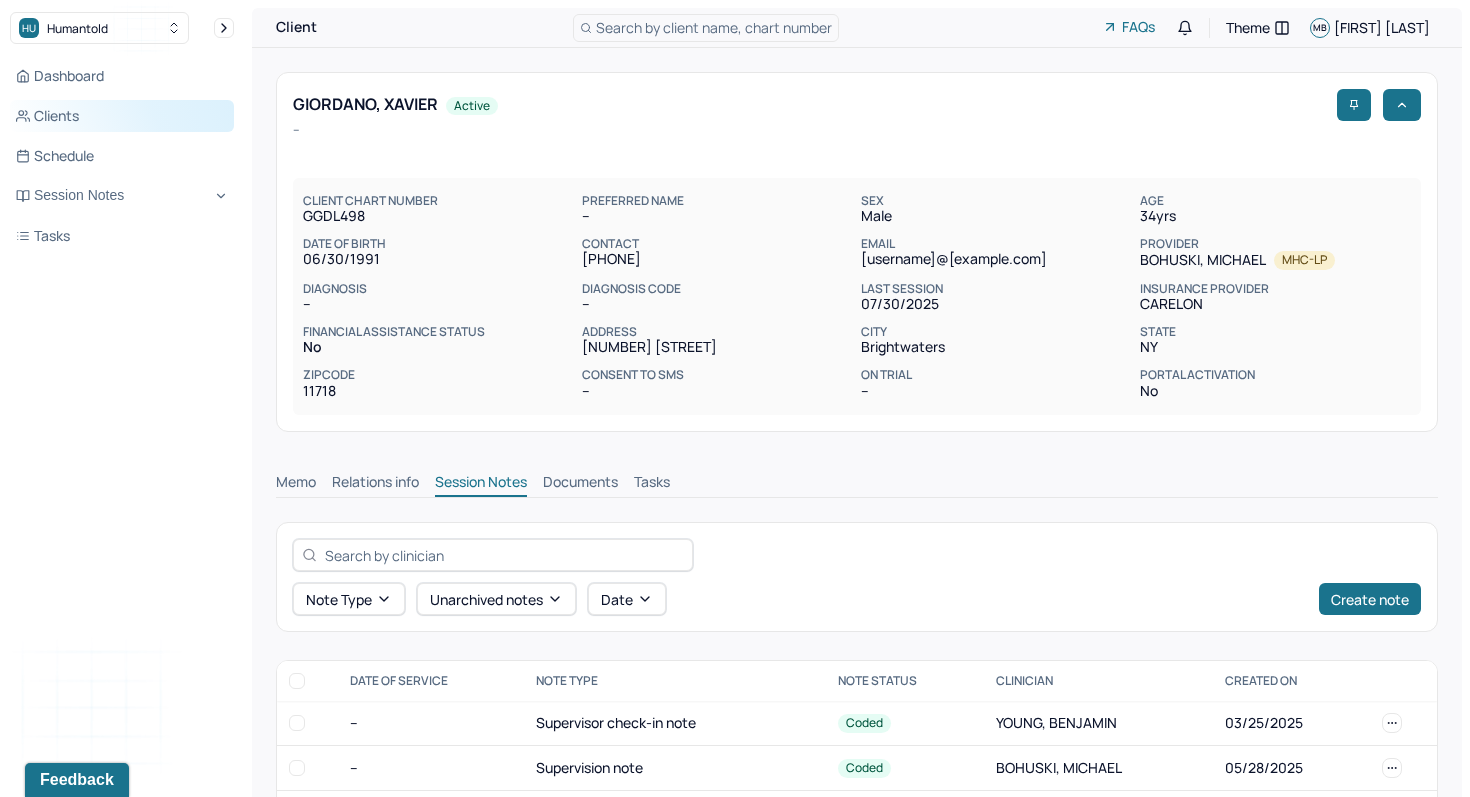 click on "Clients" at bounding box center [122, 116] 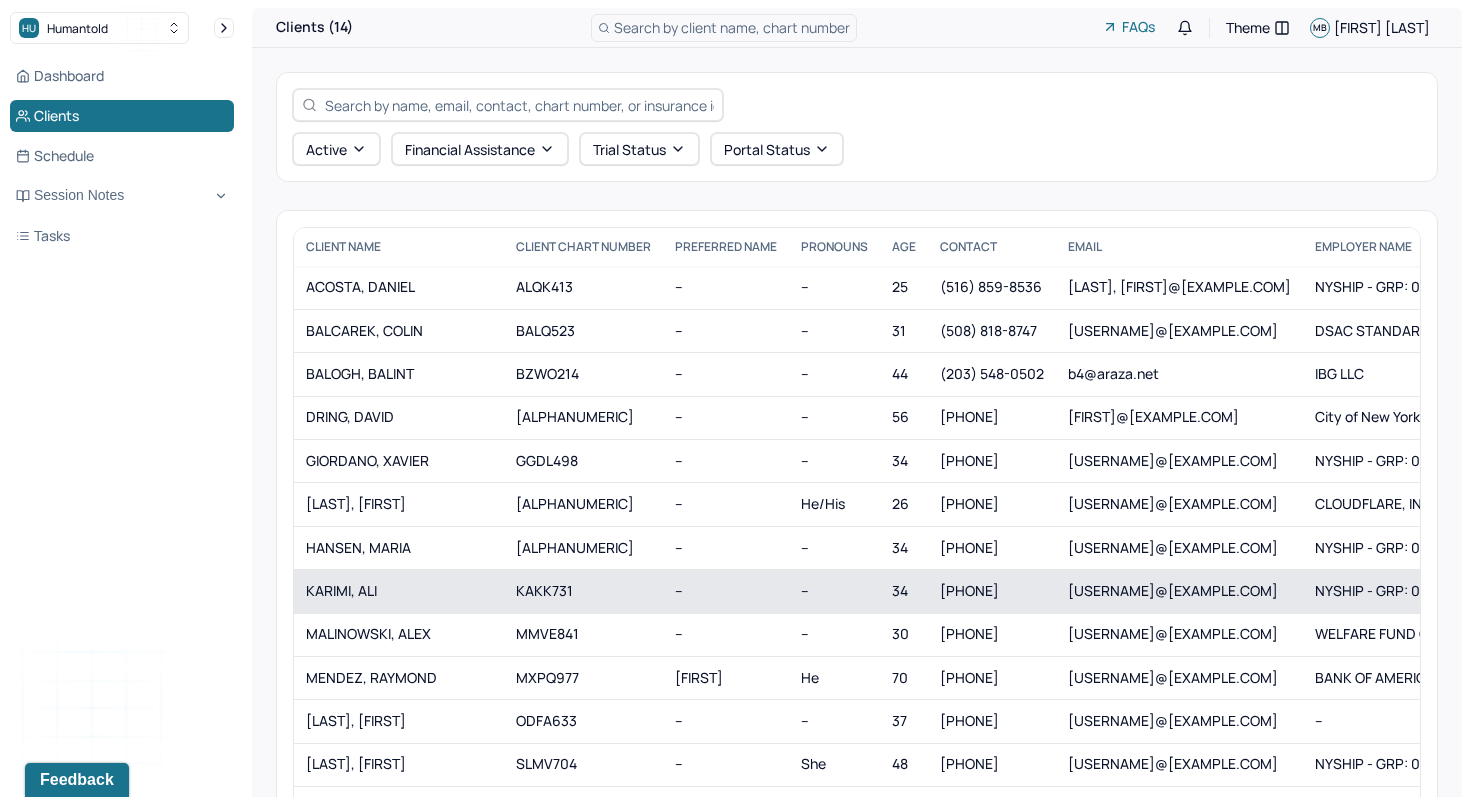 click on "KARIMI, ALI" at bounding box center (399, 591) 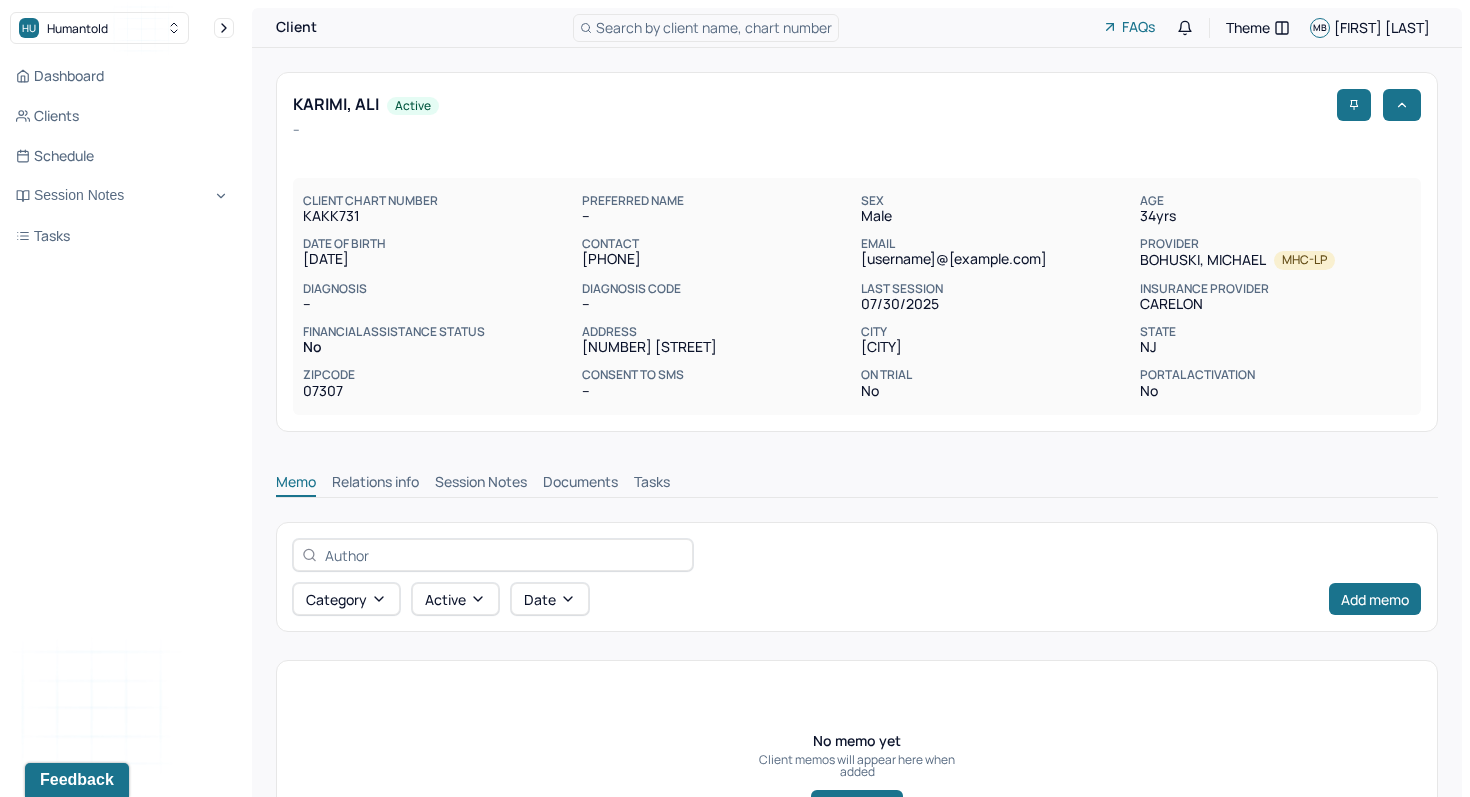 click on "Session Notes" at bounding box center (481, 484) 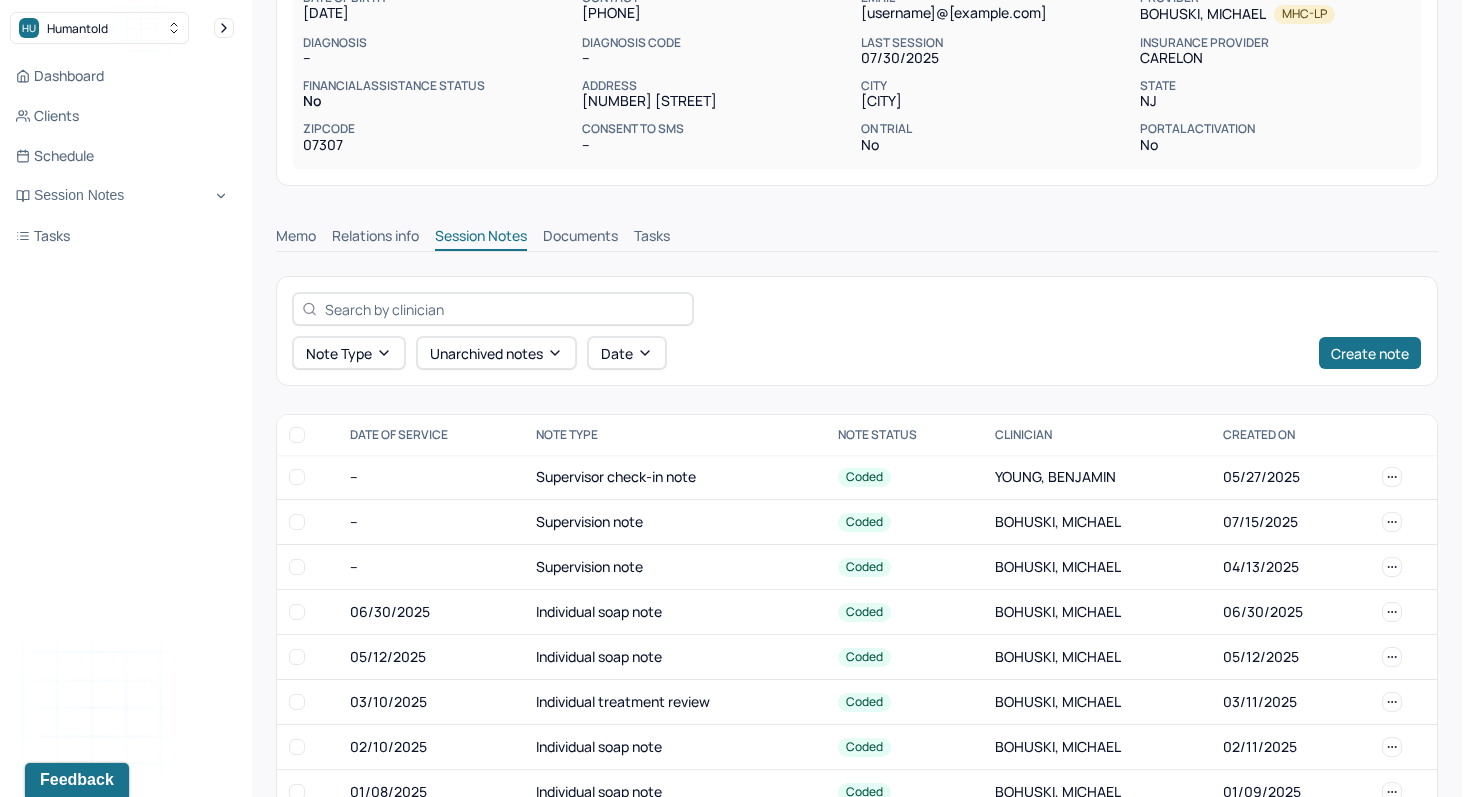 scroll, scrollTop: 294, scrollLeft: 0, axis: vertical 